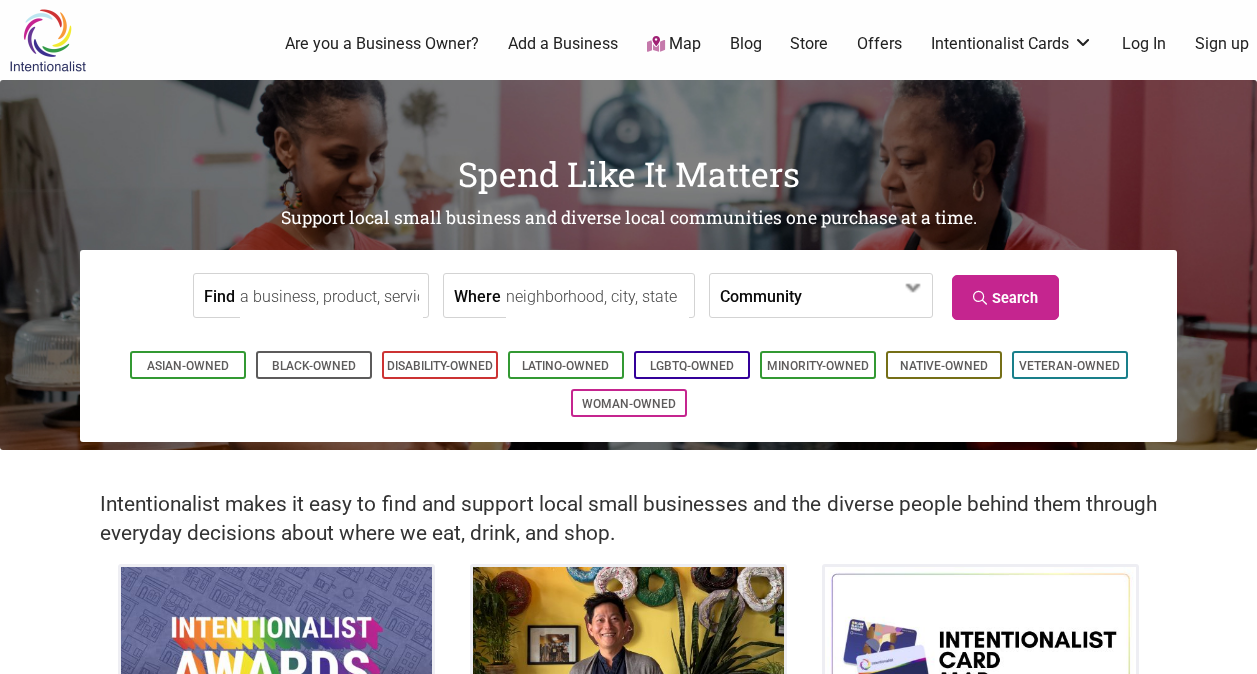 scroll, scrollTop: 0, scrollLeft: 0, axis: both 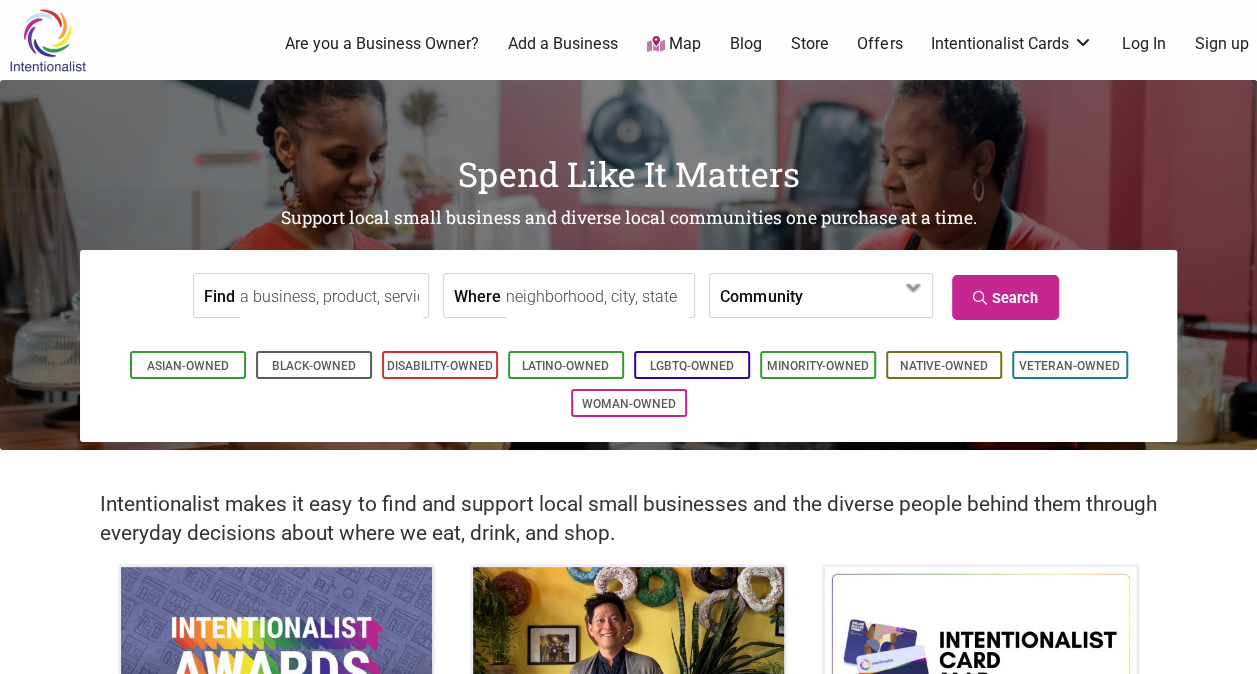 click on "Where" at bounding box center [597, 296] 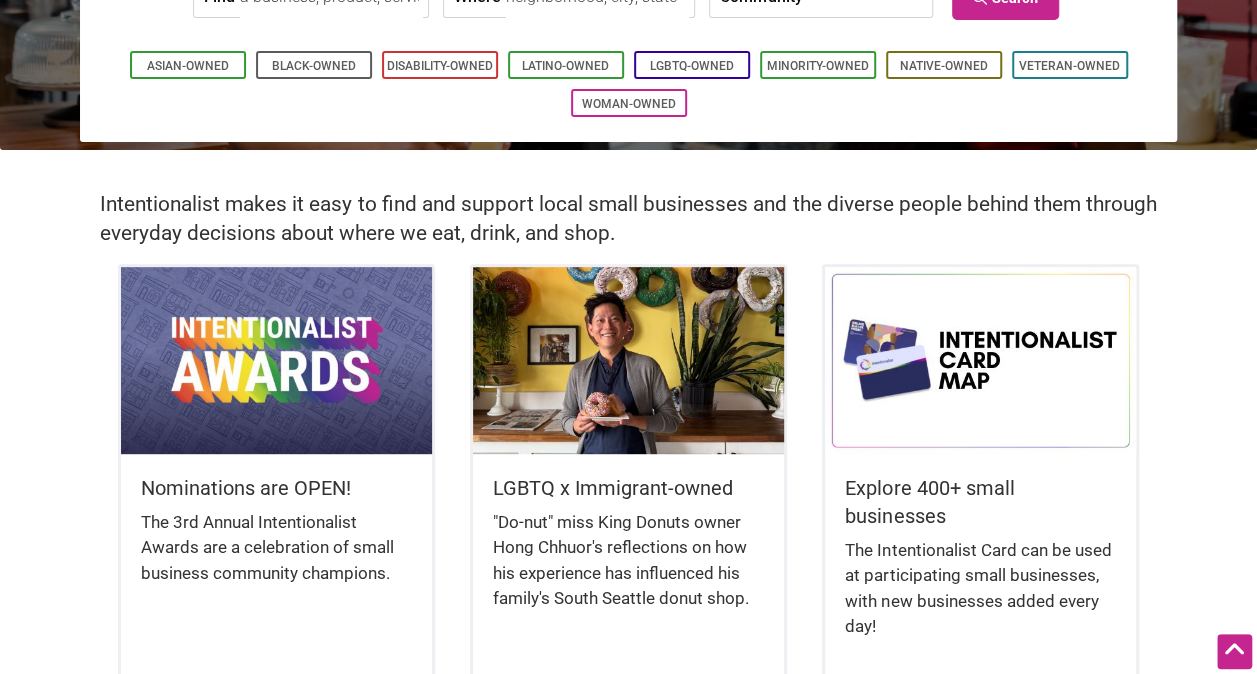 scroll, scrollTop: 0, scrollLeft: 0, axis: both 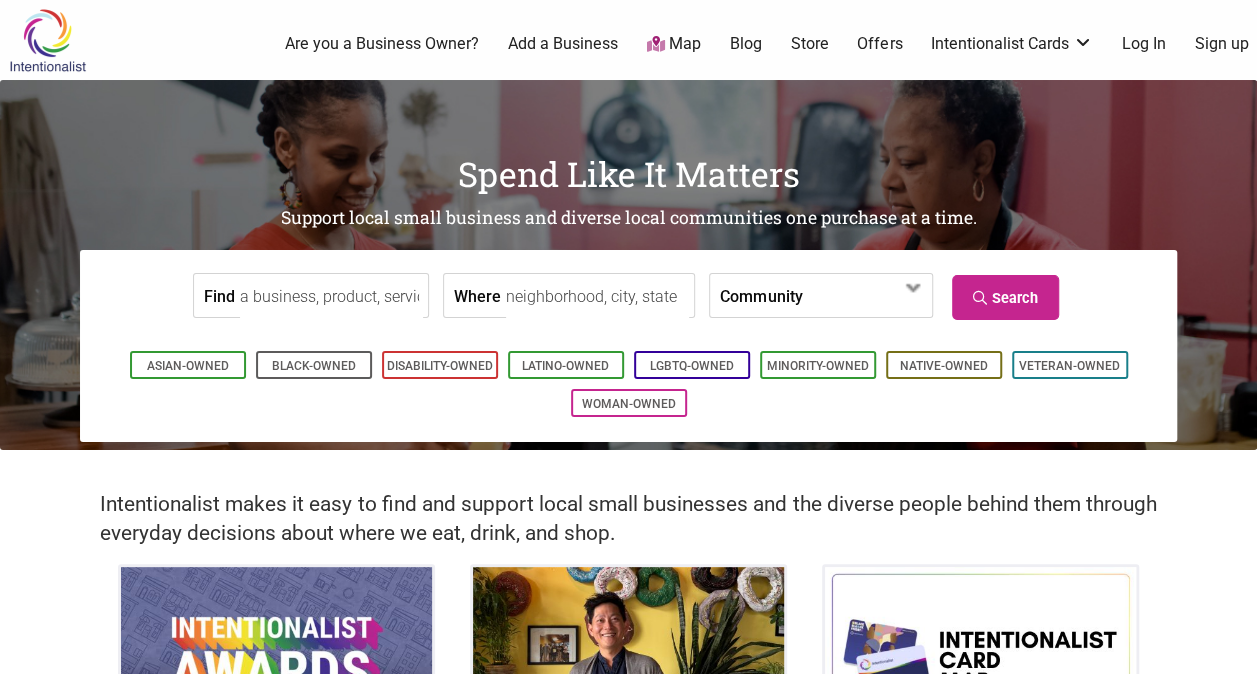 click on "Find" at bounding box center (331, 296) 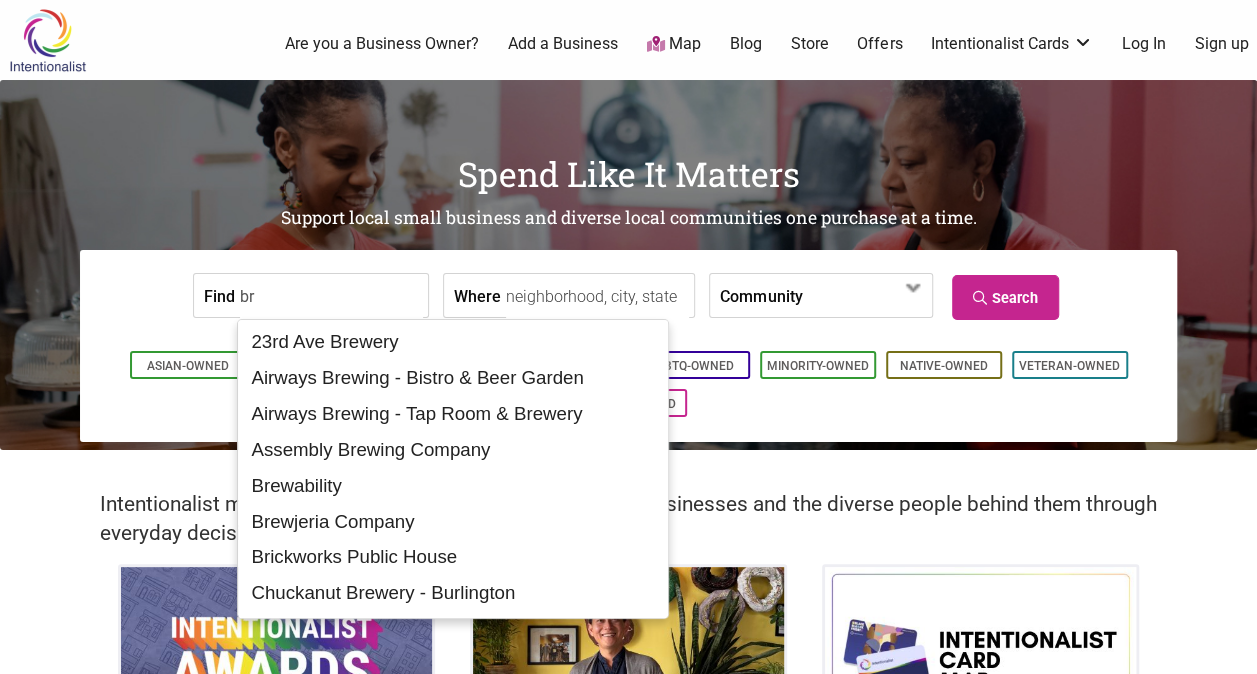 type on "b" 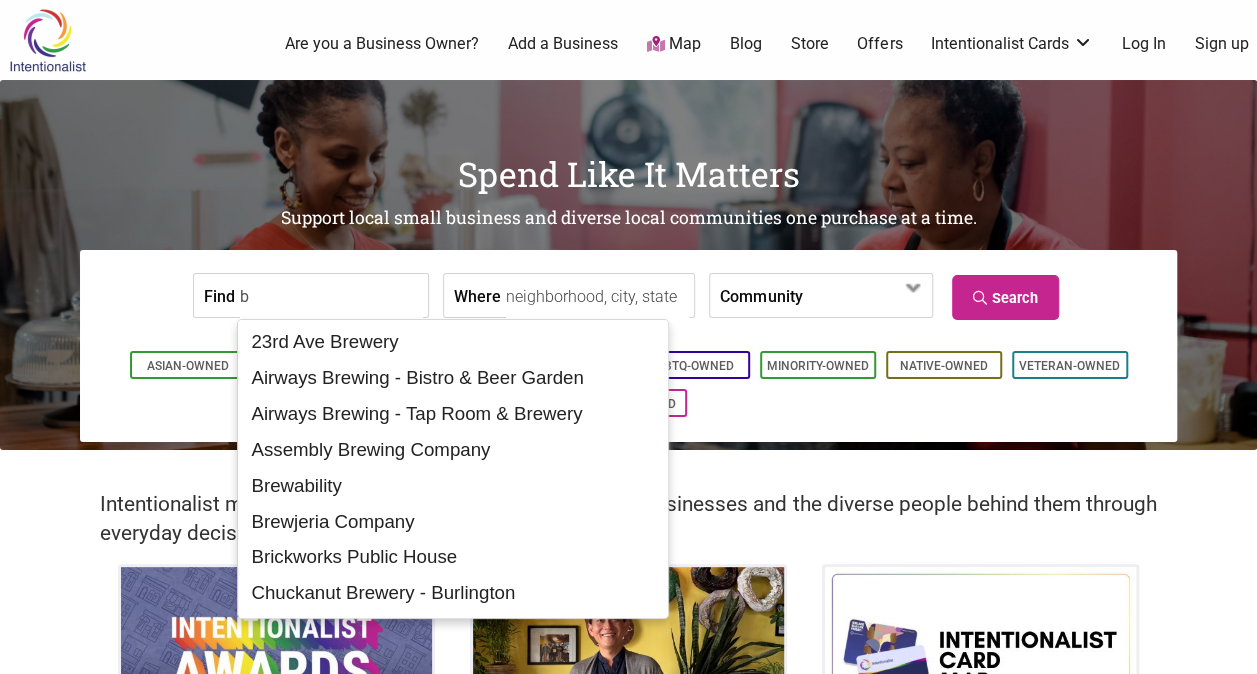 type 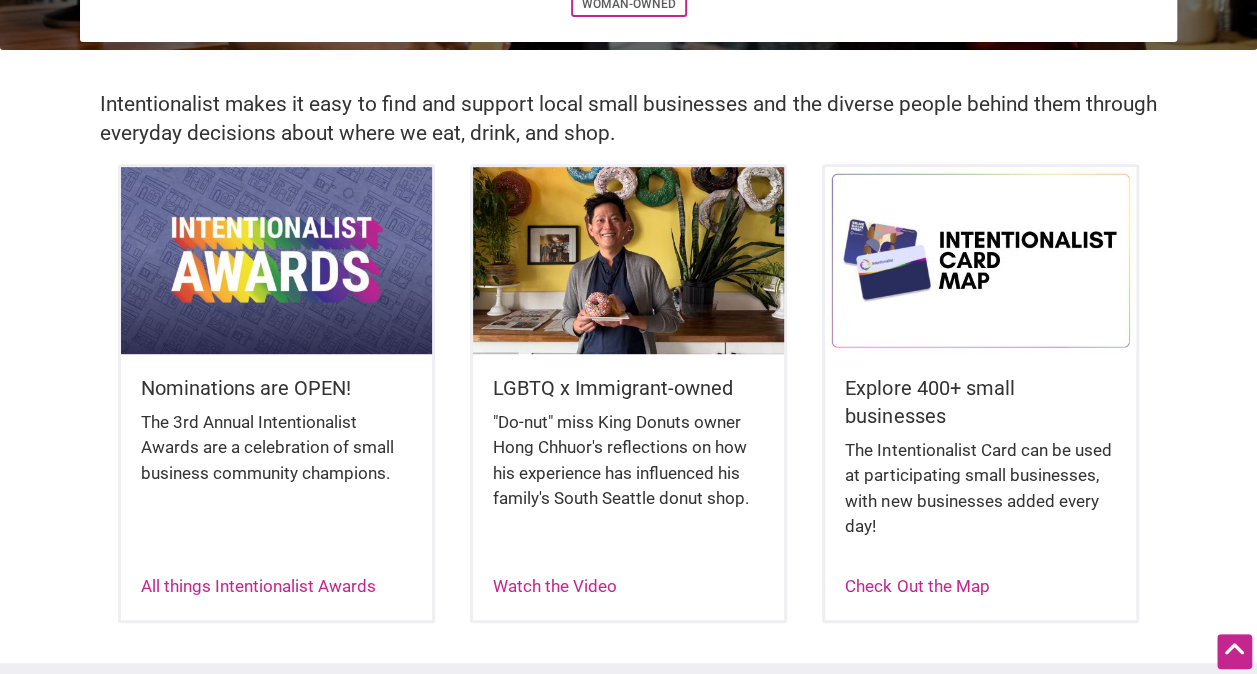 scroll, scrollTop: 0, scrollLeft: 0, axis: both 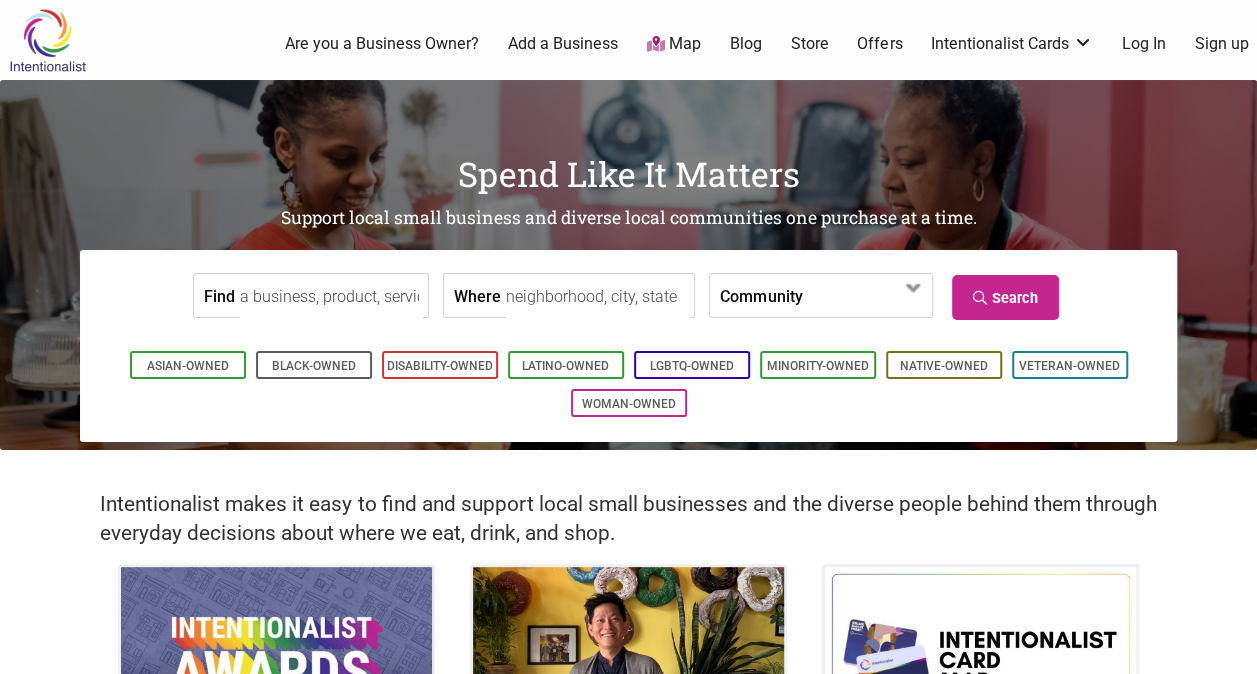 click on "Where" at bounding box center (597, 296) 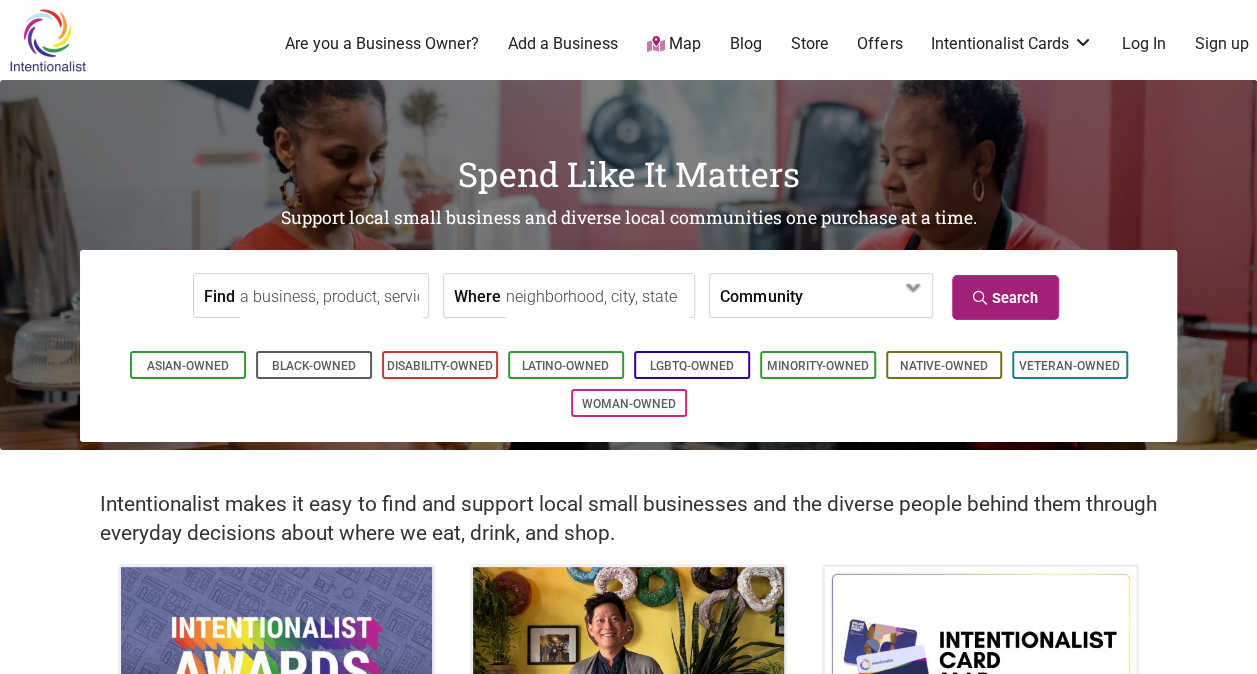 click on "Search" at bounding box center [1005, 297] 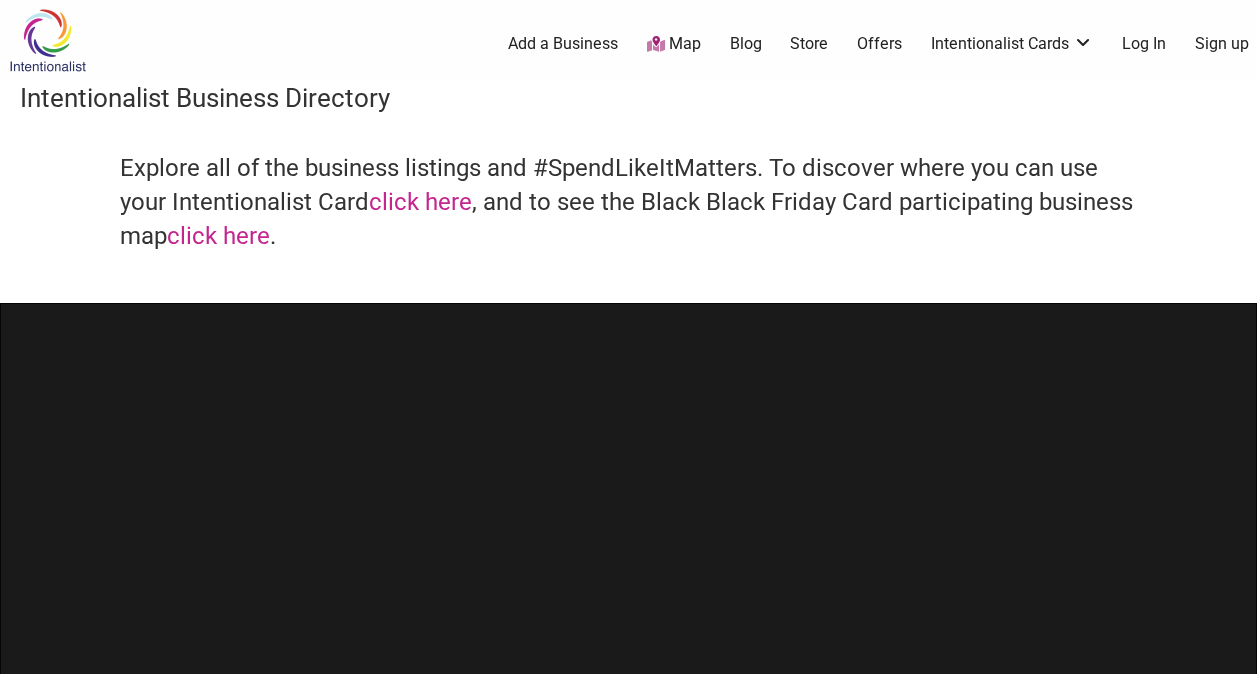 scroll, scrollTop: 0, scrollLeft: 0, axis: both 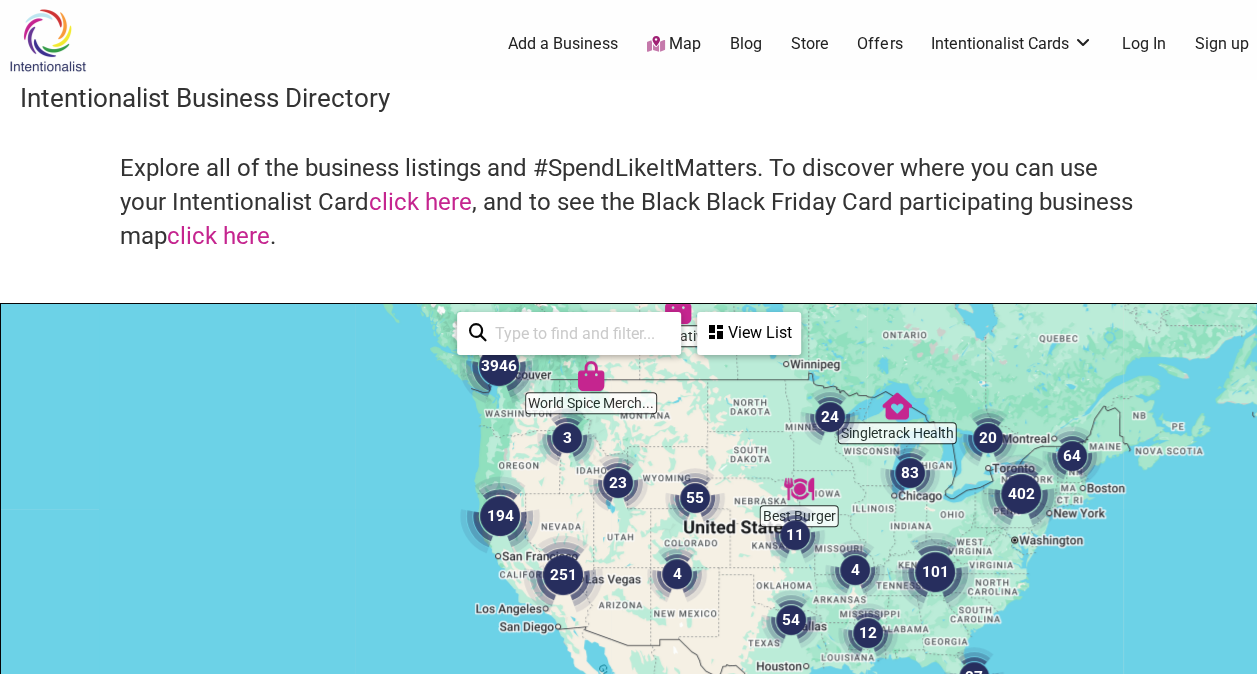 drag, startPoint x: 458, startPoint y: 656, endPoint x: 416, endPoint y: 428, distance: 231.83615 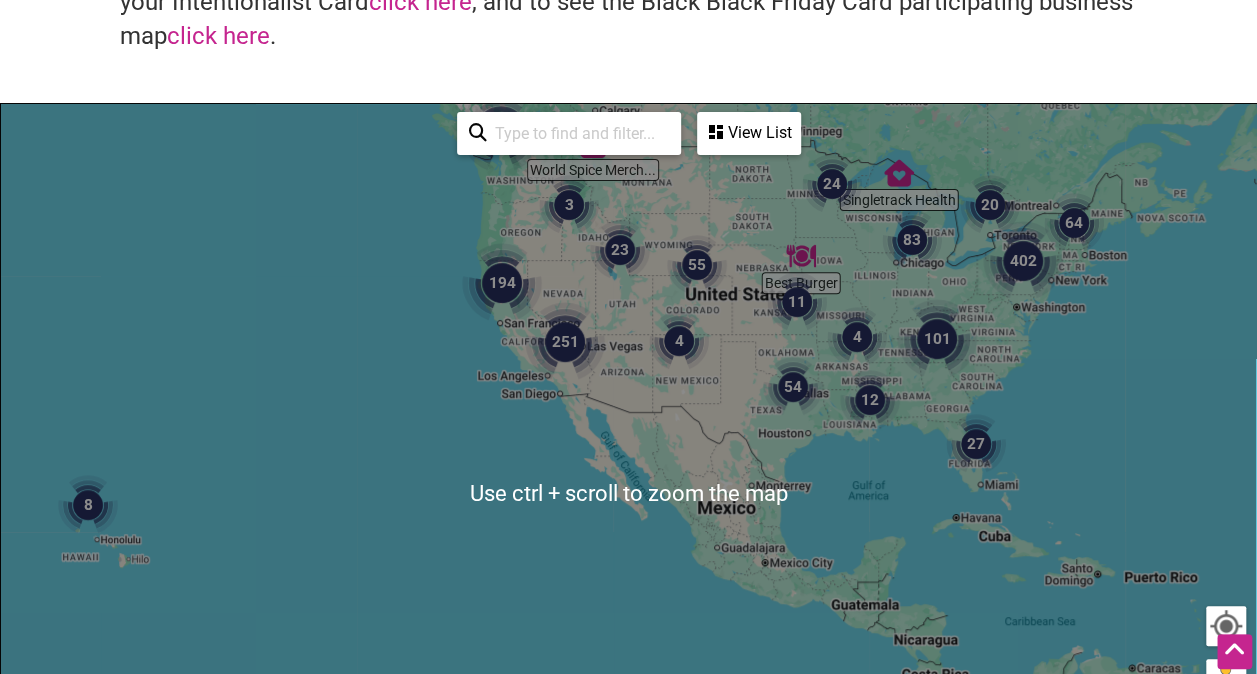 scroll, scrollTop: 0, scrollLeft: 0, axis: both 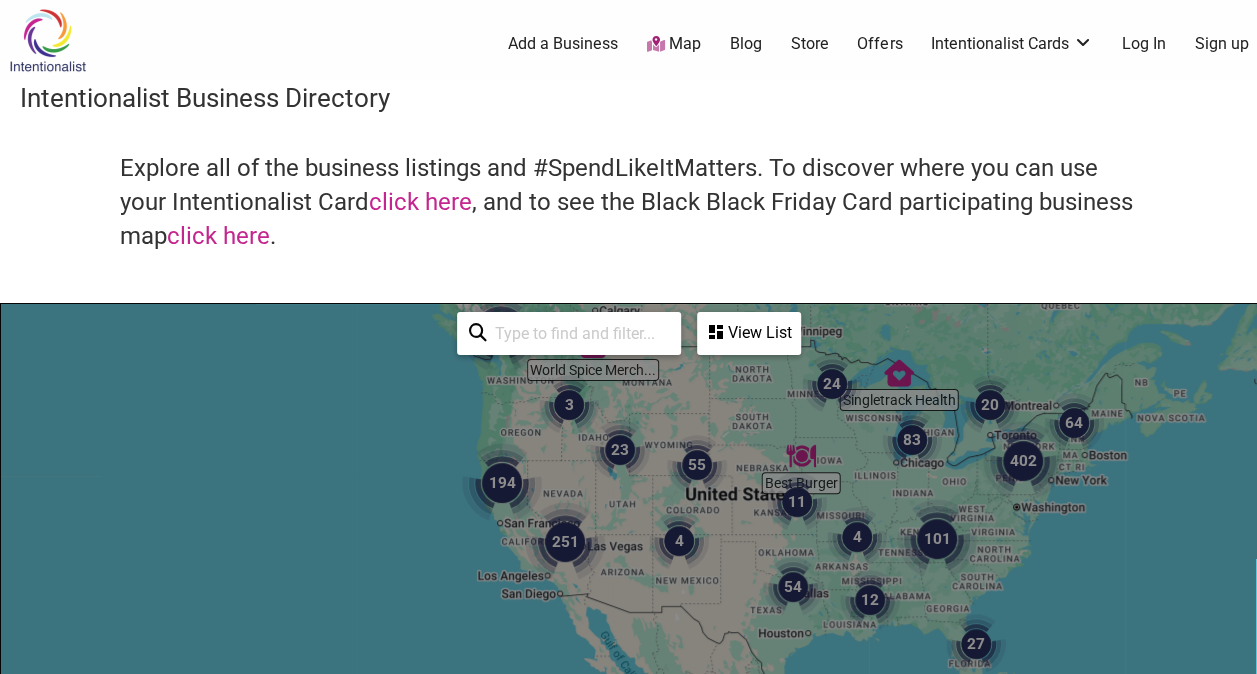 click at bounding box center (578, 333) 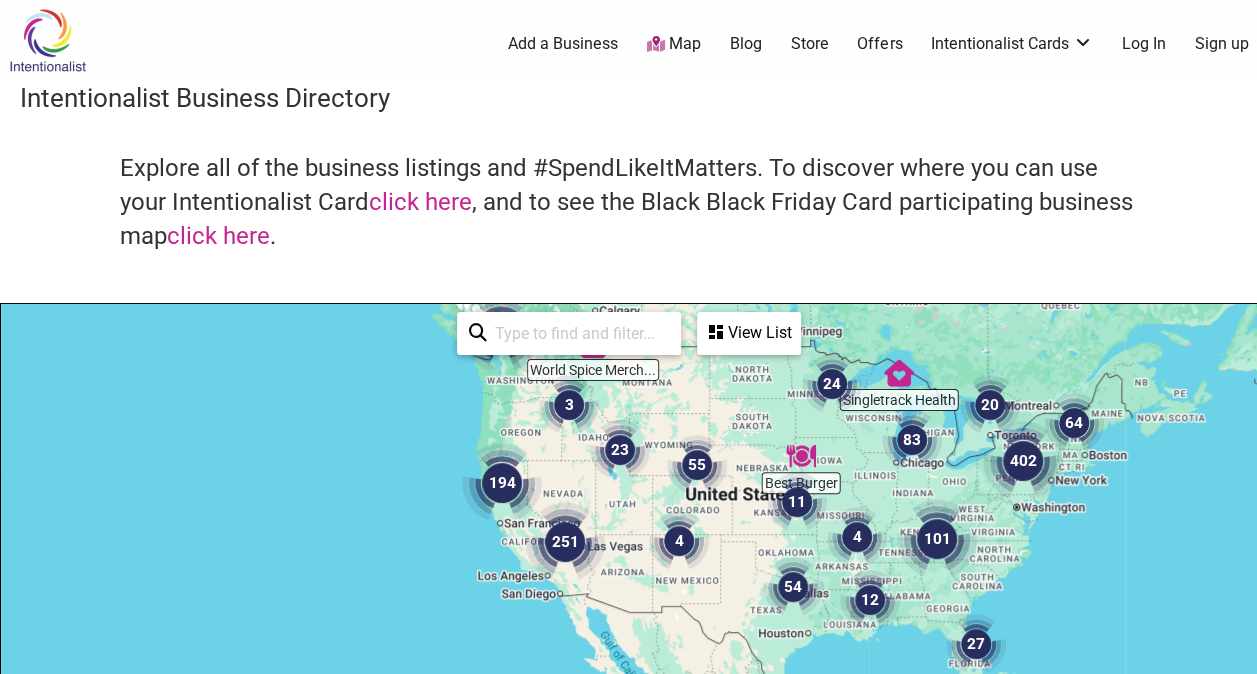 click on "View List" at bounding box center (749, 333) 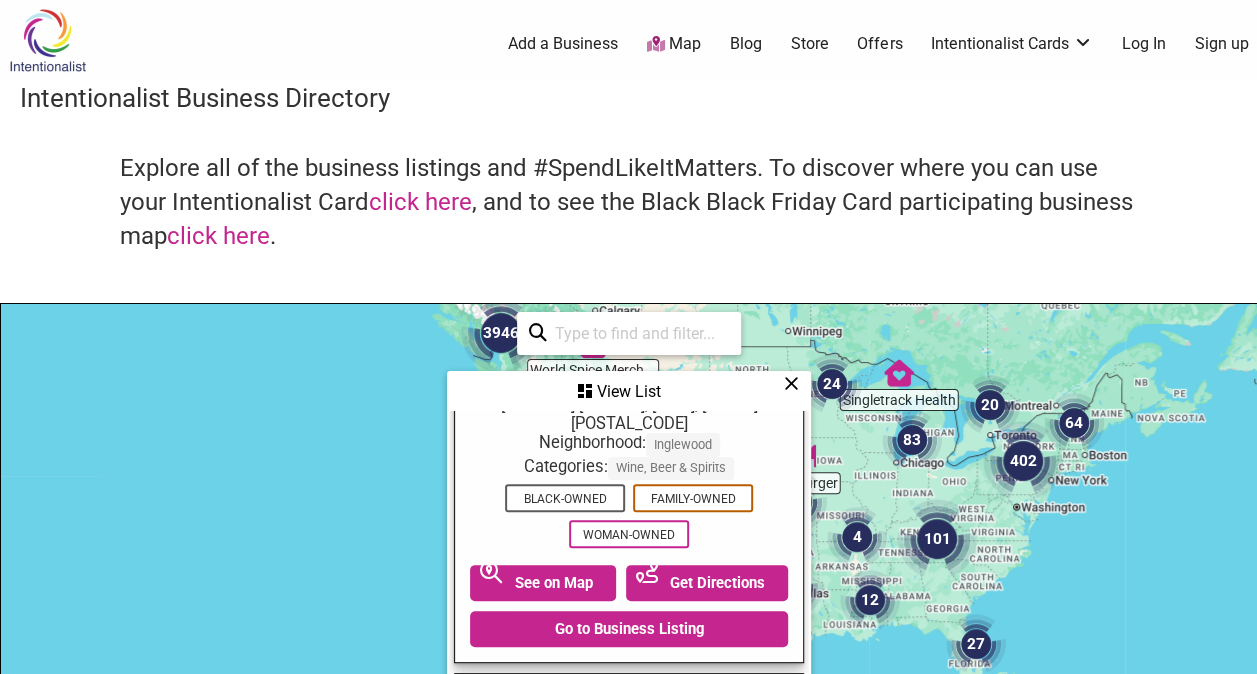 scroll, scrollTop: 600, scrollLeft: 0, axis: vertical 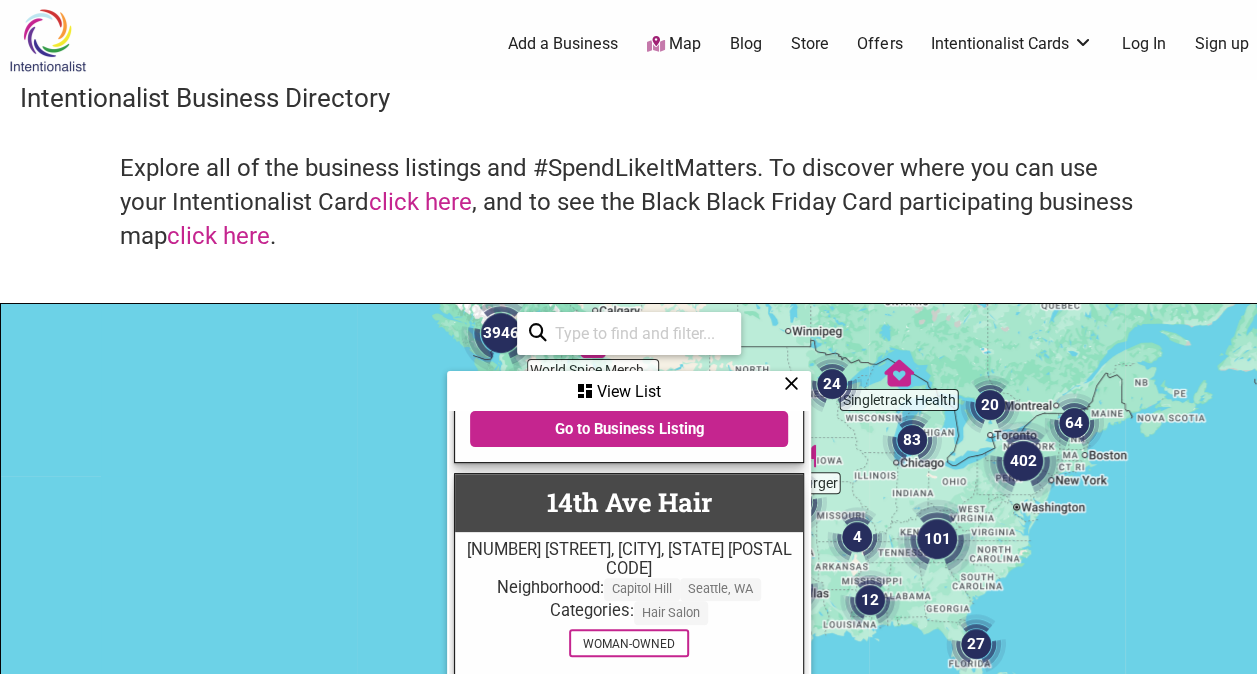 click on "To navigate, press the arrow keys." at bounding box center [628, 693] 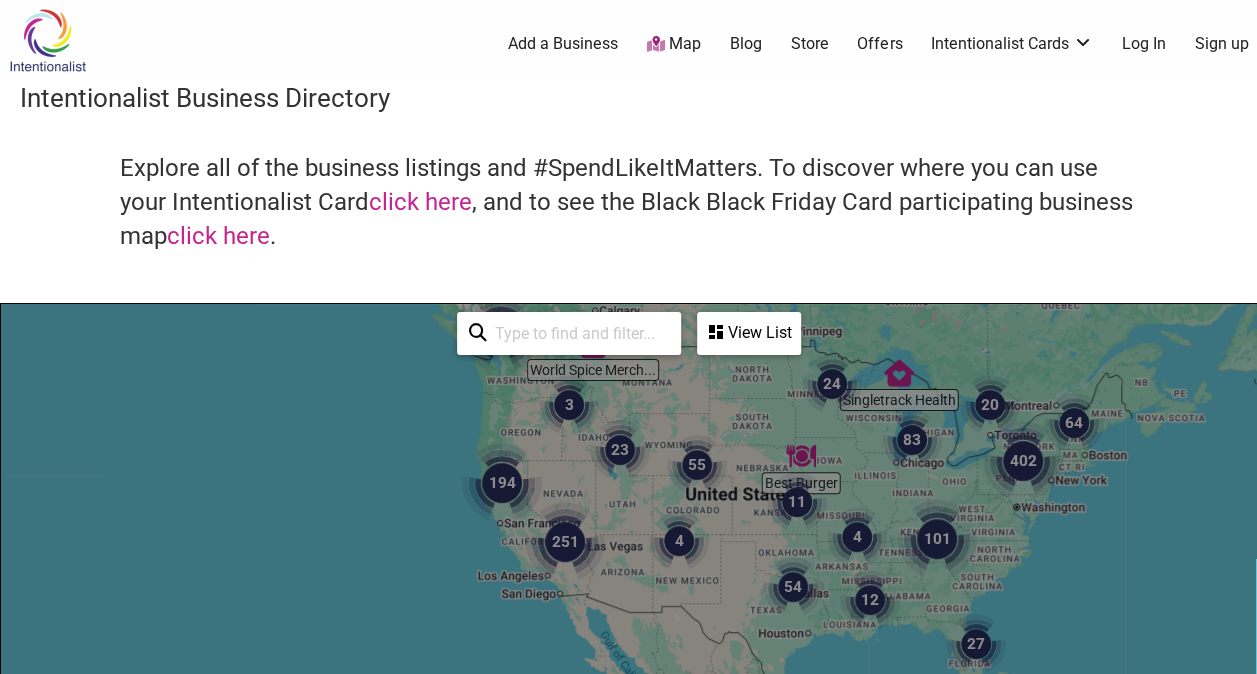 click on "To navigate, press the arrow keys." at bounding box center (628, 693) 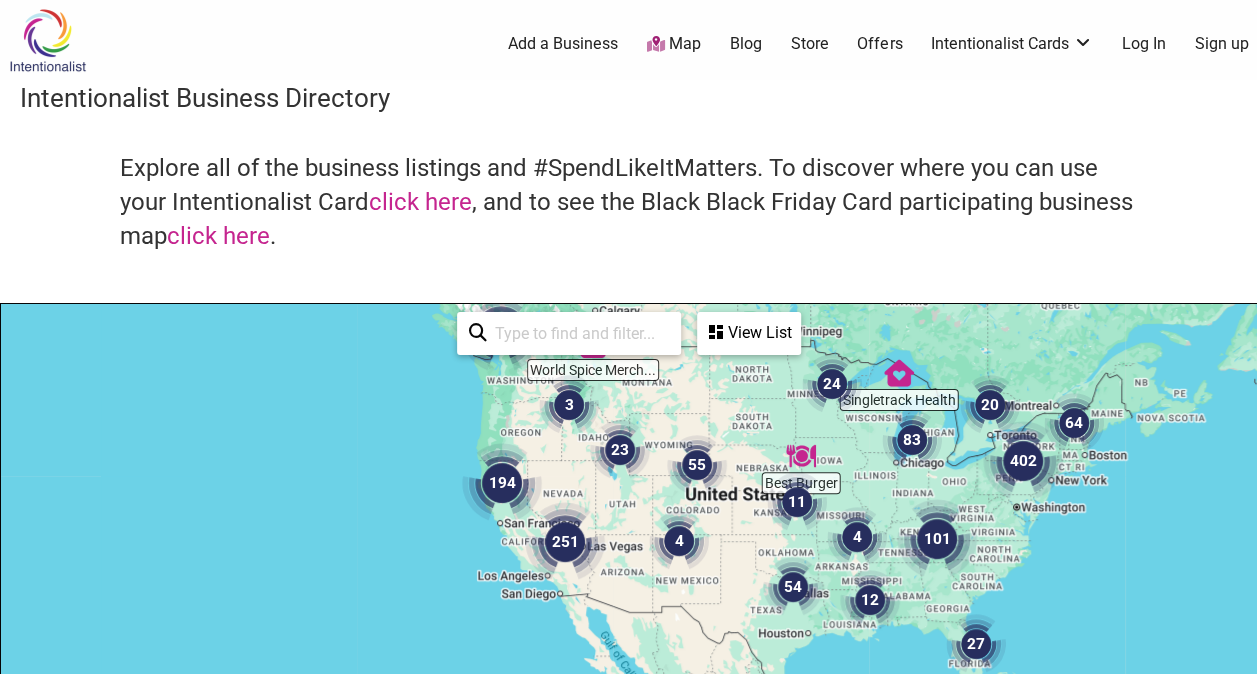 click on "To navigate, press the arrow keys." at bounding box center (628, 693) 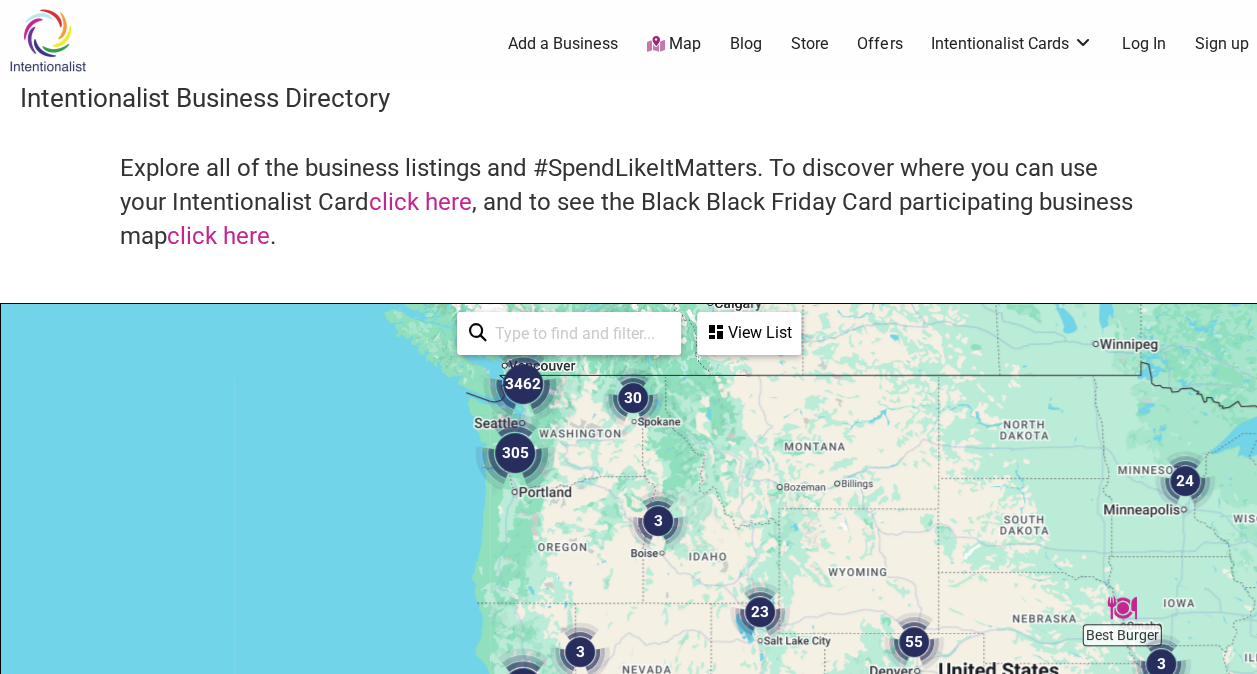 drag, startPoint x: 516, startPoint y: 412, endPoint x: 482, endPoint y: 525, distance: 118.004234 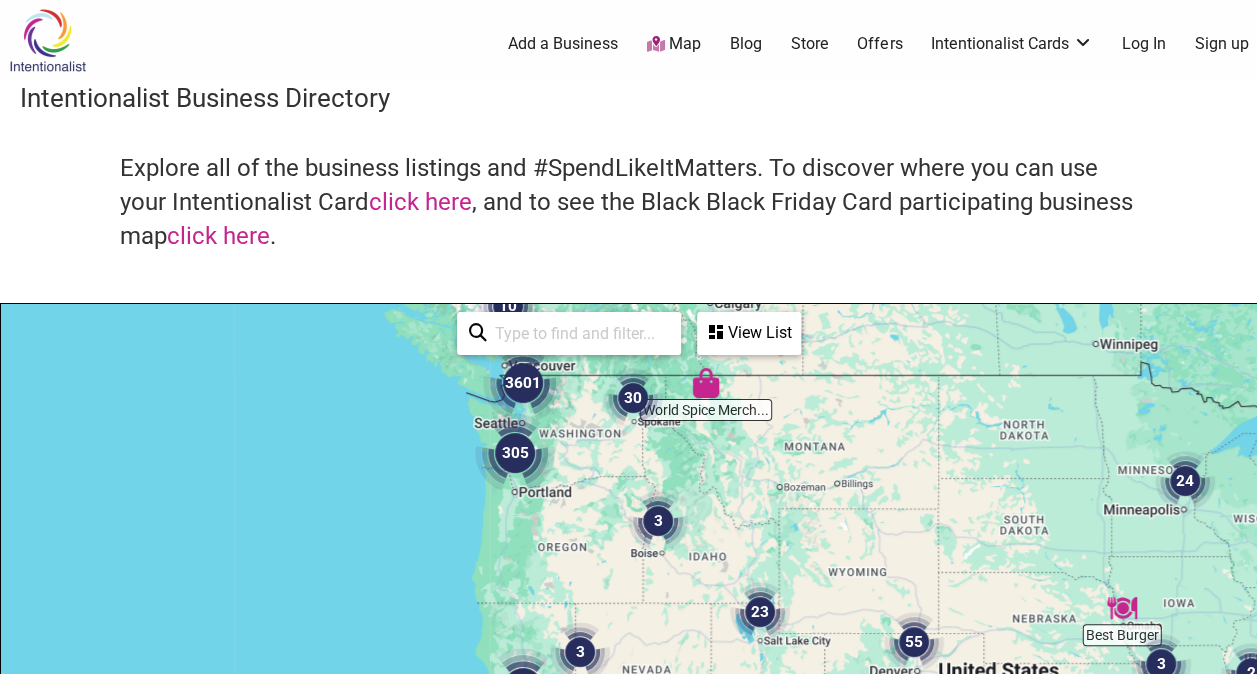 click on "To navigate, press the arrow keys." at bounding box center [628, 693] 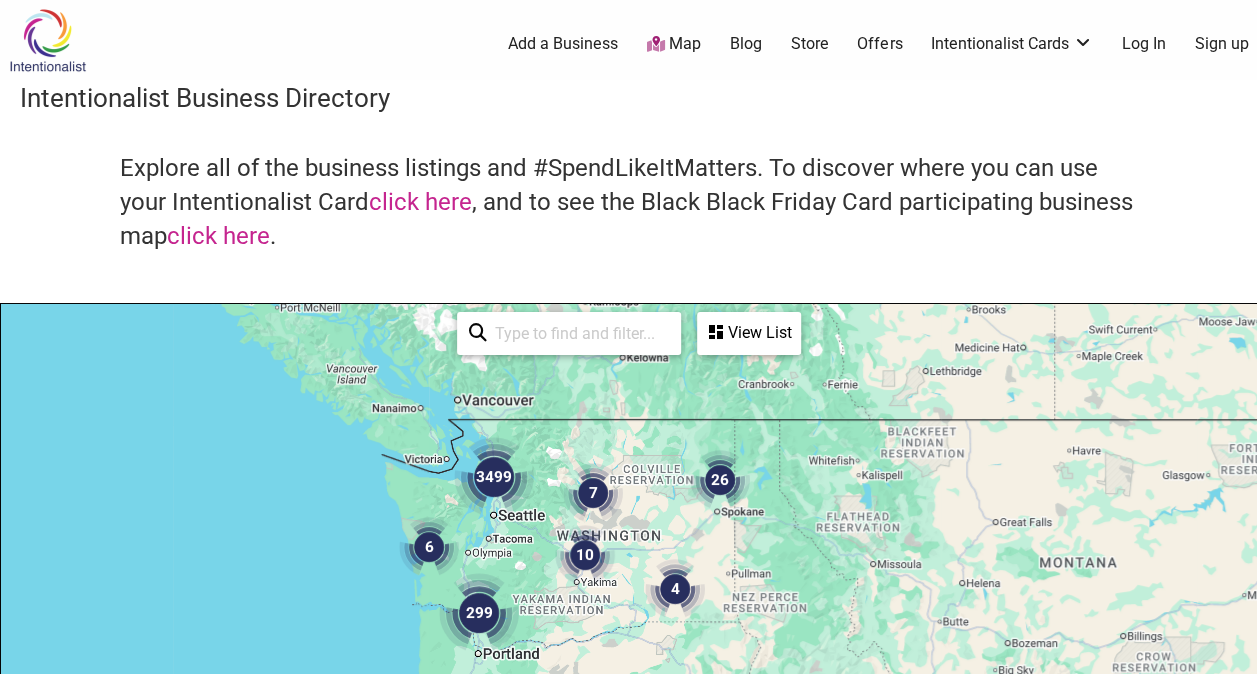 drag, startPoint x: 471, startPoint y: 439, endPoint x: 395, endPoint y: 631, distance: 206.49455 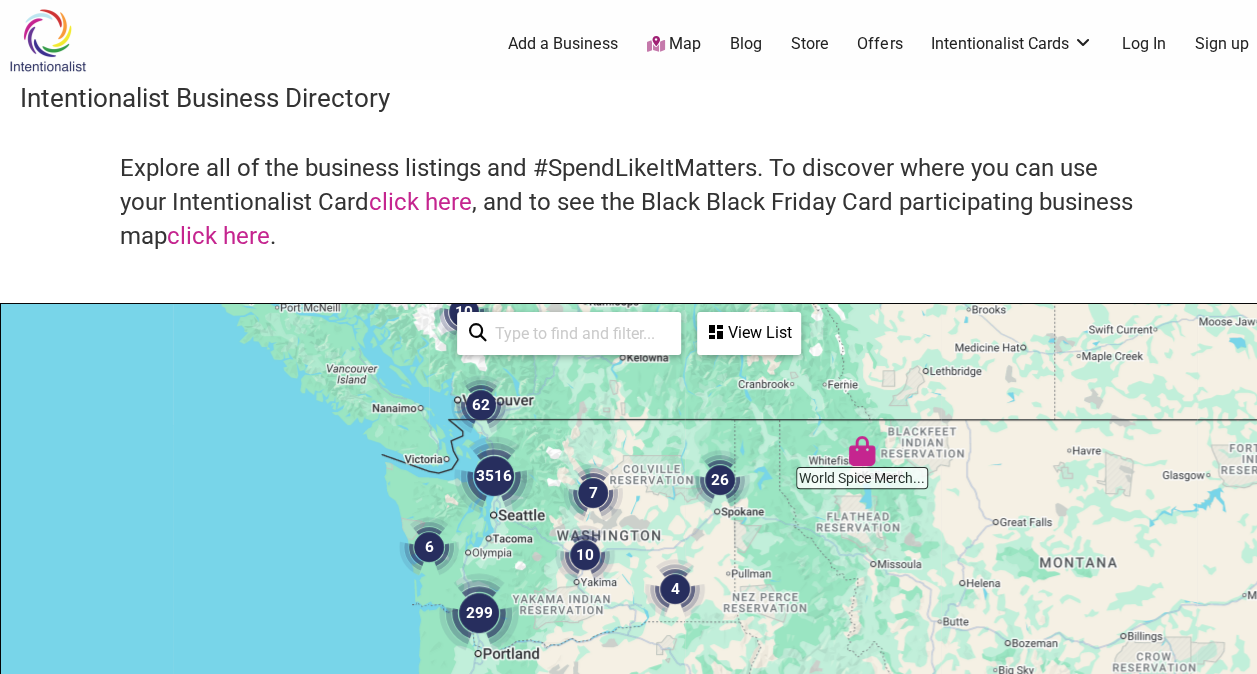 click on "To navigate, press the arrow keys." at bounding box center (628, 693) 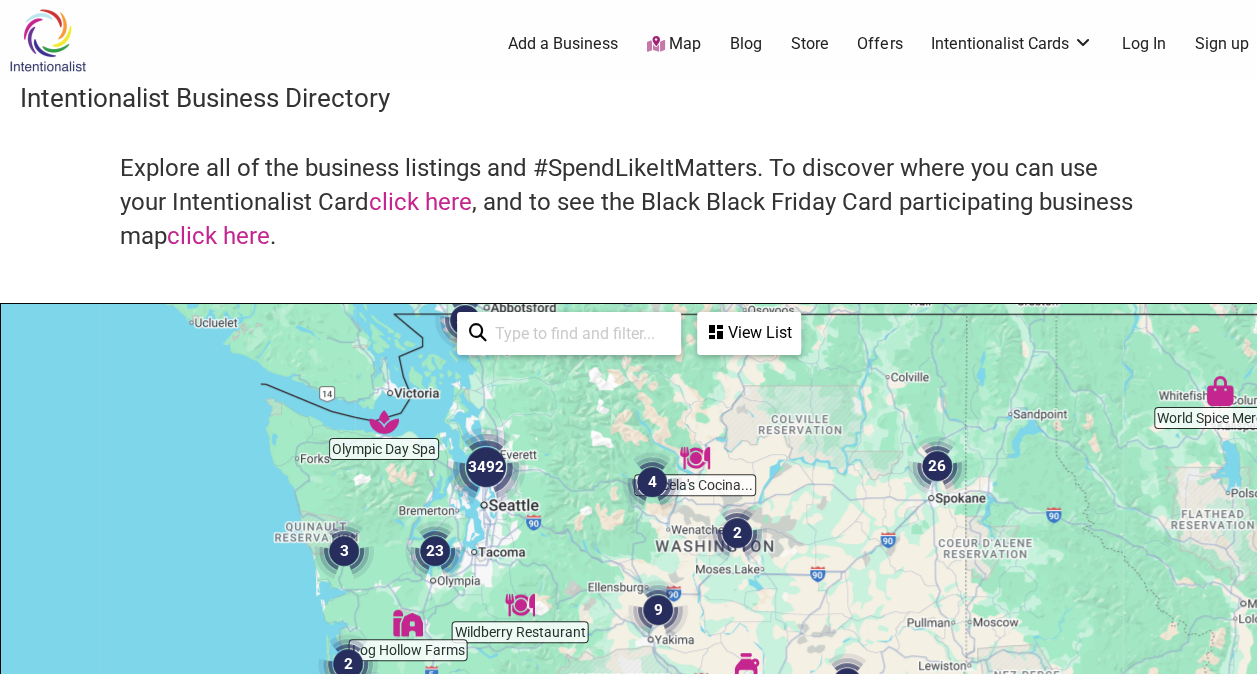 click on "To navigate, press the arrow keys." at bounding box center (628, 693) 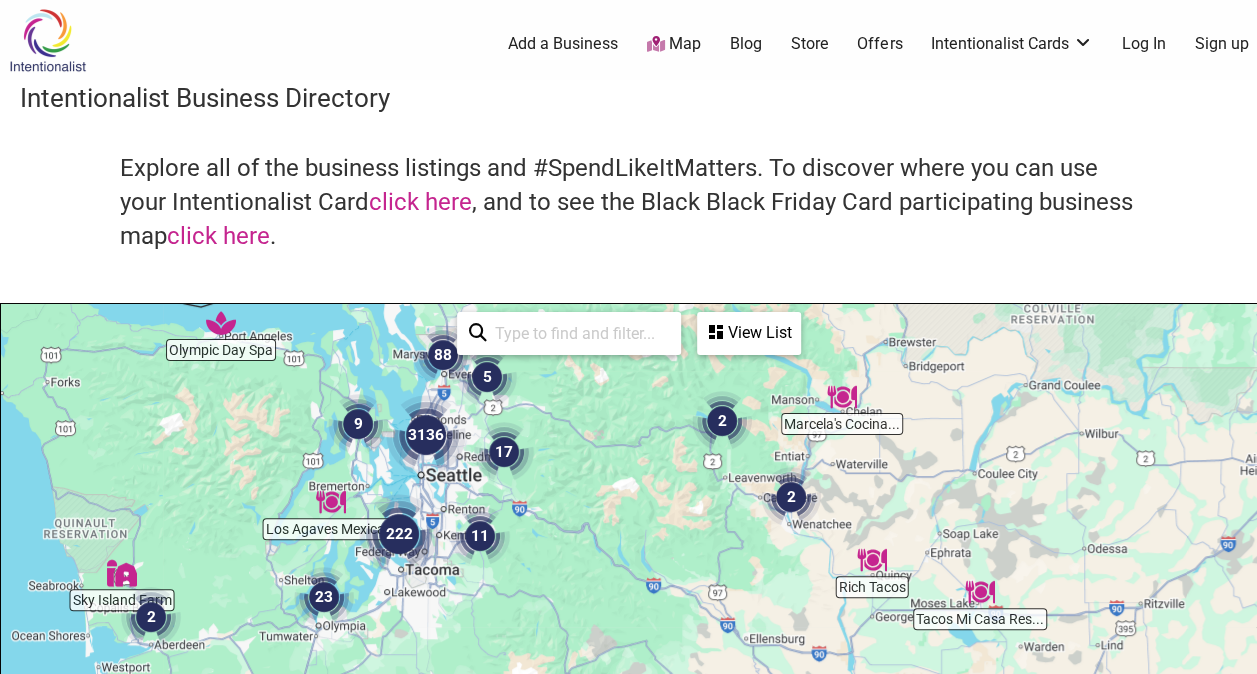 click on "To navigate, press the arrow keys." at bounding box center (628, 693) 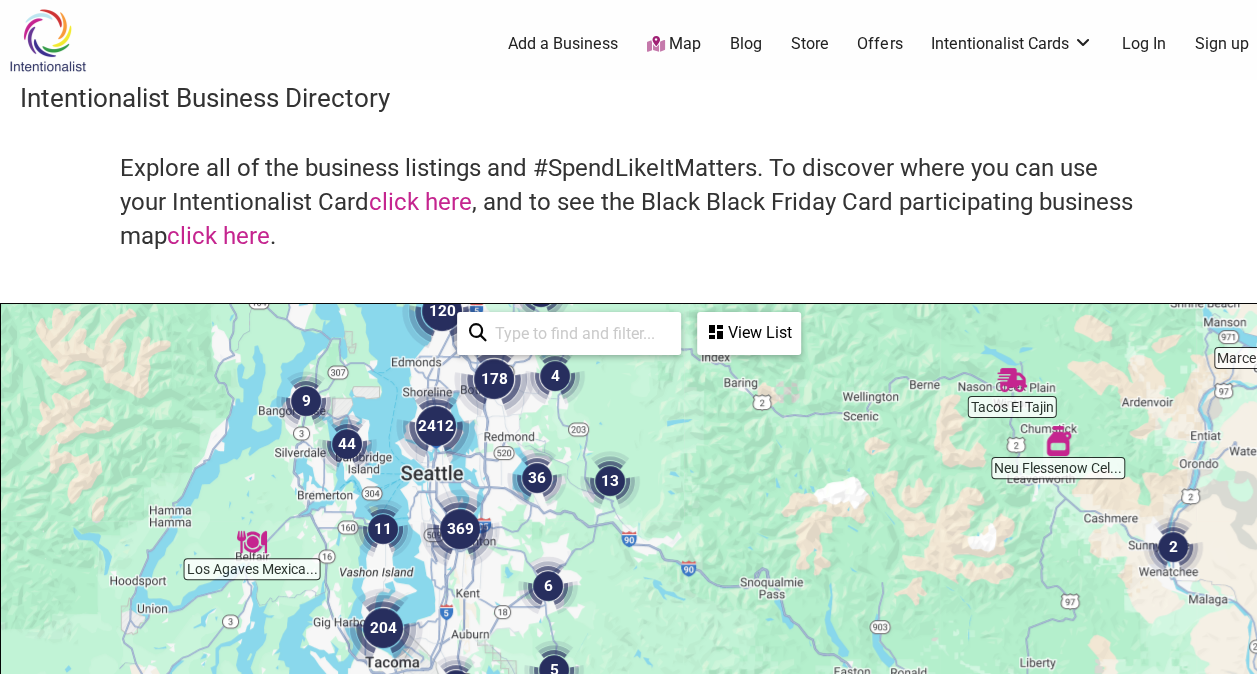 drag, startPoint x: 441, startPoint y: 477, endPoint x: 506, endPoint y: 484, distance: 65.37584 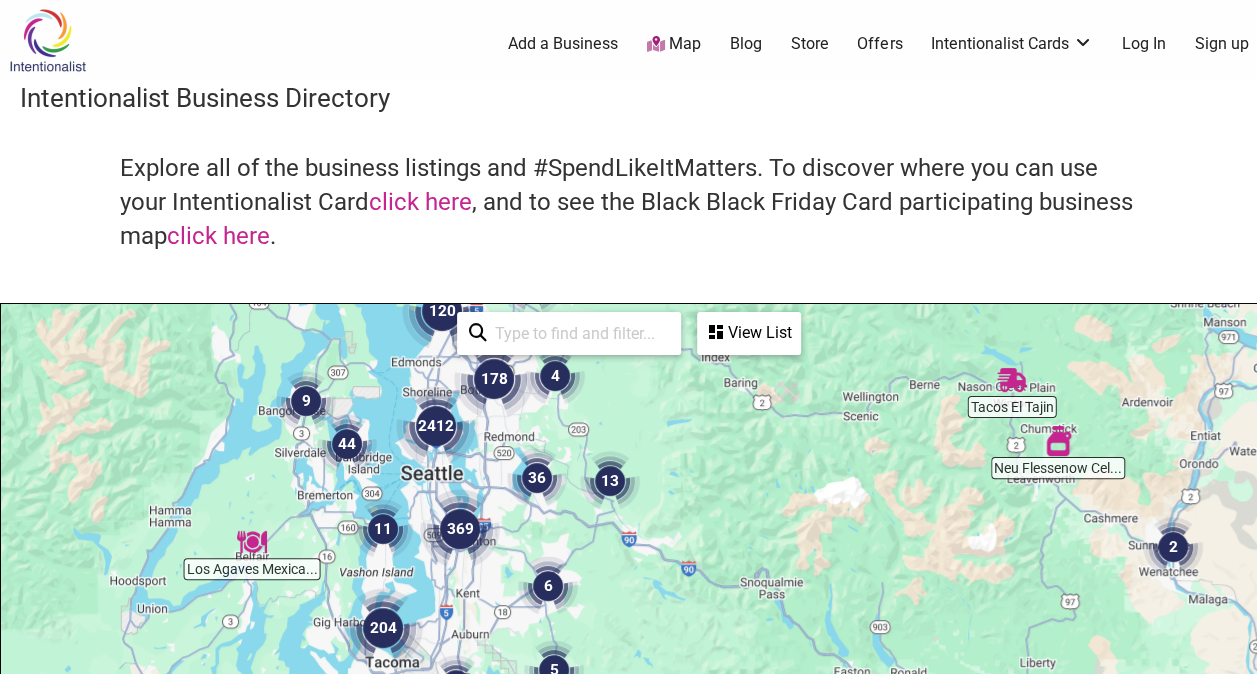 click at bounding box center [436, 426] 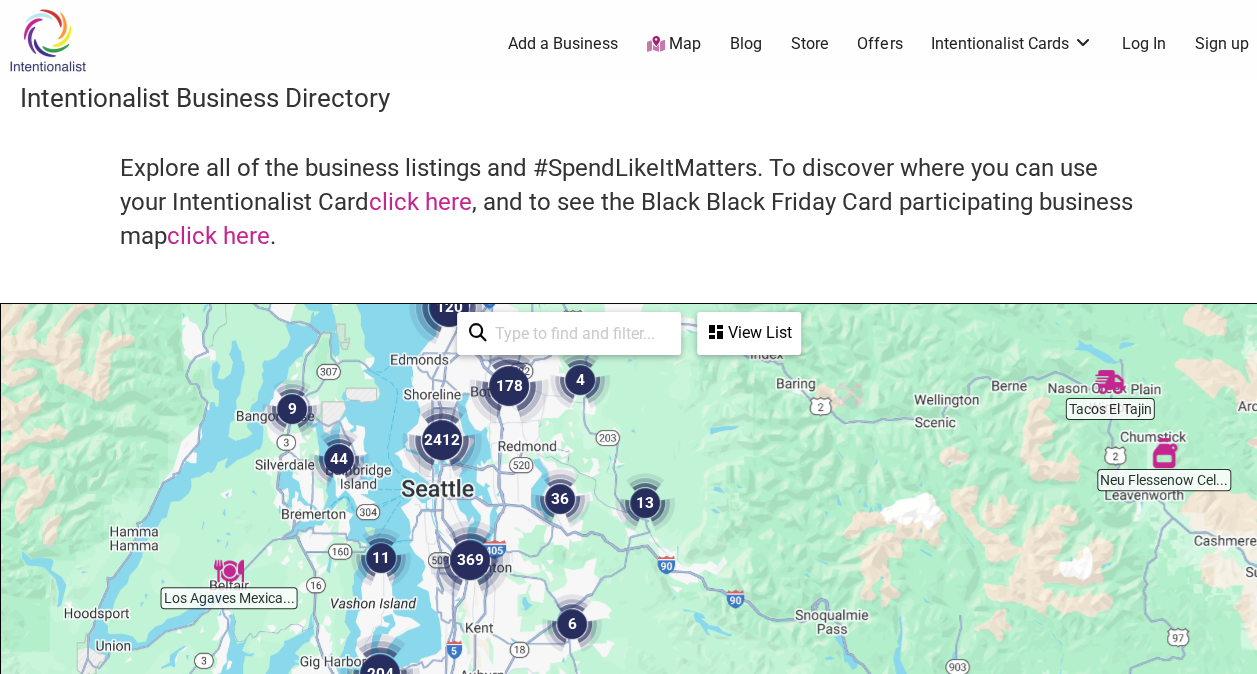 click at bounding box center (442, 440) 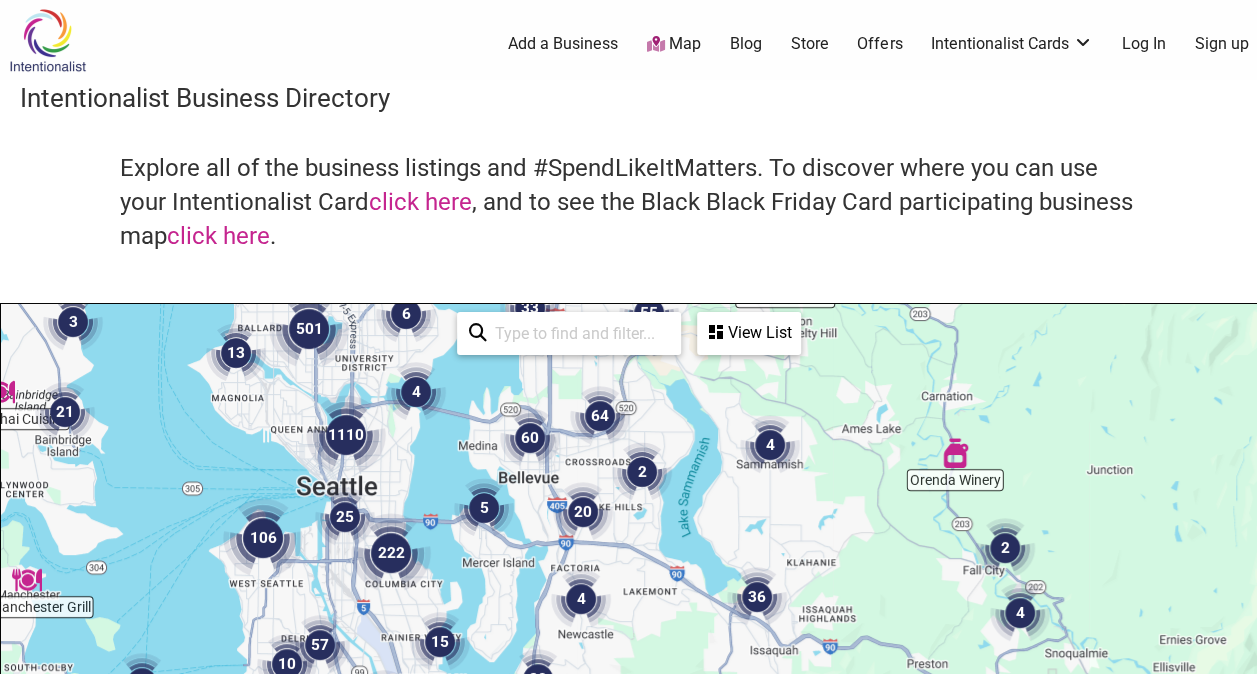 drag, startPoint x: 485, startPoint y: 553, endPoint x: 284, endPoint y: 262, distance: 353.66934 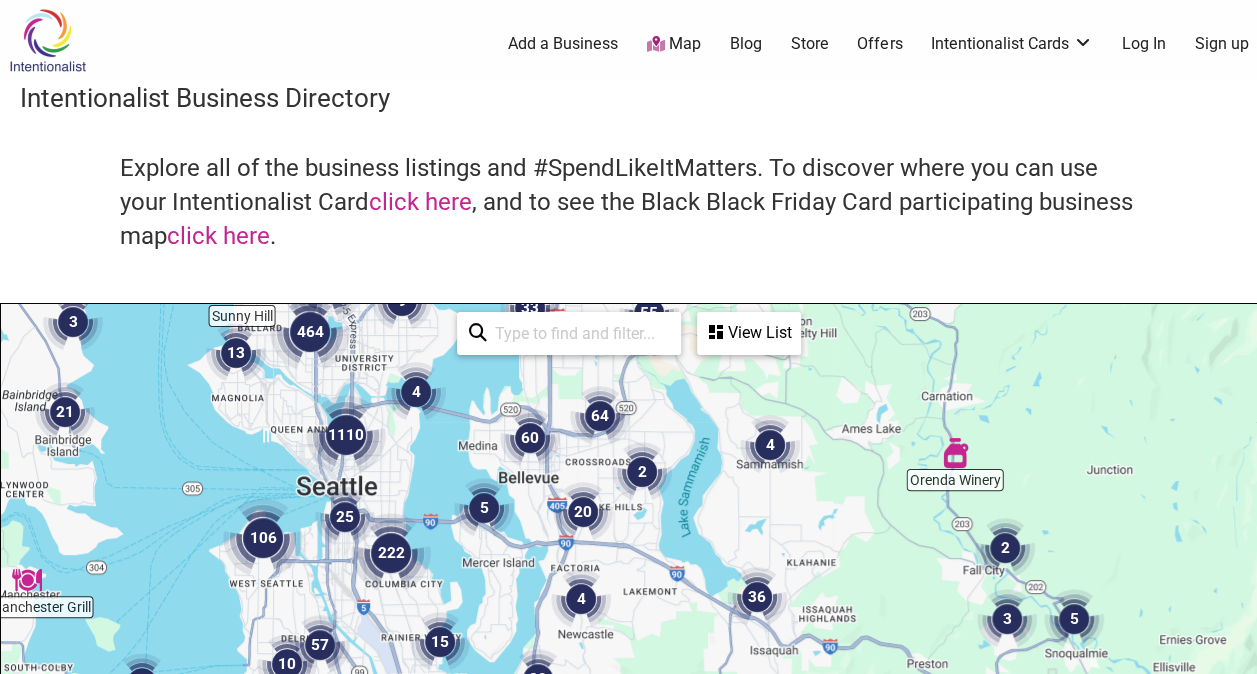click on "To navigate, press the arrow keys." at bounding box center [628, 693] 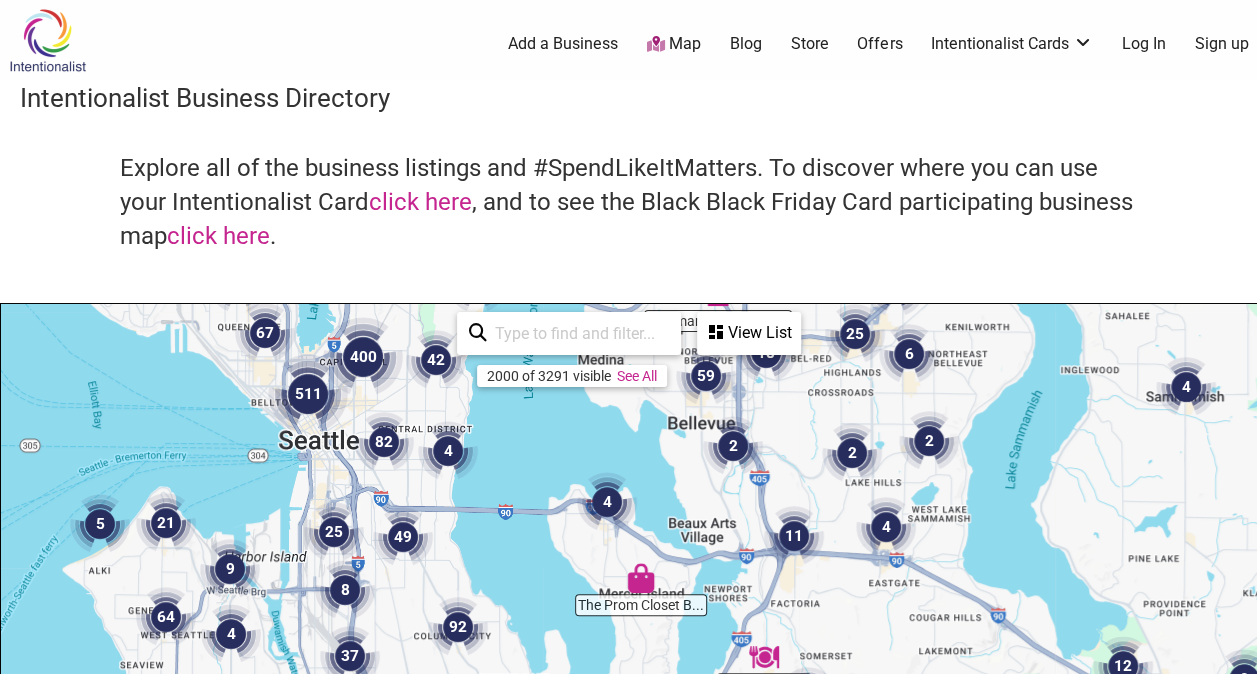 drag, startPoint x: 367, startPoint y: 496, endPoint x: 510, endPoint y: 352, distance: 202.94087 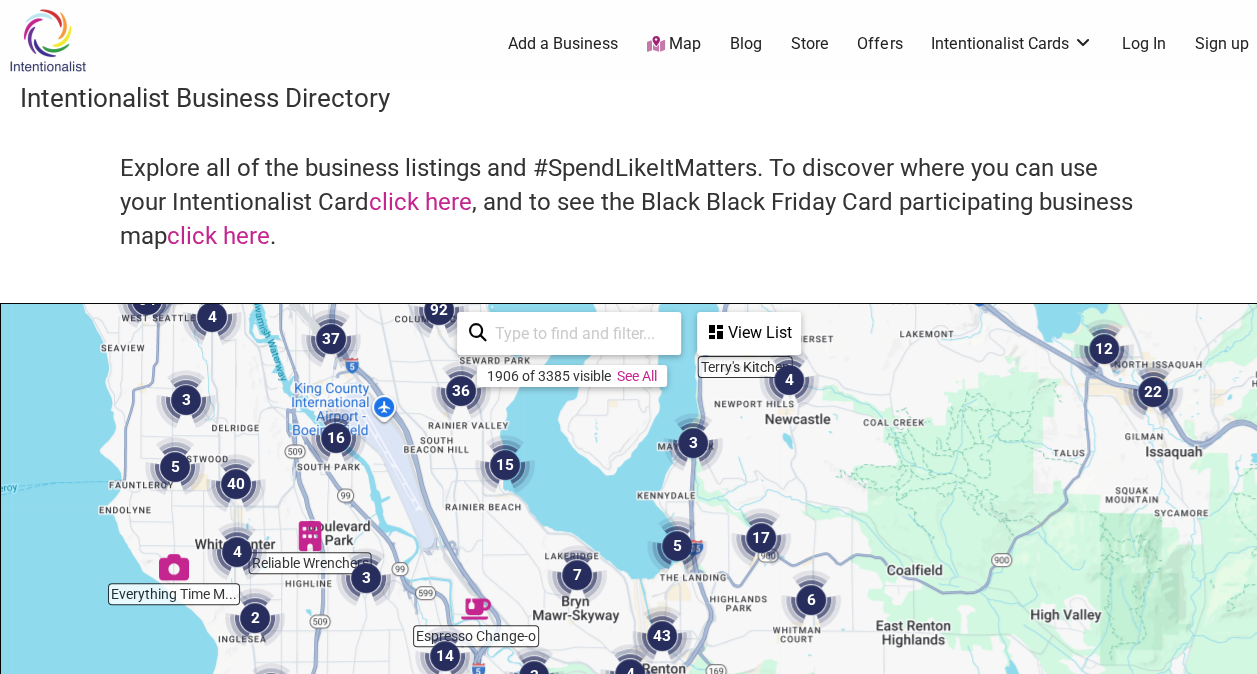 drag, startPoint x: 536, startPoint y: 522, endPoint x: 488, endPoint y: 245, distance: 281.12808 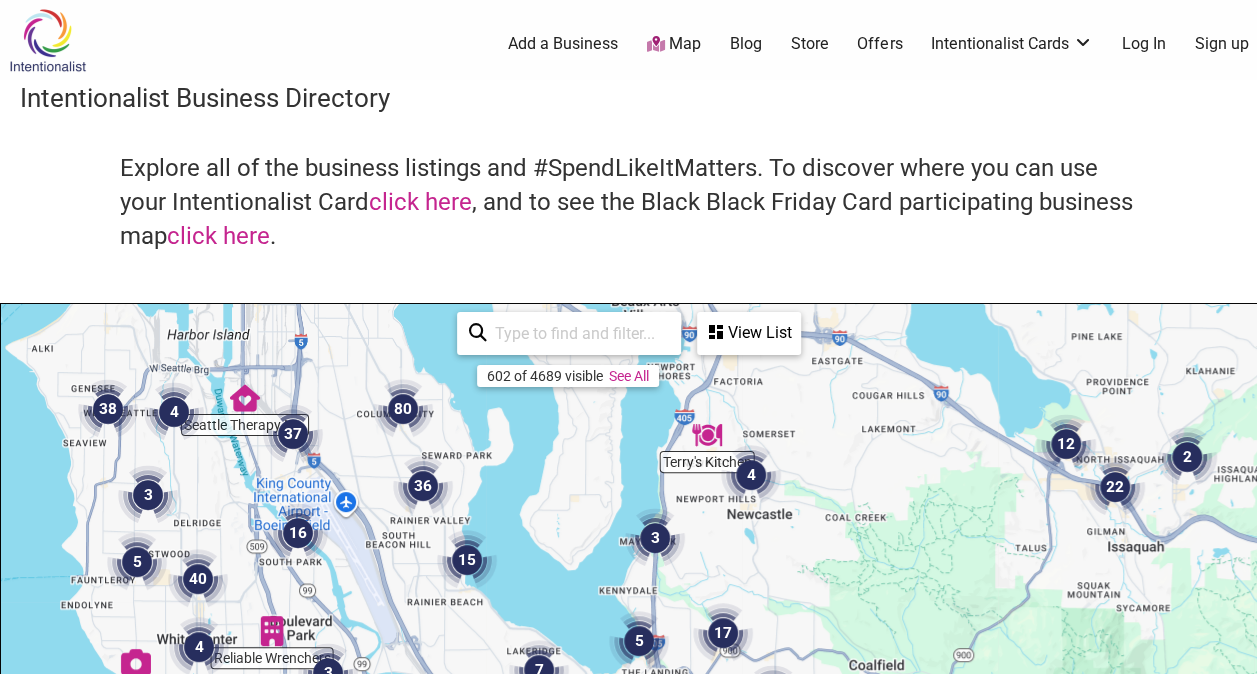 drag, startPoint x: 536, startPoint y: 414, endPoint x: 492, endPoint y: 538, distance: 131.57507 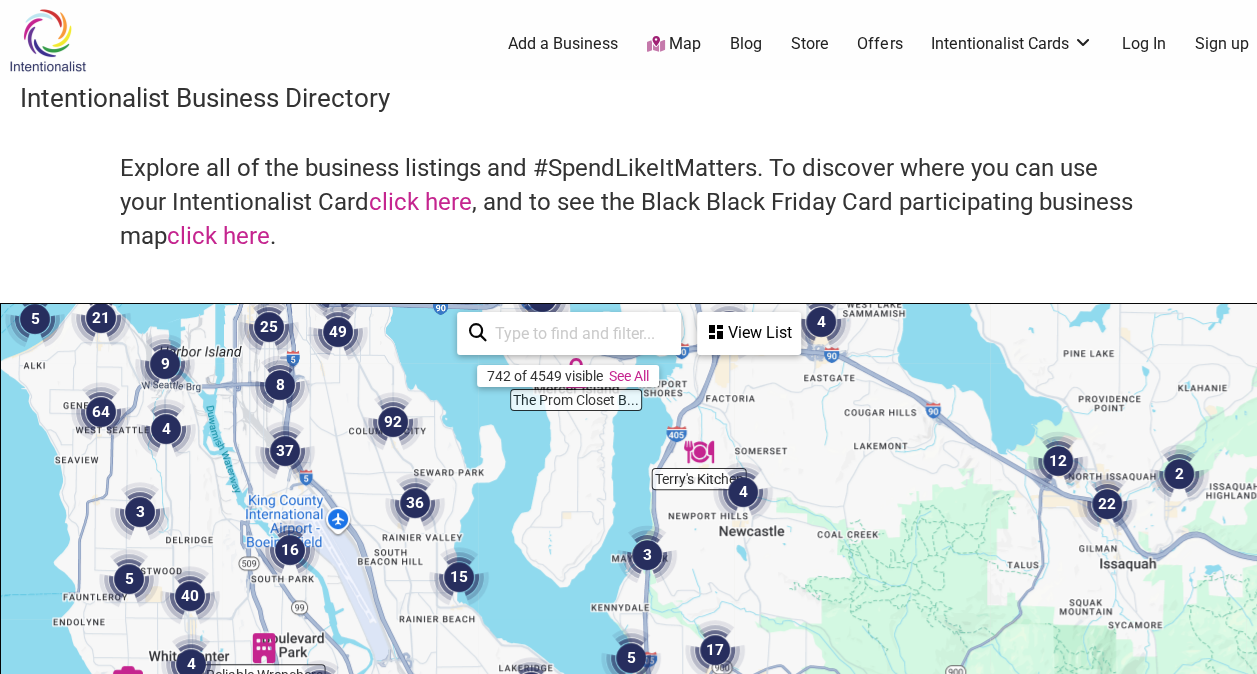 click on "To navigate, press the arrow keys." at bounding box center [628, 693] 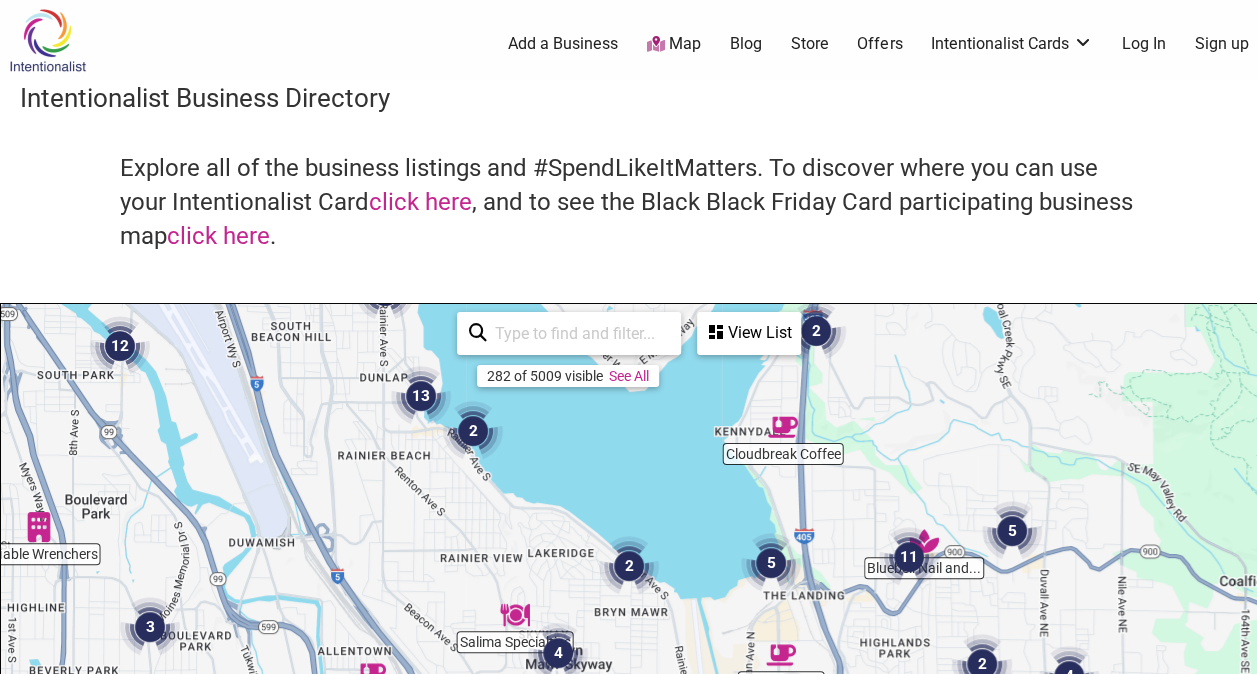 drag, startPoint x: 470, startPoint y: 547, endPoint x: 506, endPoint y: 236, distance: 313.07666 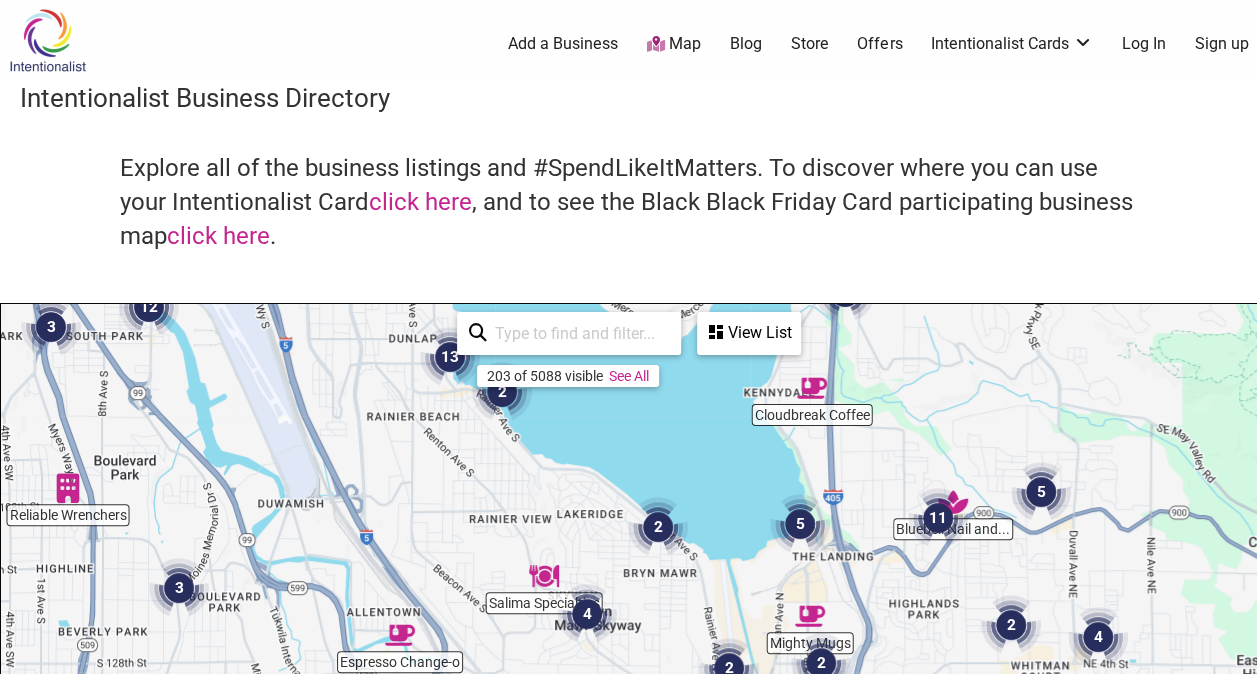 drag, startPoint x: 571, startPoint y: 437, endPoint x: 600, endPoint y: 399, distance: 47.801674 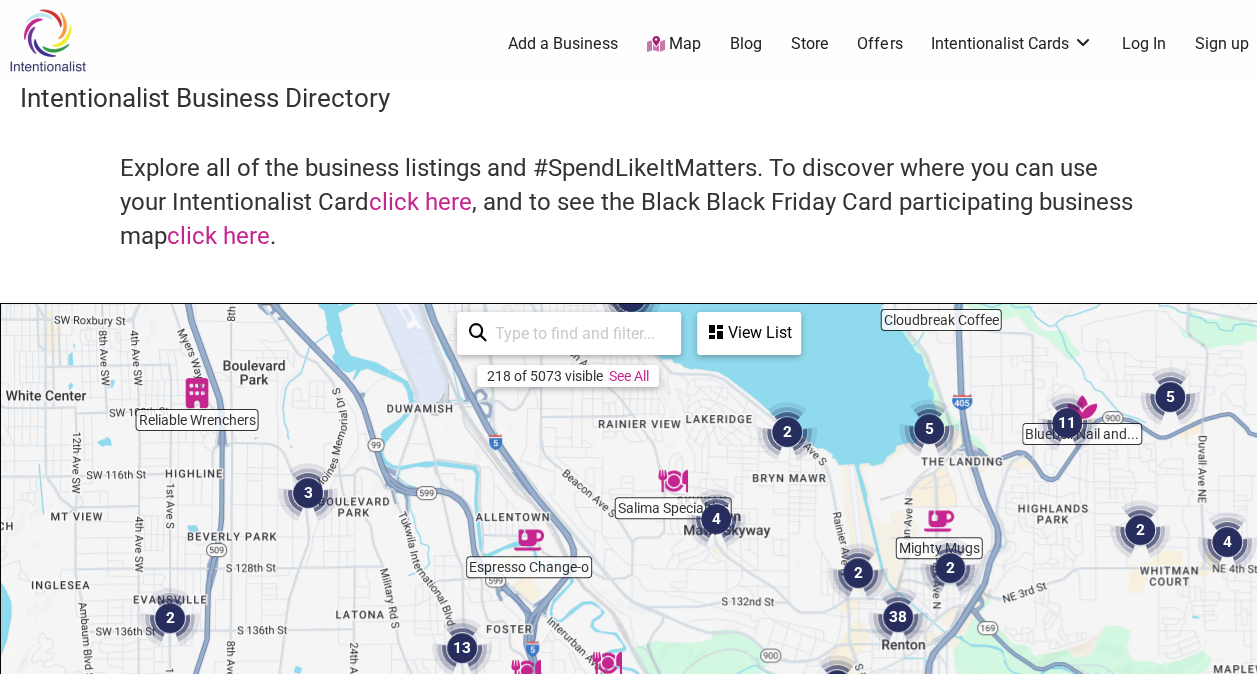 drag, startPoint x: 416, startPoint y: 537, endPoint x: 552, endPoint y: 437, distance: 168.80759 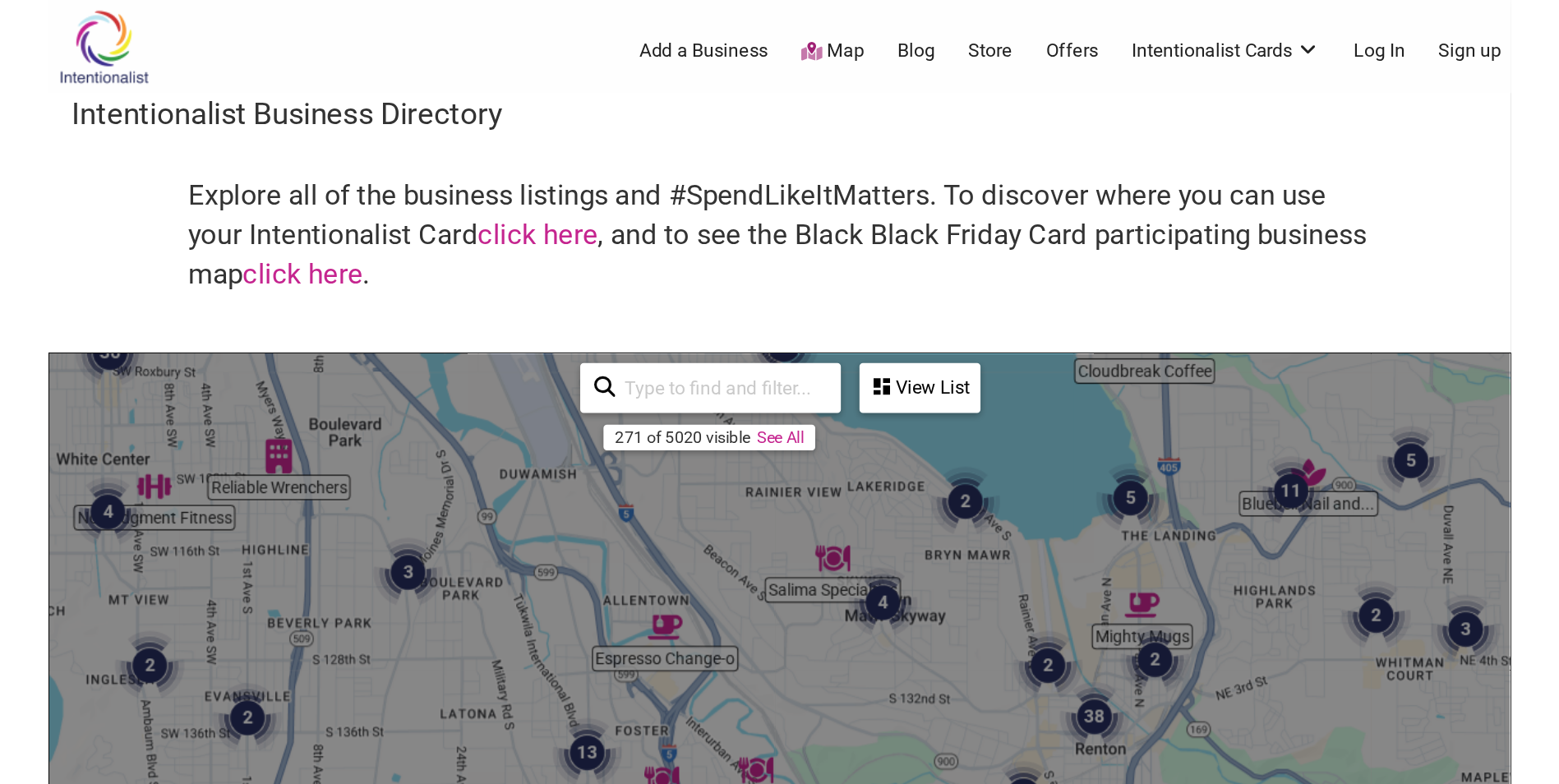 scroll, scrollTop: 82, scrollLeft: 0, axis: vertical 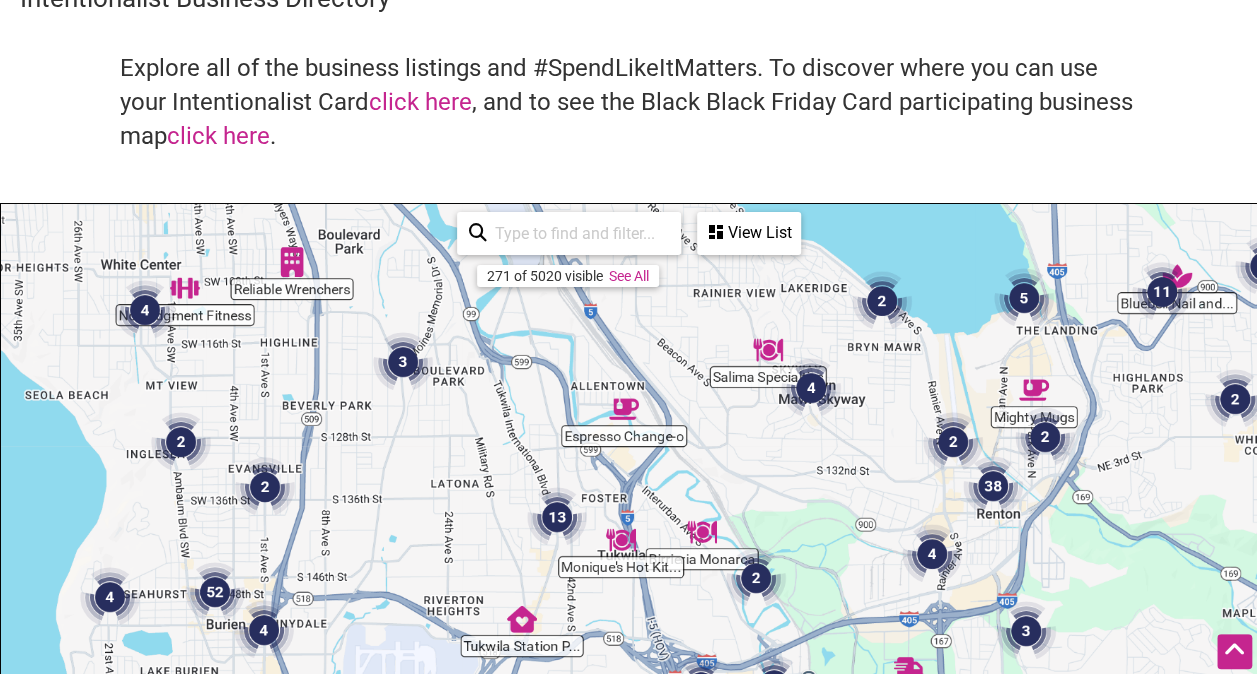 drag, startPoint x: 404, startPoint y: 482, endPoint x: 498, endPoint y: 450, distance: 99.29753 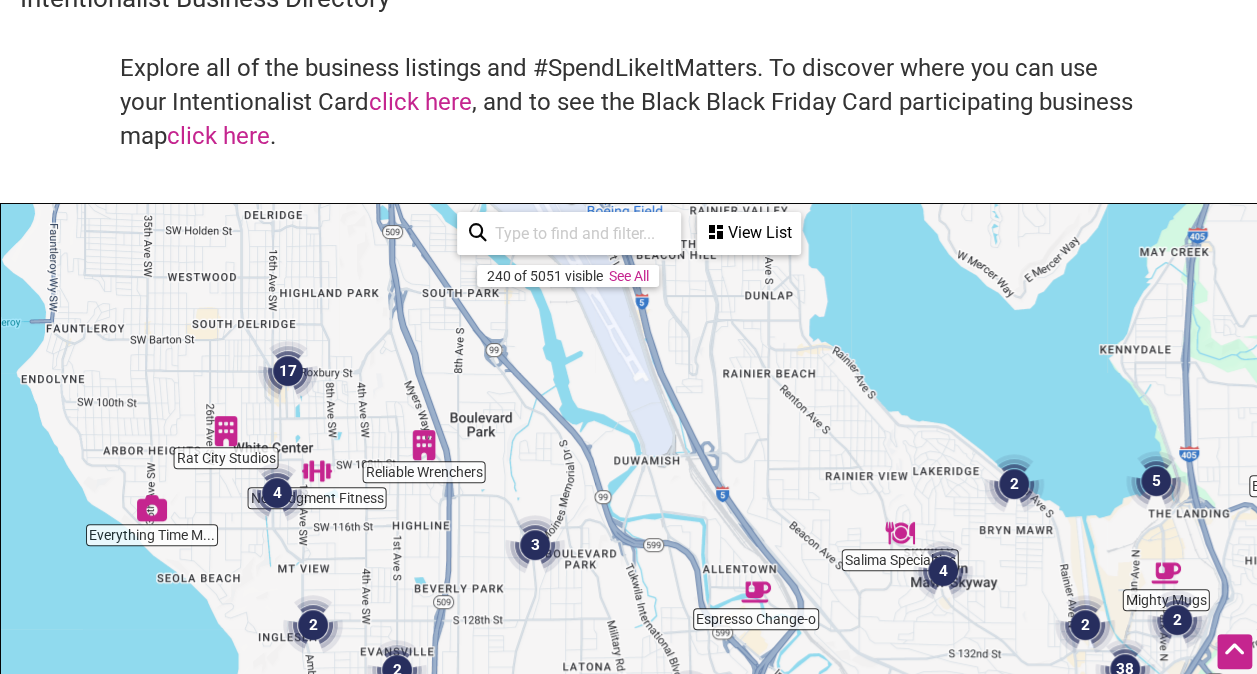 drag, startPoint x: 398, startPoint y: 440, endPoint x: 546, endPoint y: 680, distance: 281.96454 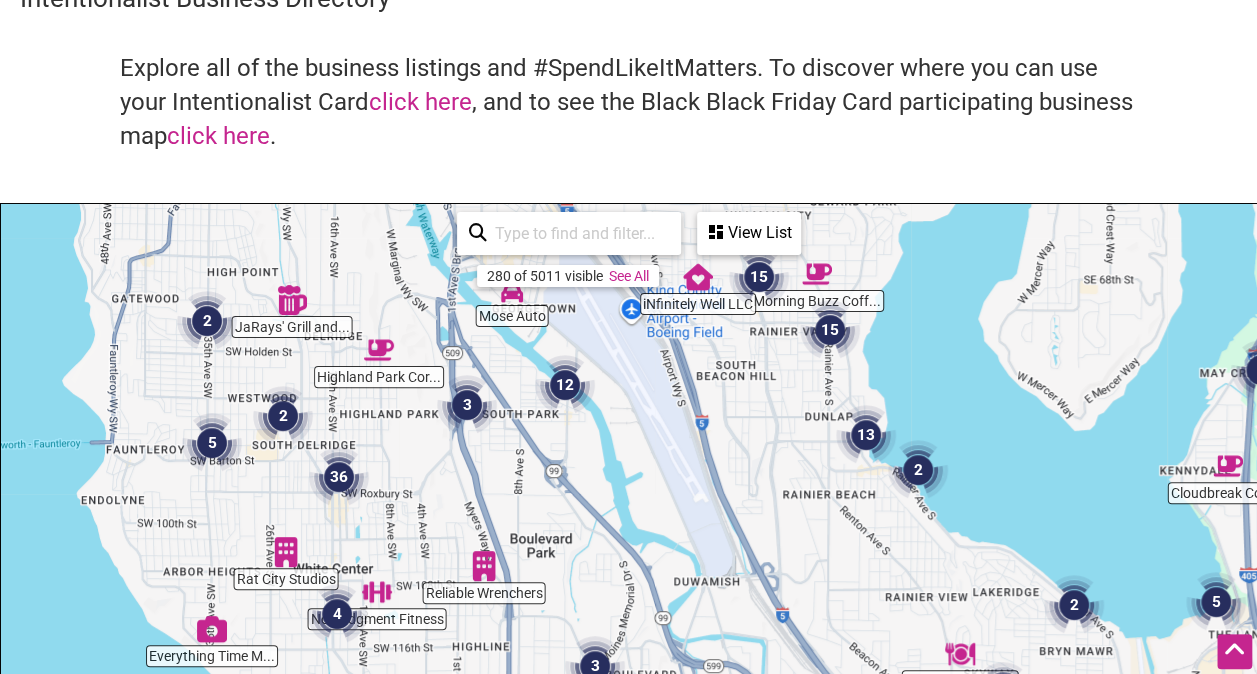 drag, startPoint x: 388, startPoint y: 428, endPoint x: 434, endPoint y: 504, distance: 88.83693 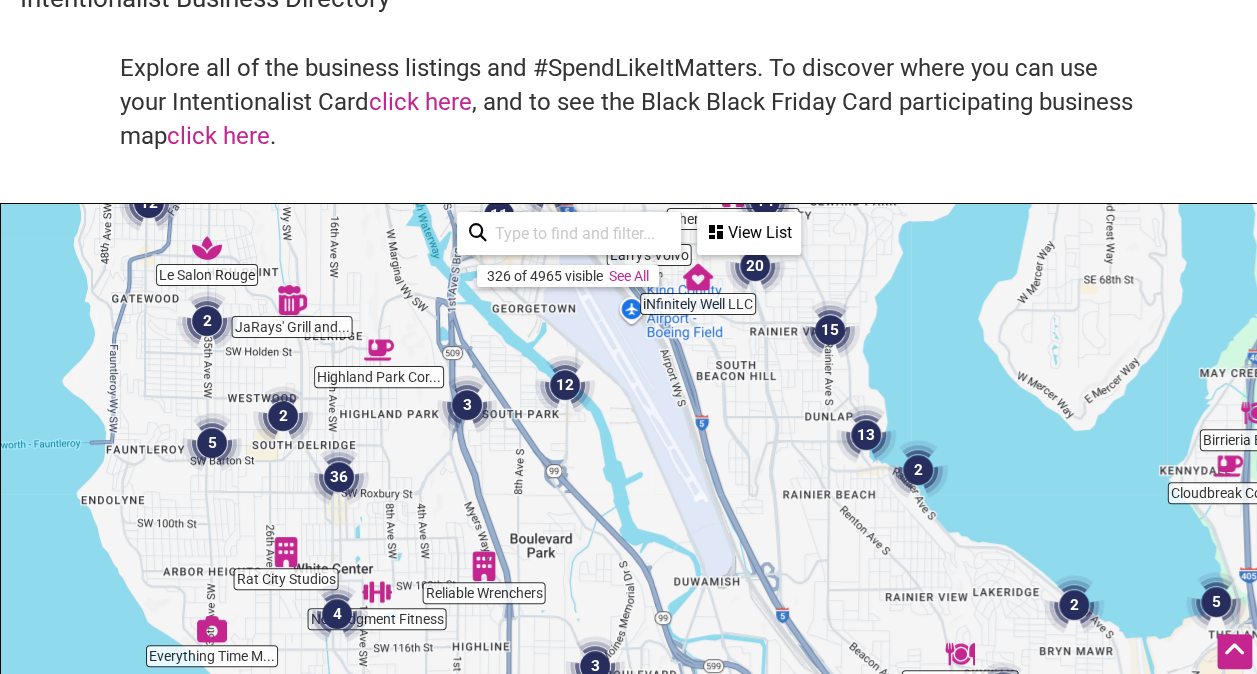 click at bounding box center (467, 405) 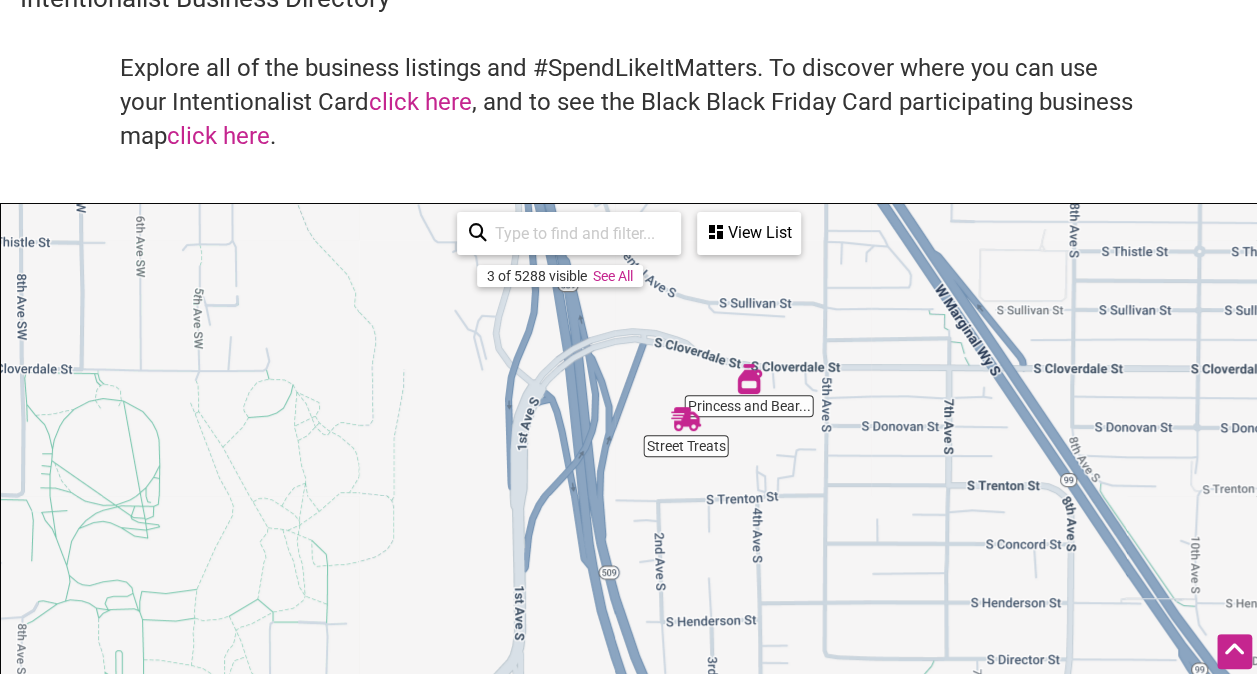 click at bounding box center [749, 379] 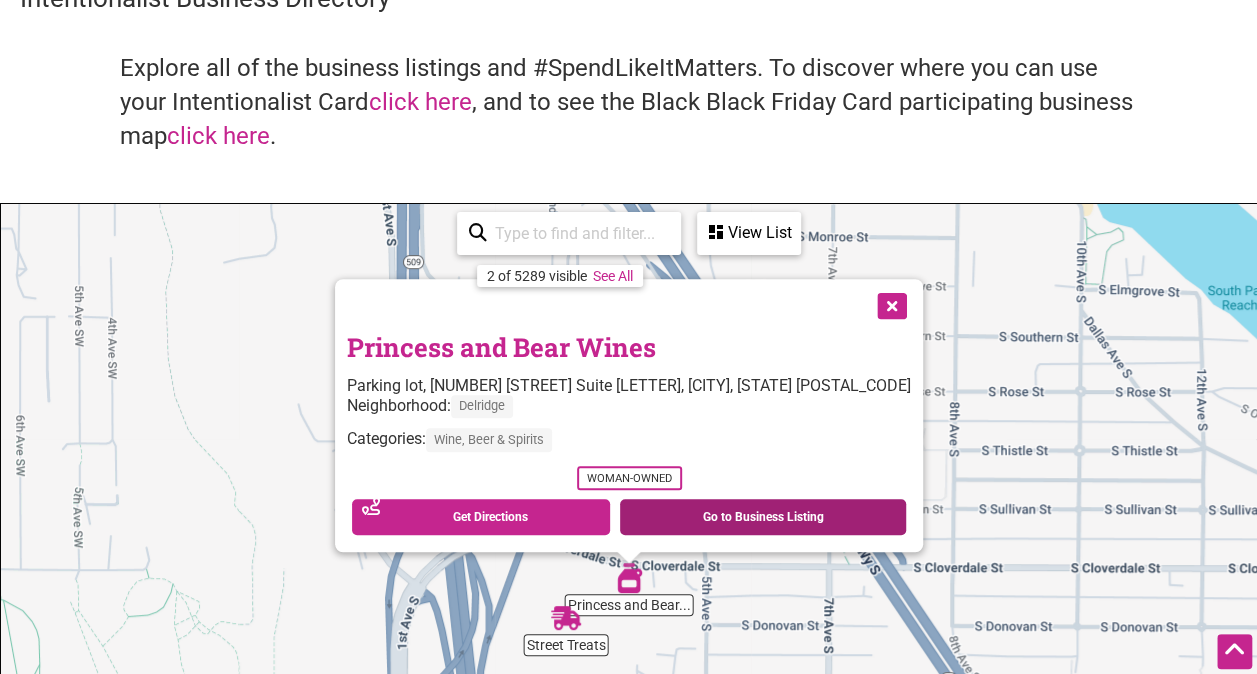 click on "Go to Business Listing" at bounding box center [763, 517] 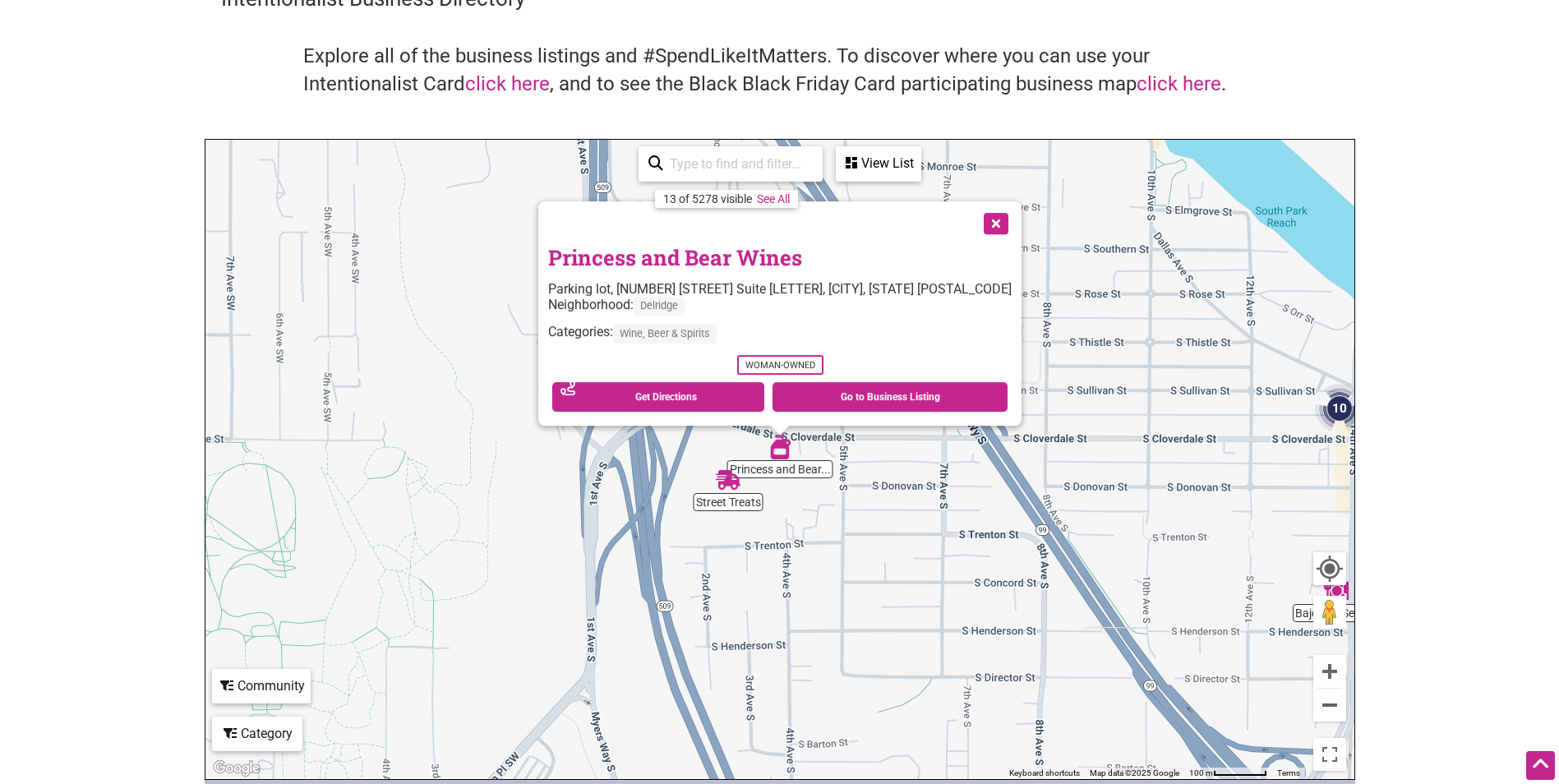 click at bounding box center [994, 222] 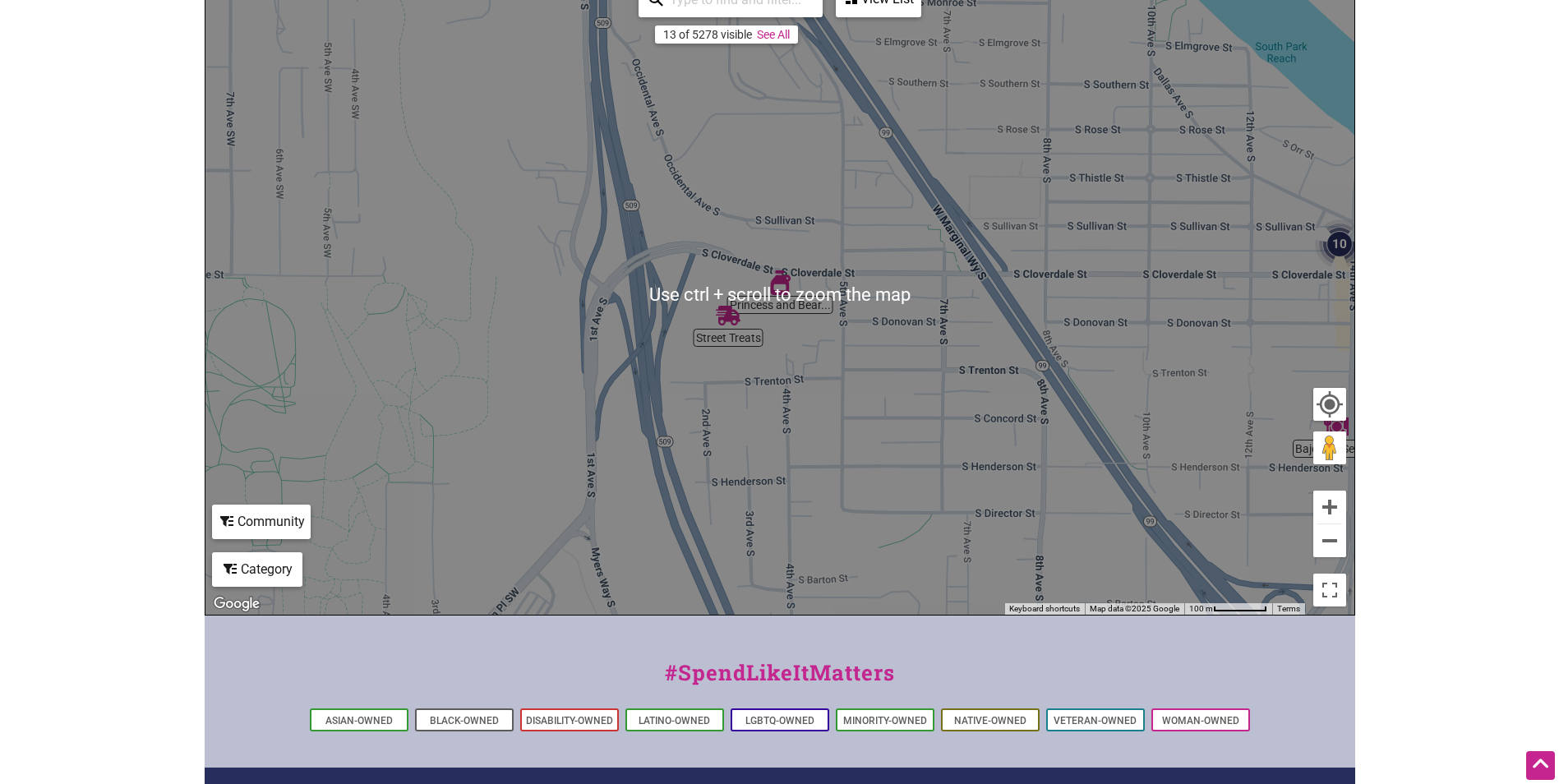 scroll, scrollTop: 82, scrollLeft: 0, axis: vertical 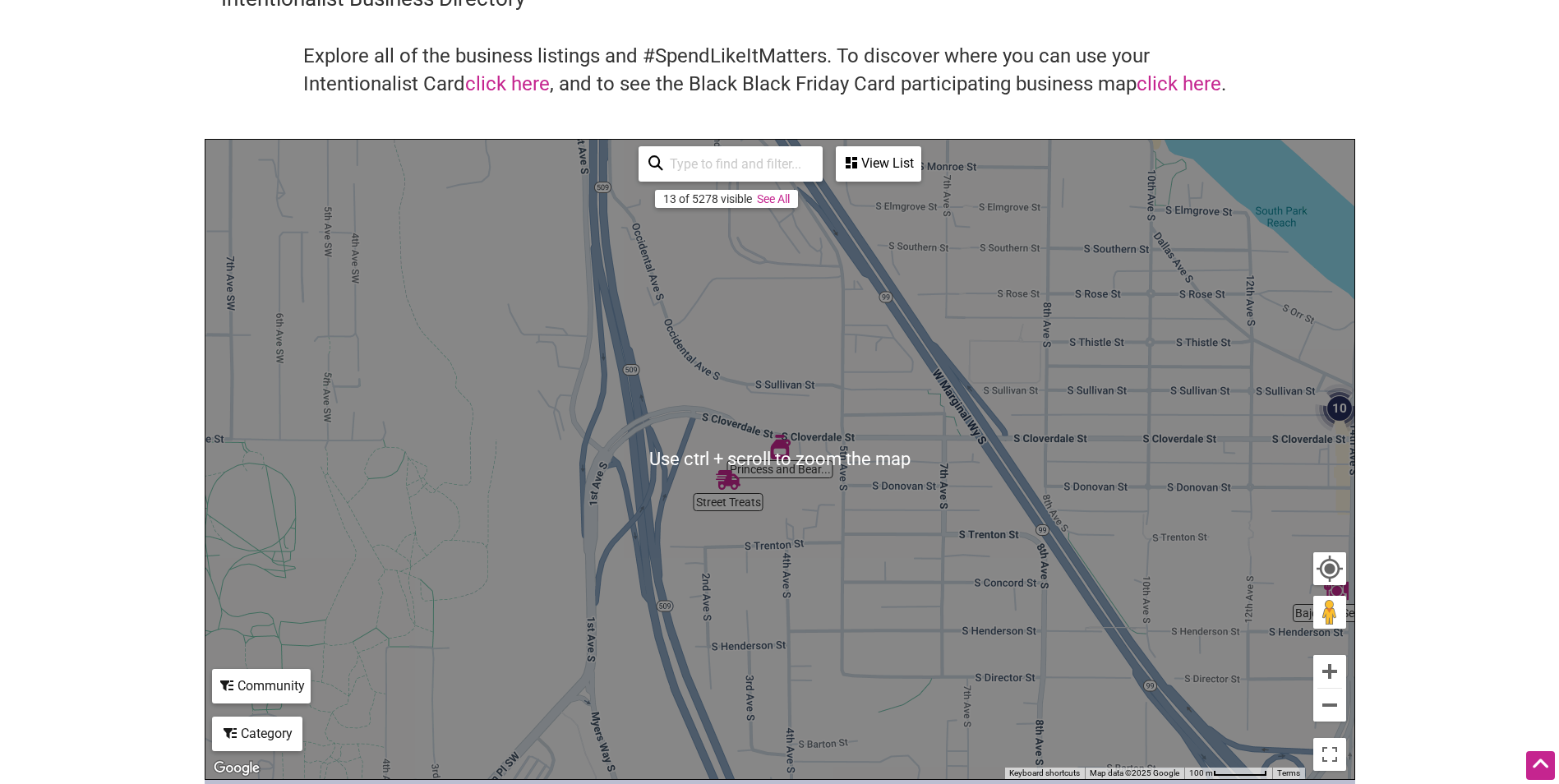 click on "To navigate, press the arrow keys." at bounding box center [780, 459] 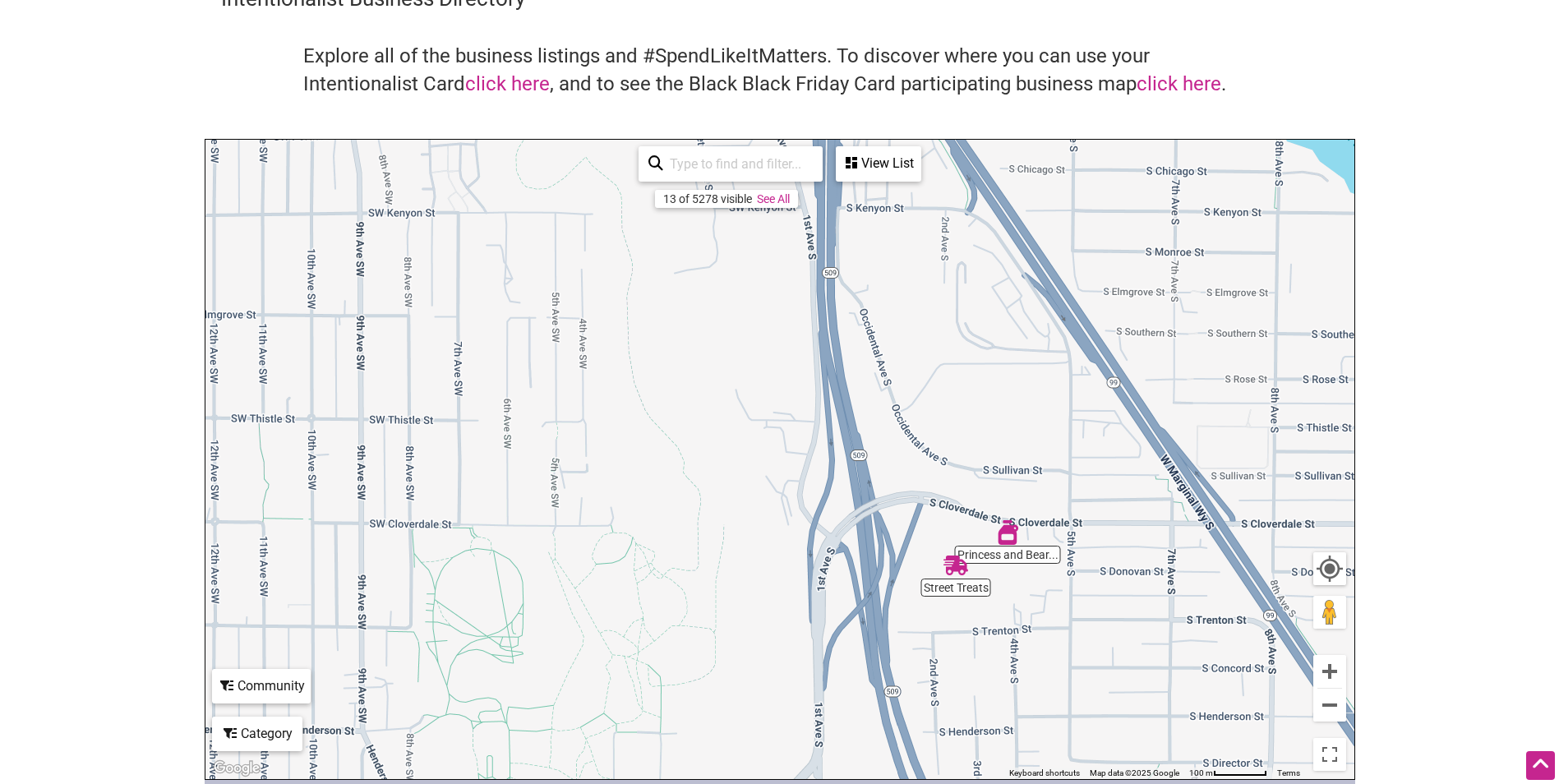 drag, startPoint x: 492, startPoint y: 518, endPoint x: 722, endPoint y: 605, distance: 245.90445 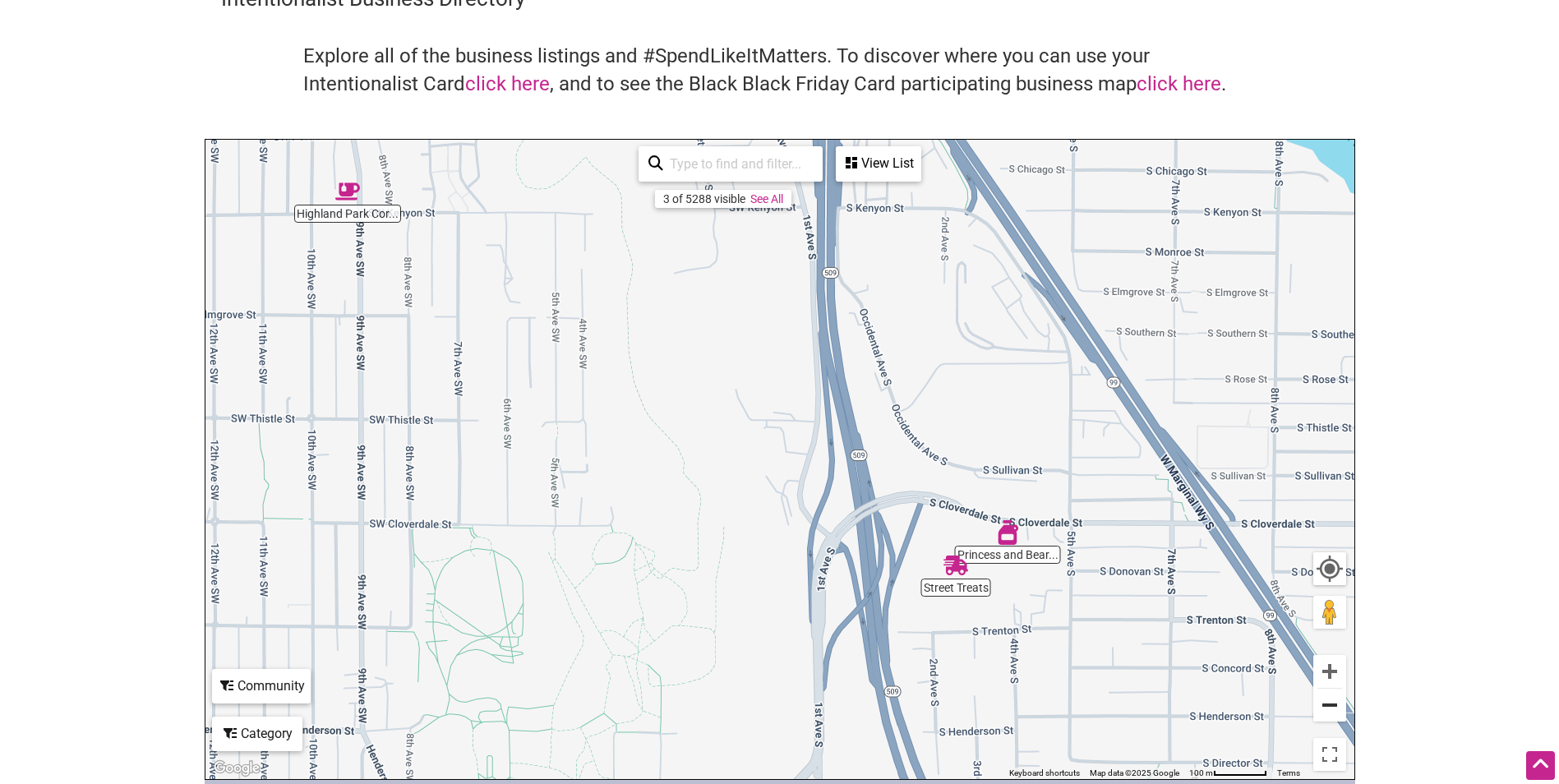 click at bounding box center [1330, 705] 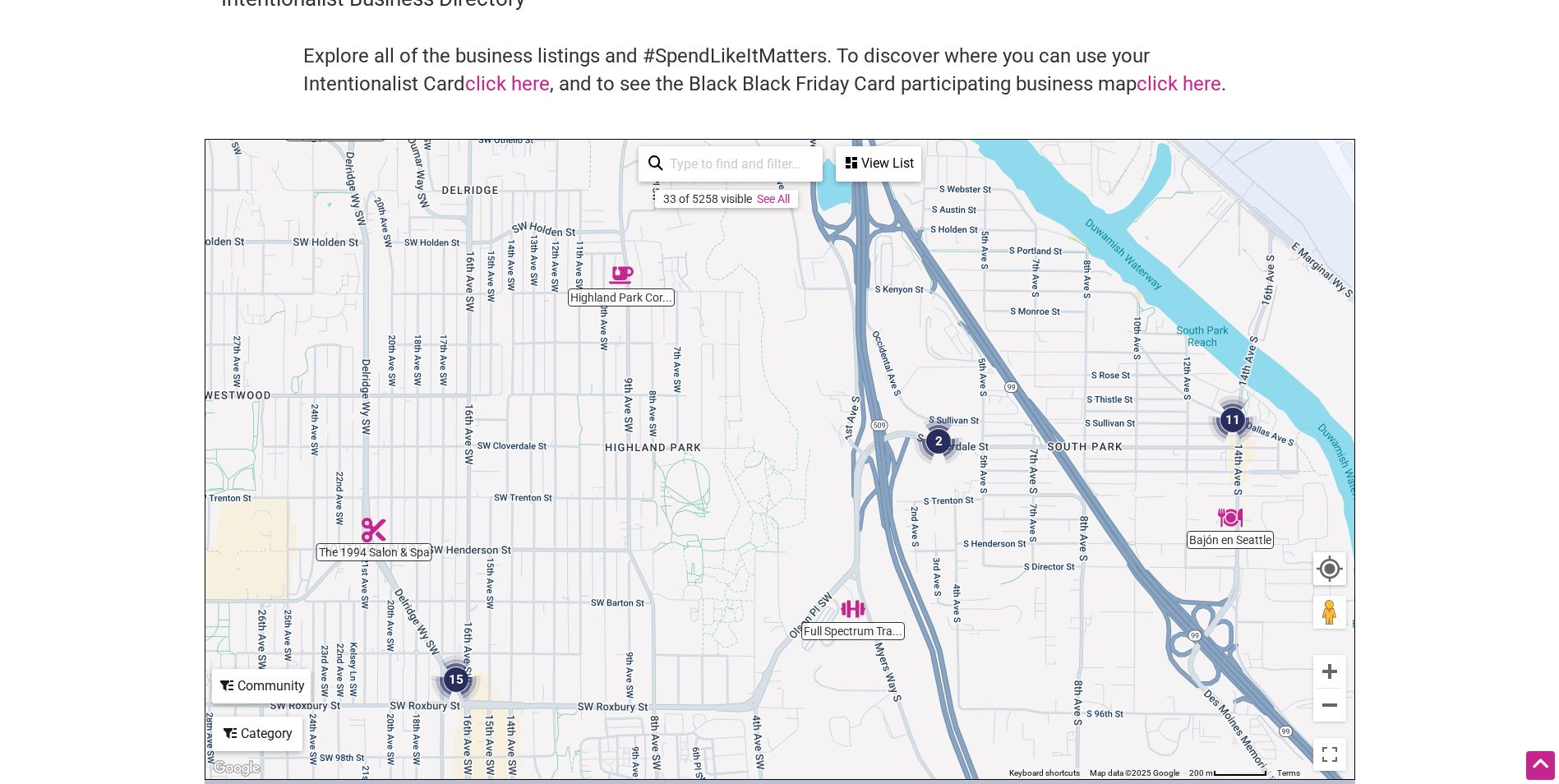 drag, startPoint x: 570, startPoint y: 630, endPoint x: 630, endPoint y: 583, distance: 76.2168 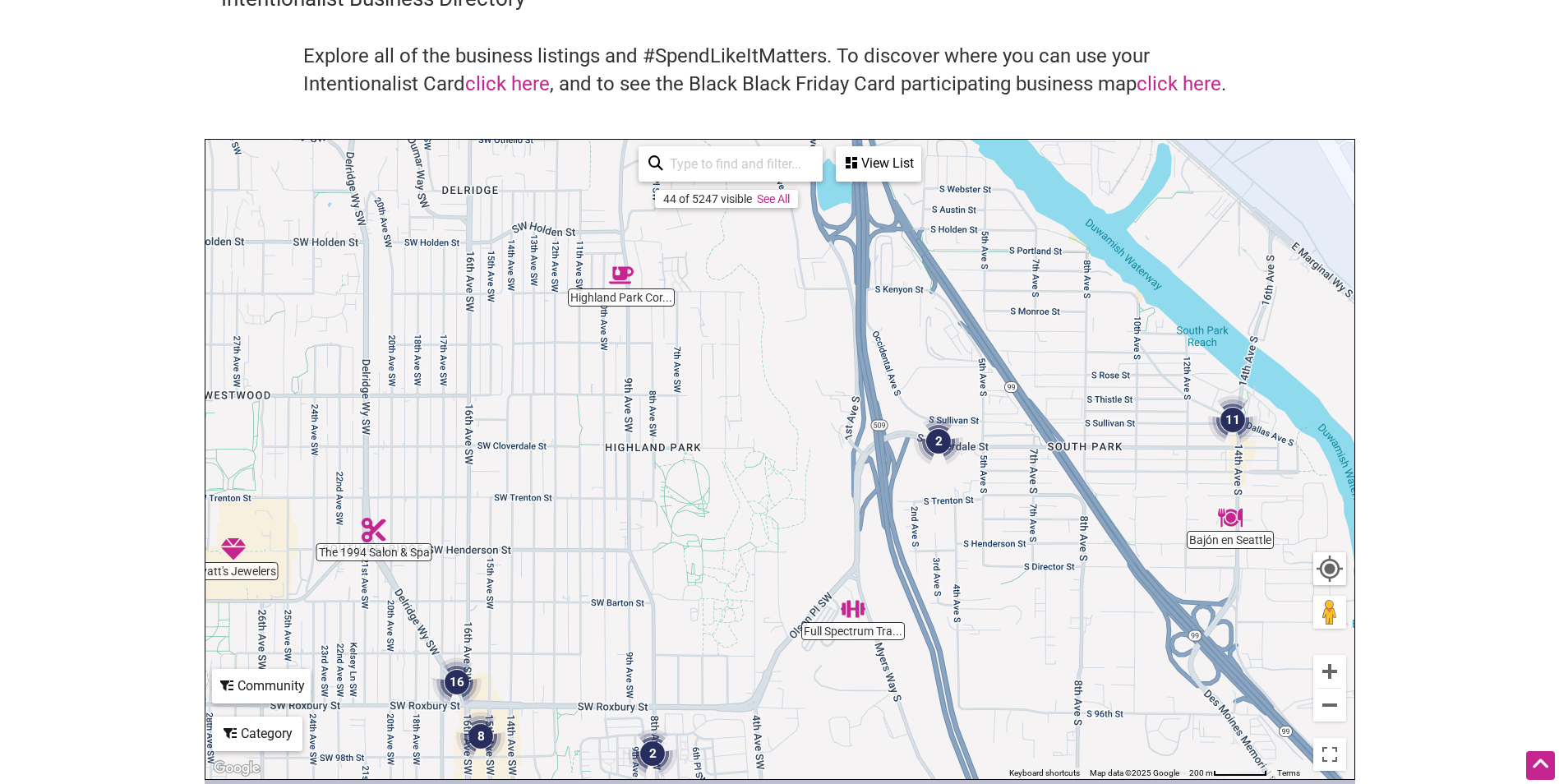 click at bounding box center [738, 164] 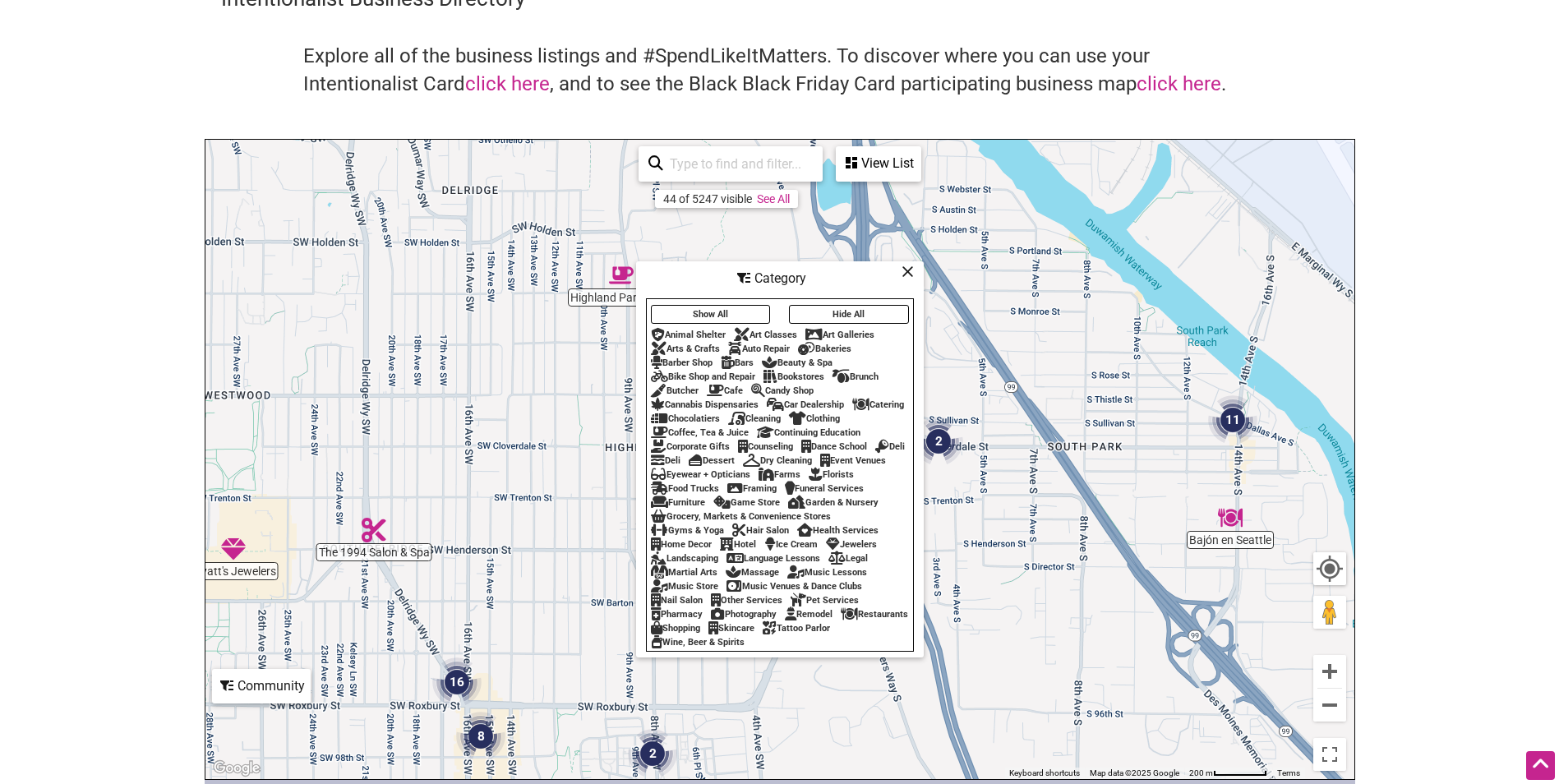 click on "Bars" at bounding box center [737, 362] 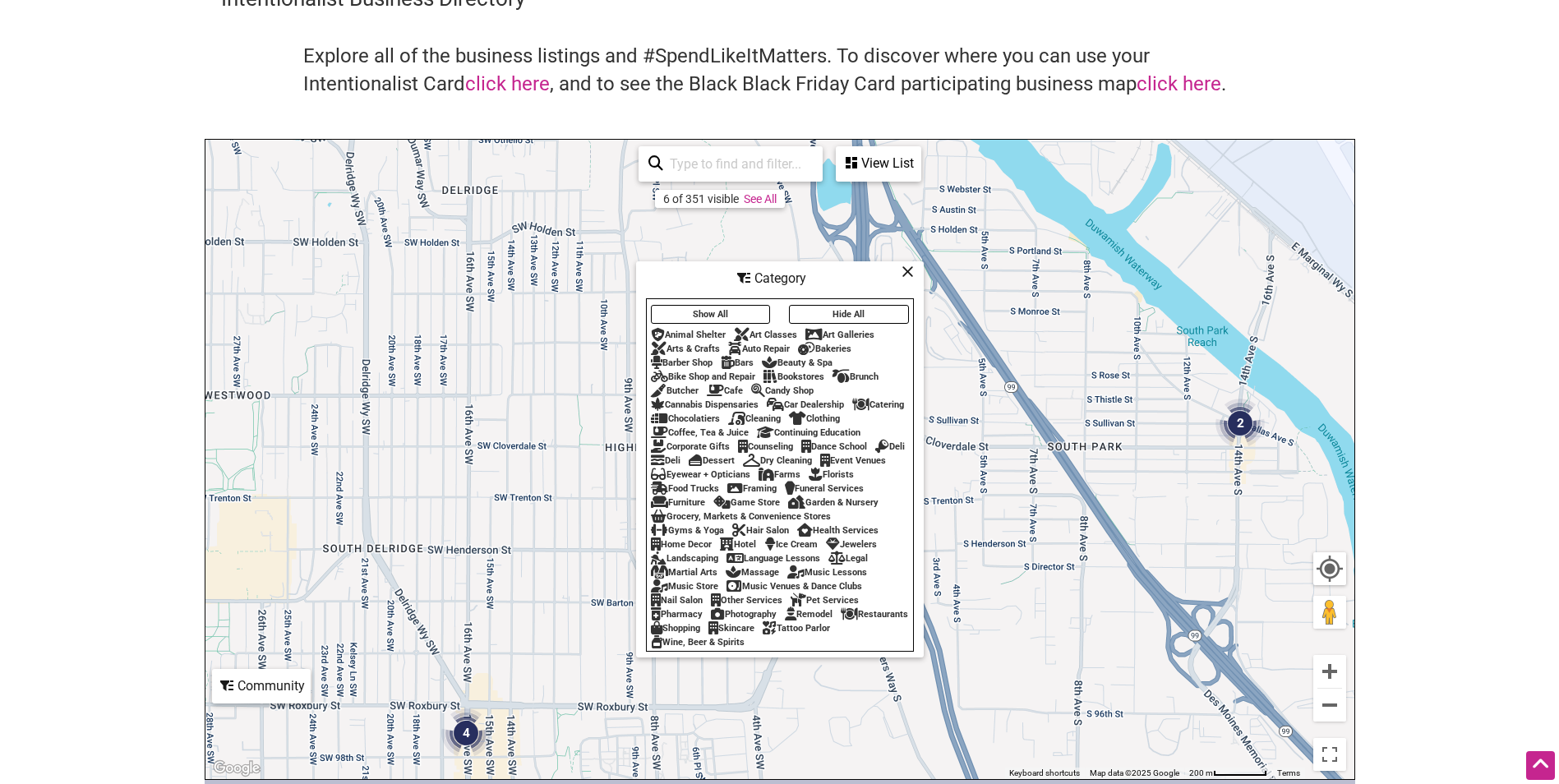 click on "Cafe" at bounding box center (725, 390) 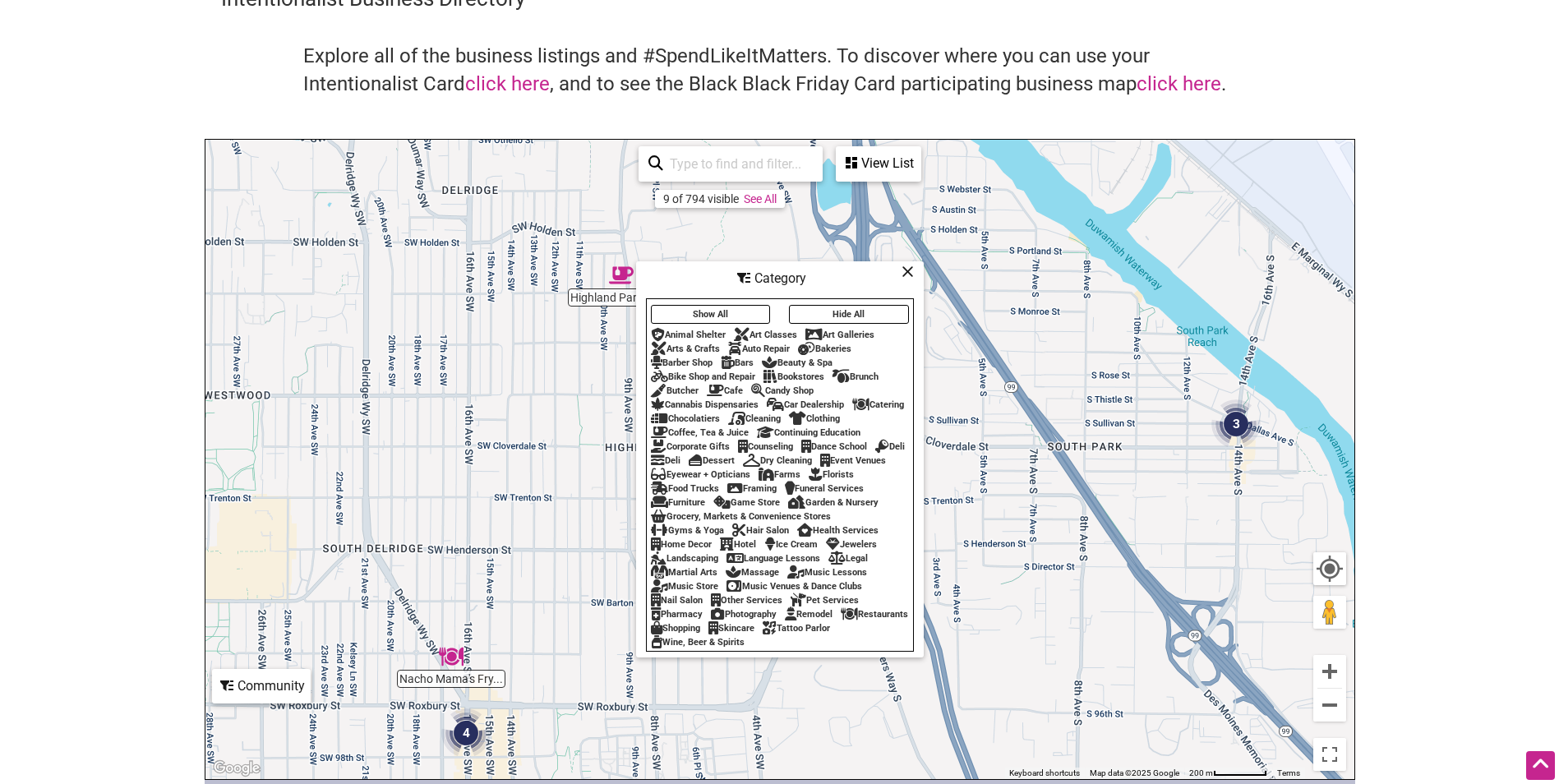 click at bounding box center [907, 271] 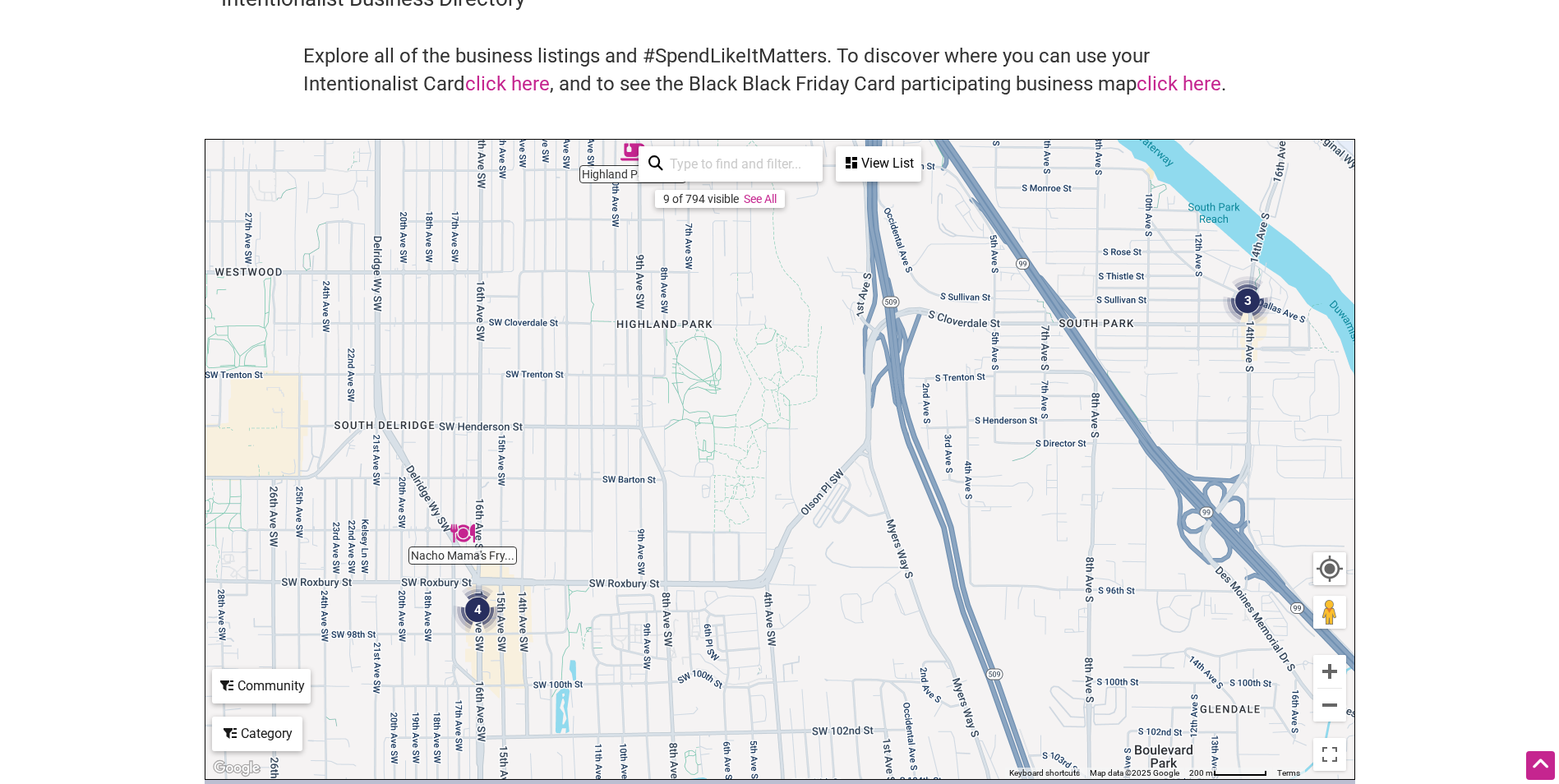 drag, startPoint x: 751, startPoint y: 481, endPoint x: 763, endPoint y: 352, distance: 129.55694 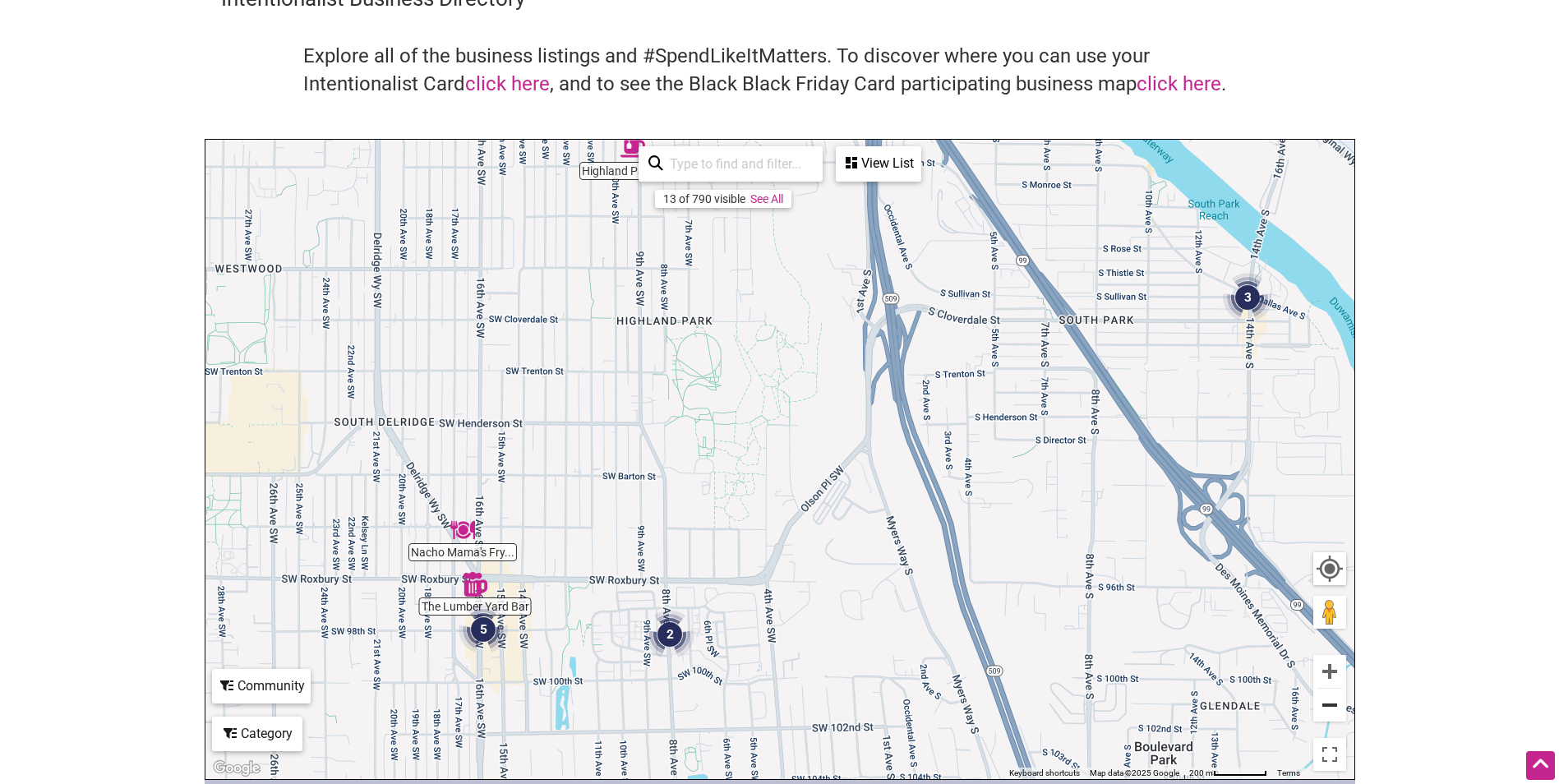 click at bounding box center [1330, 705] 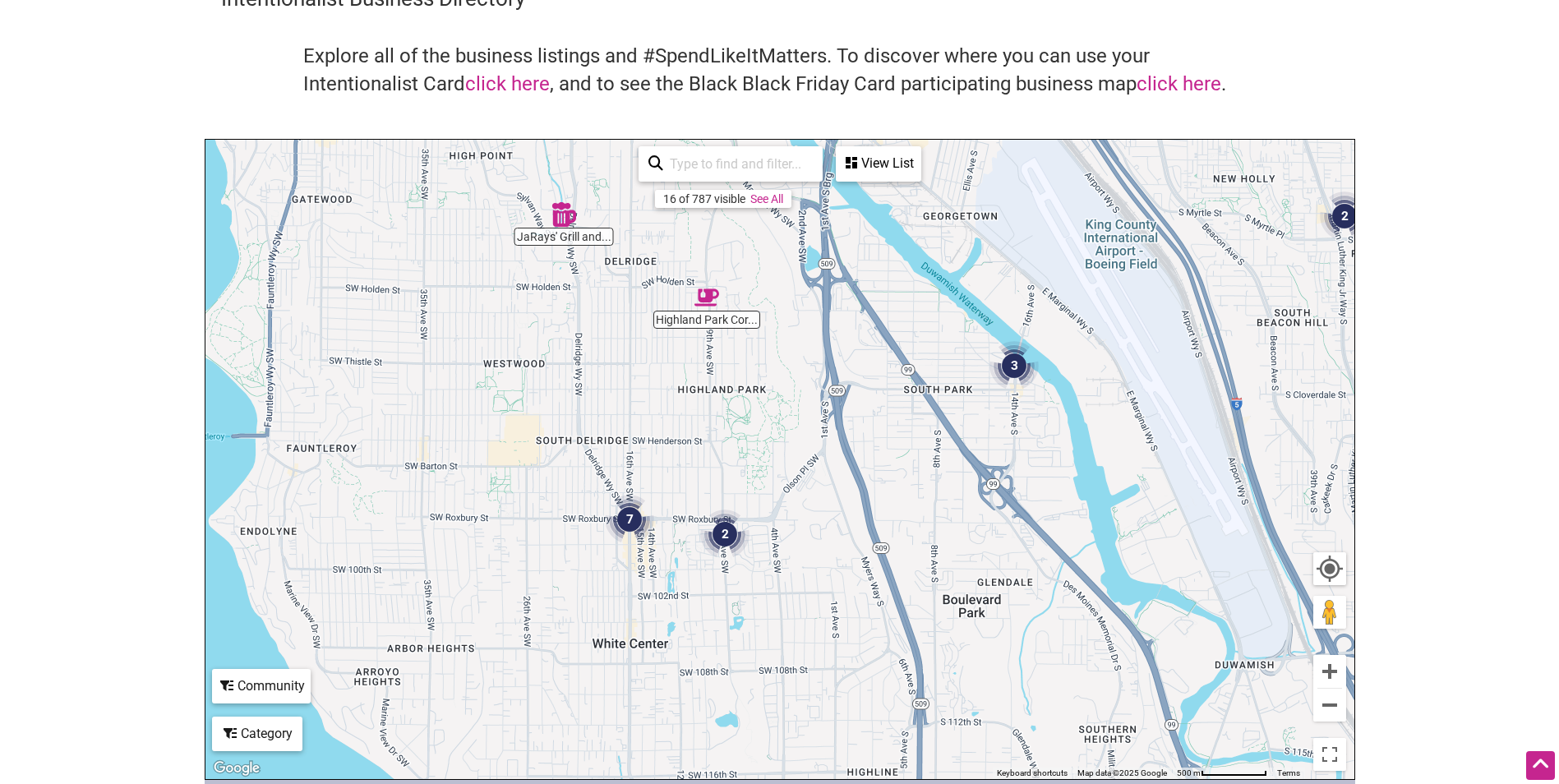 click at bounding box center [1014, 366] 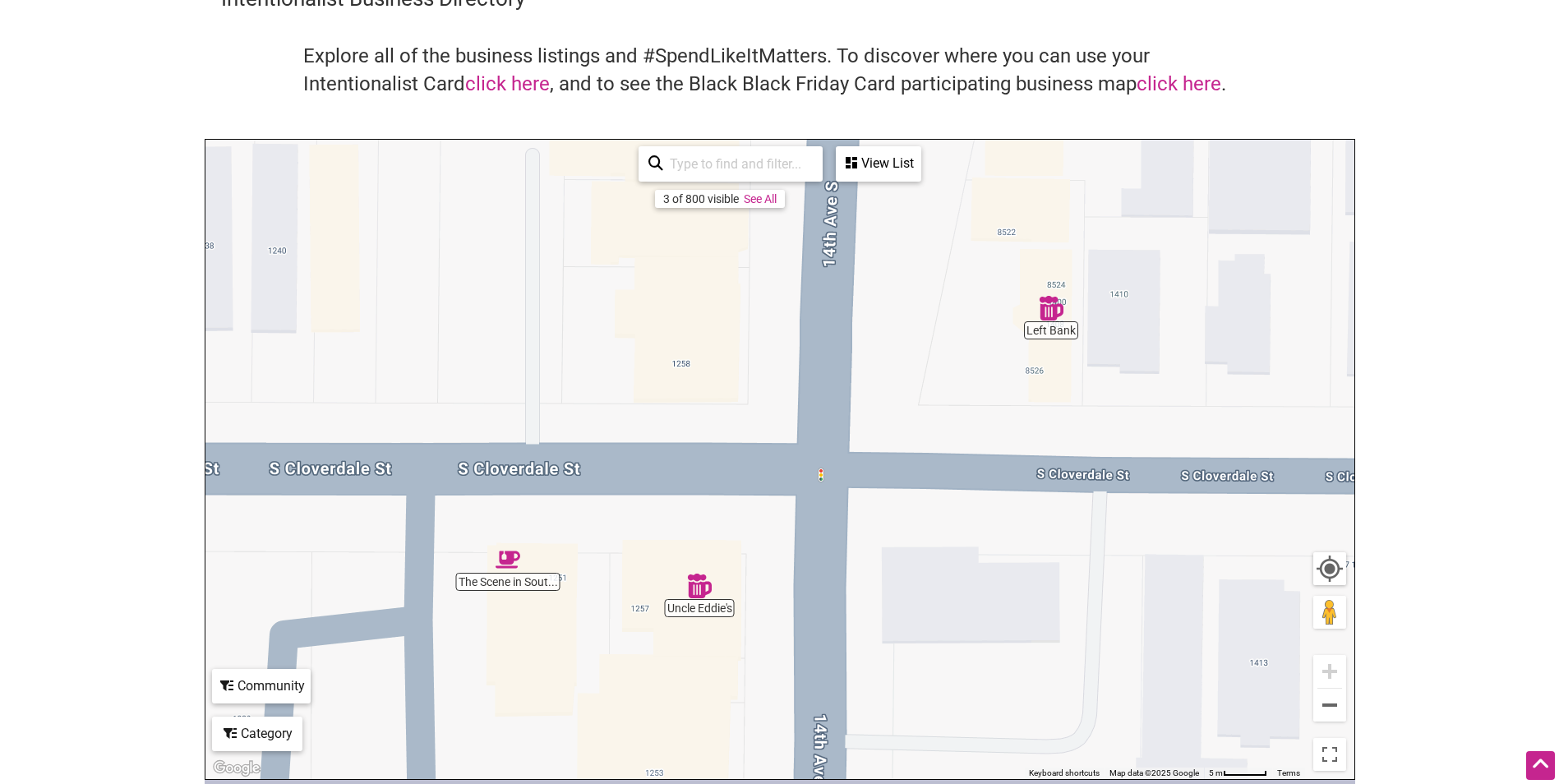click at bounding box center (1051, 308) 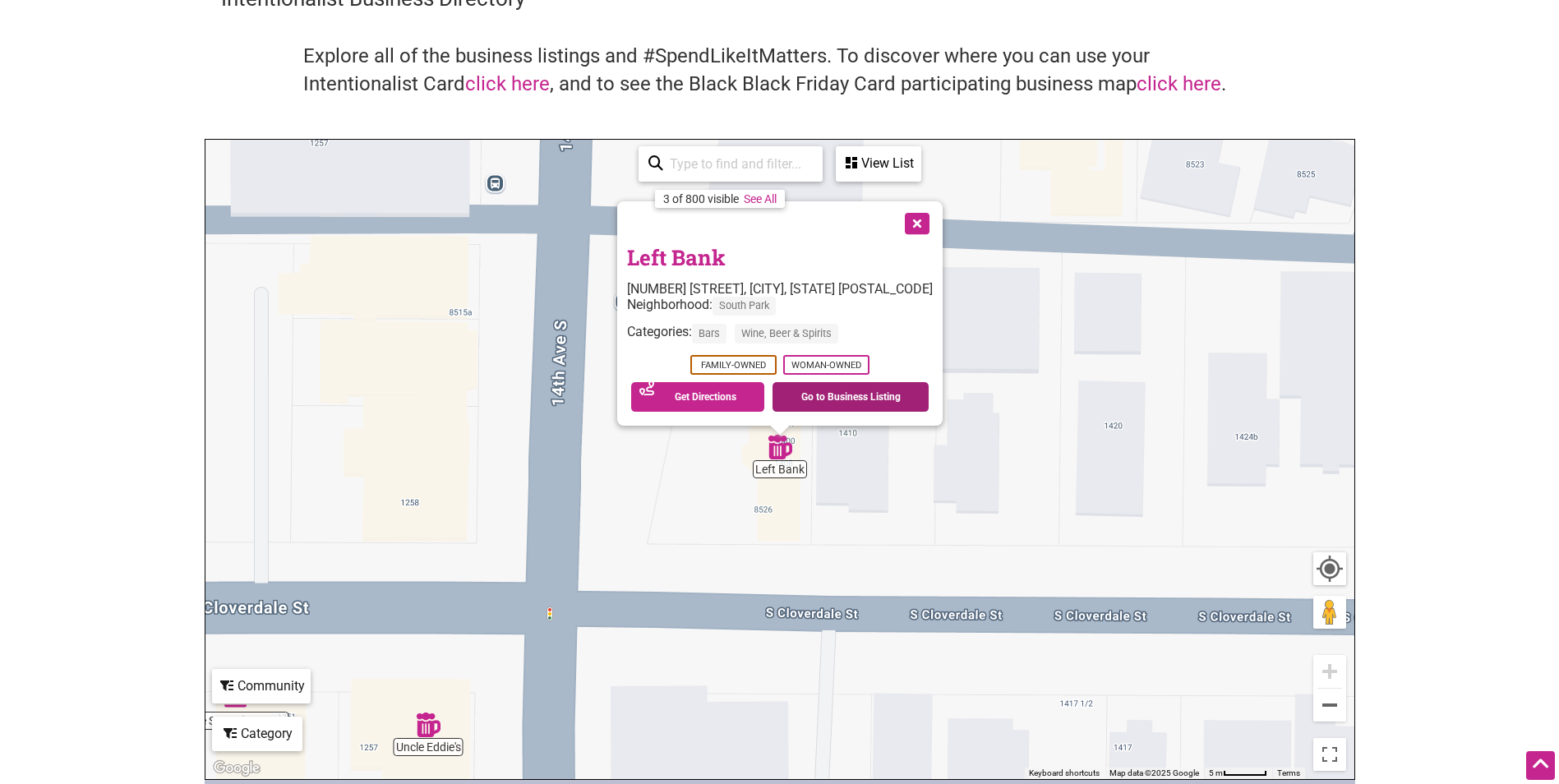 click on "Go to Business Listing" at bounding box center [851, 397] 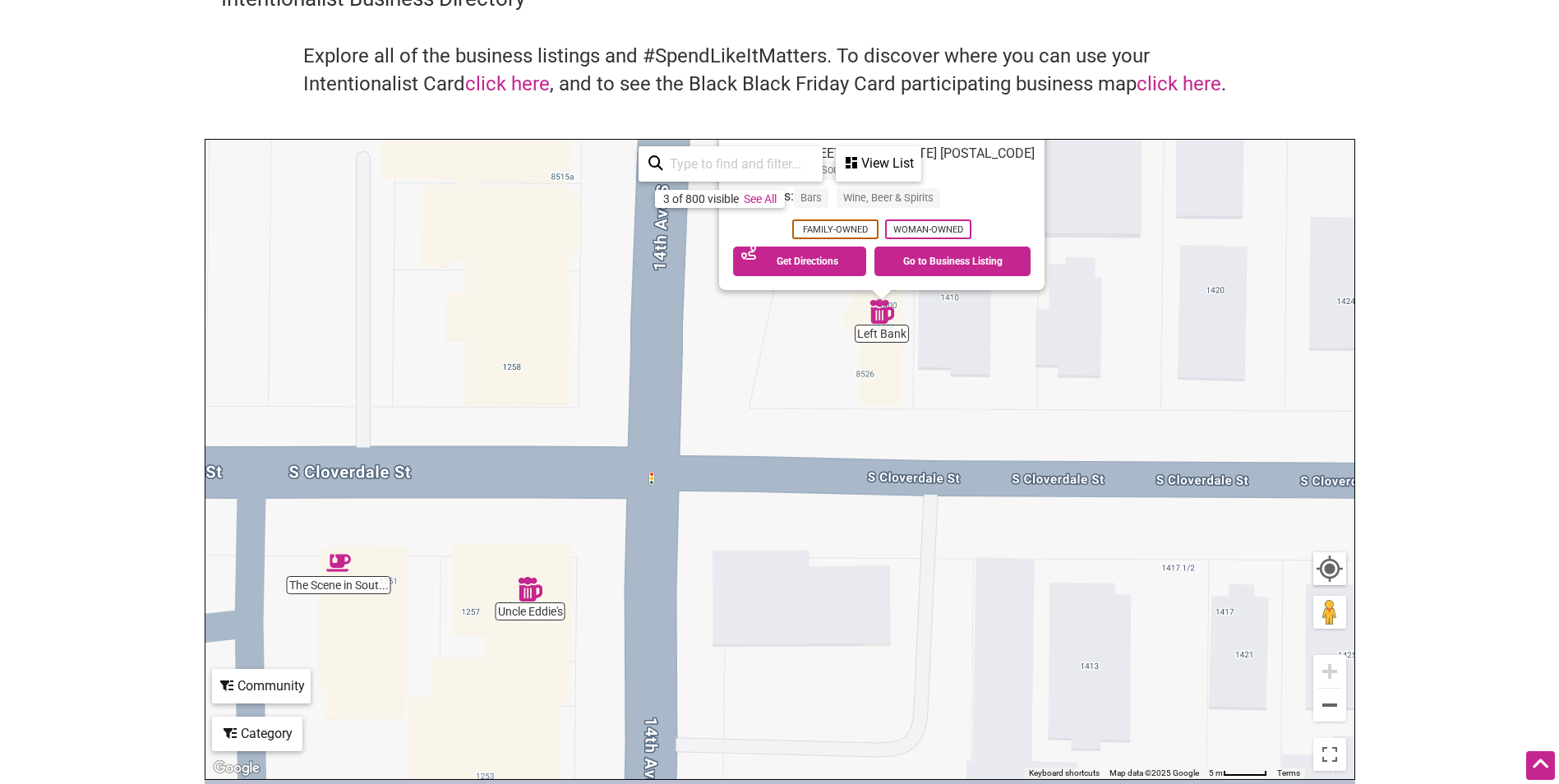 drag, startPoint x: 655, startPoint y: 512, endPoint x: 853, endPoint y: 310, distance: 282.85685 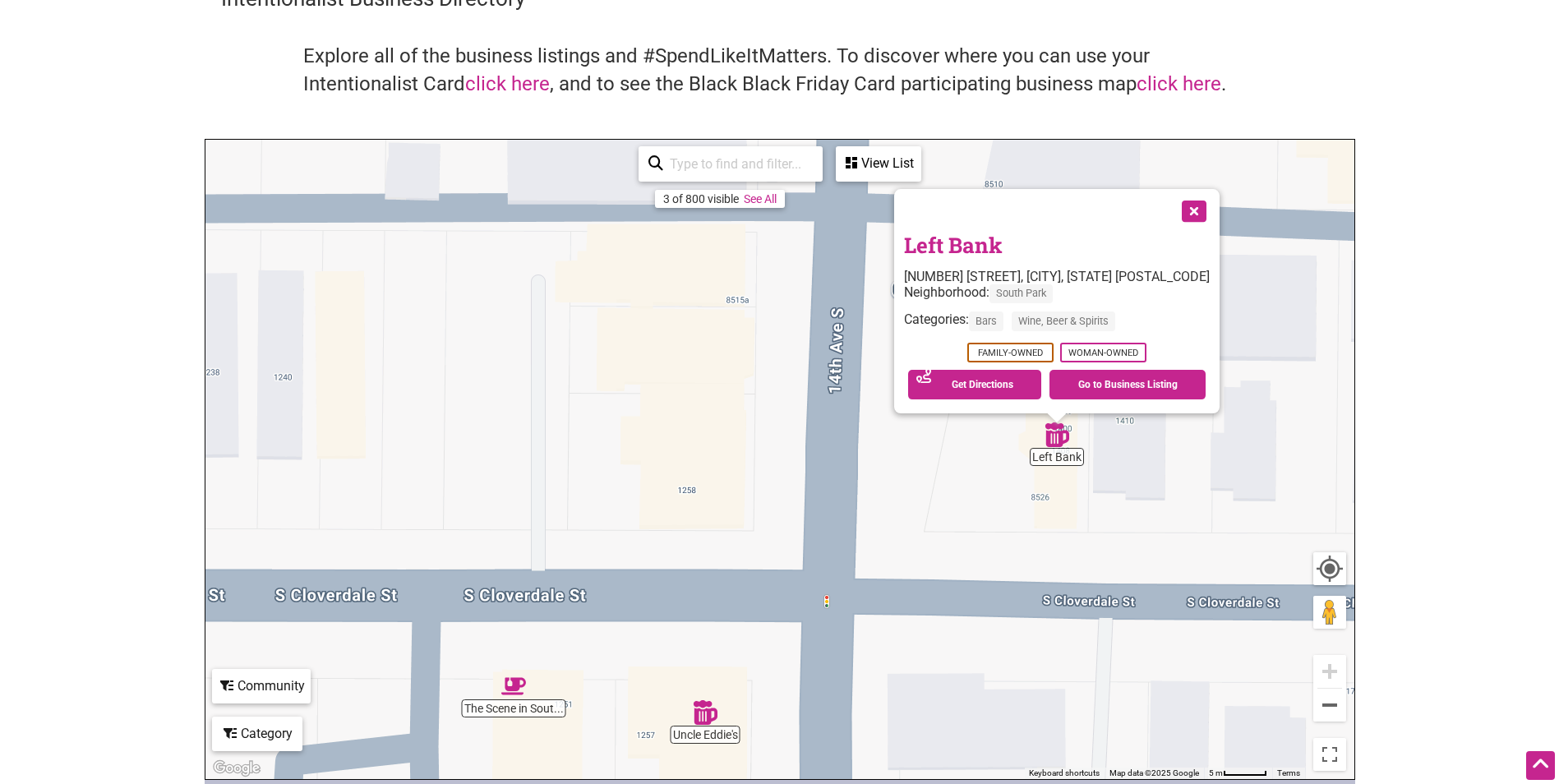 click at bounding box center (705, 713) 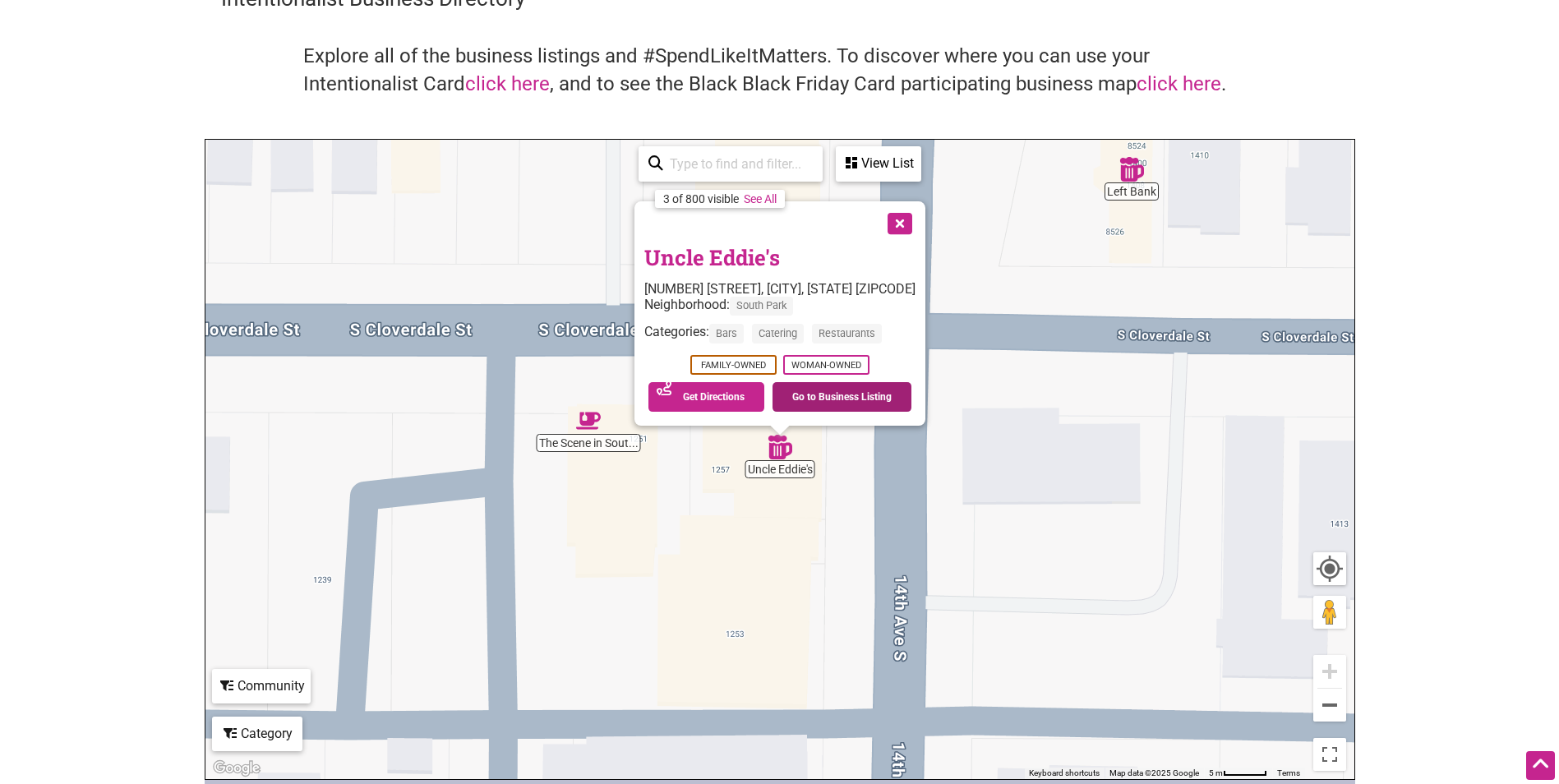 click on "Go to Business Listing" at bounding box center (842, 397) 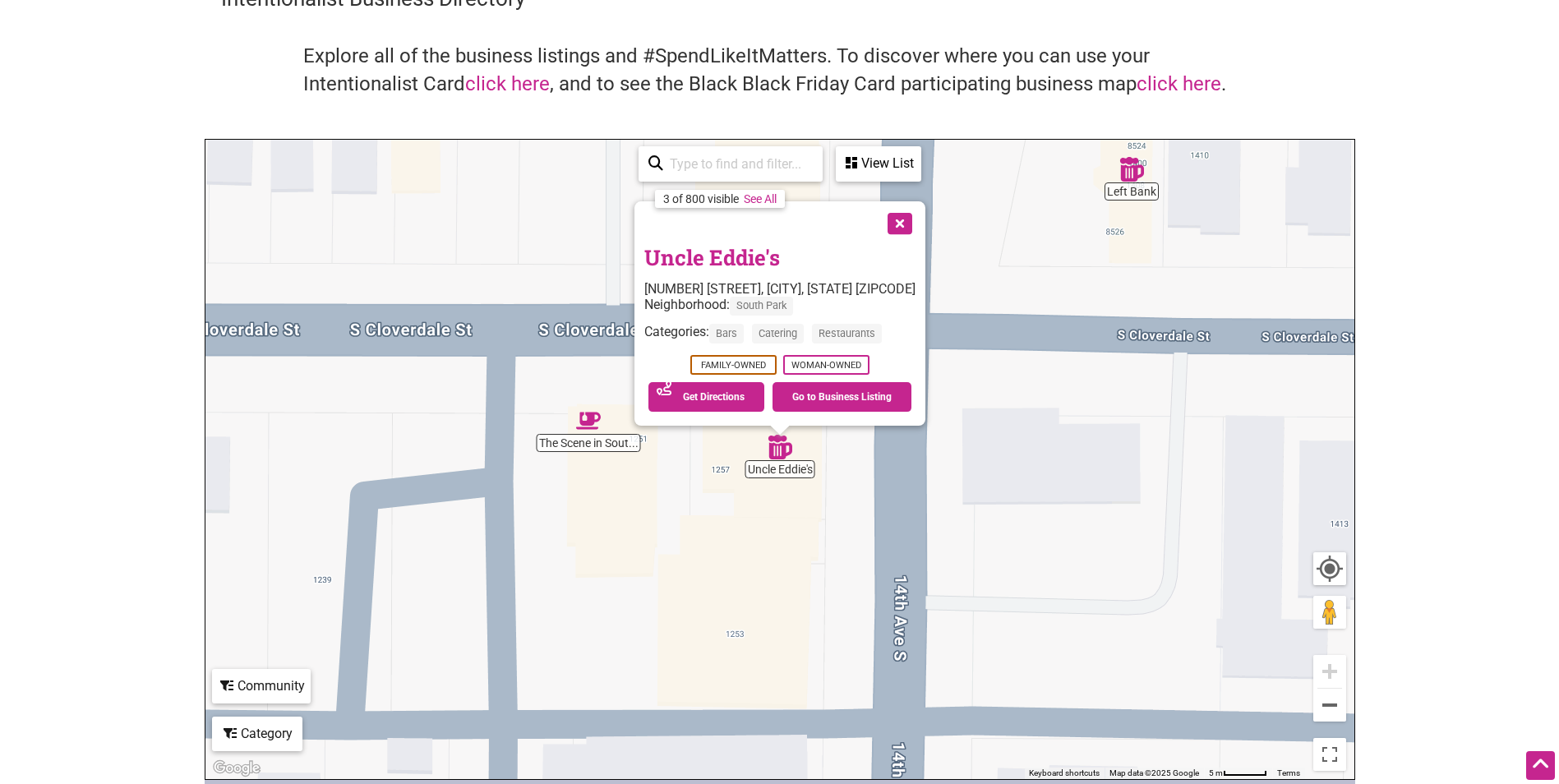 click at bounding box center (588, 421) 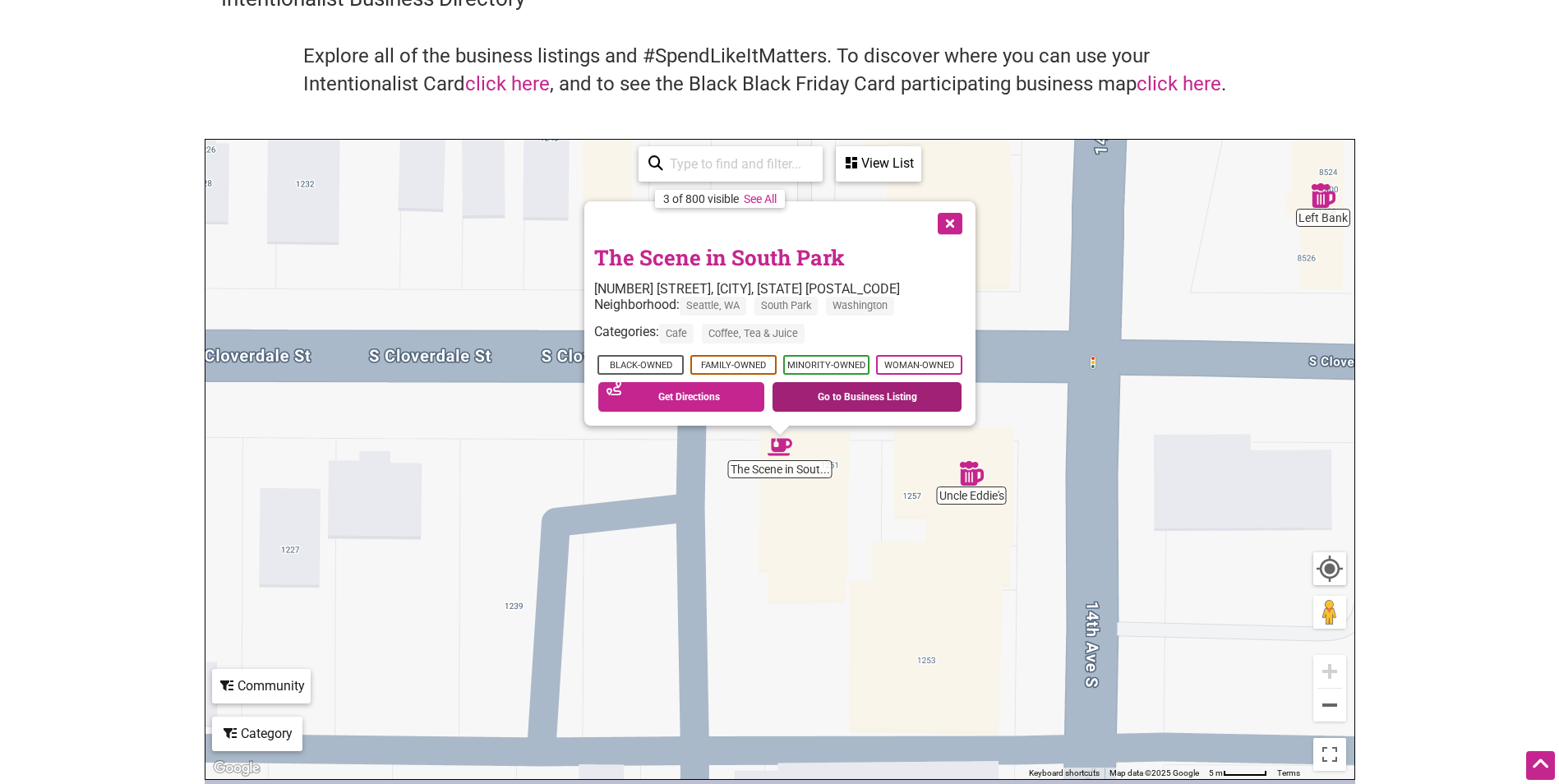 click on "Go to Business Listing" at bounding box center [867, 397] 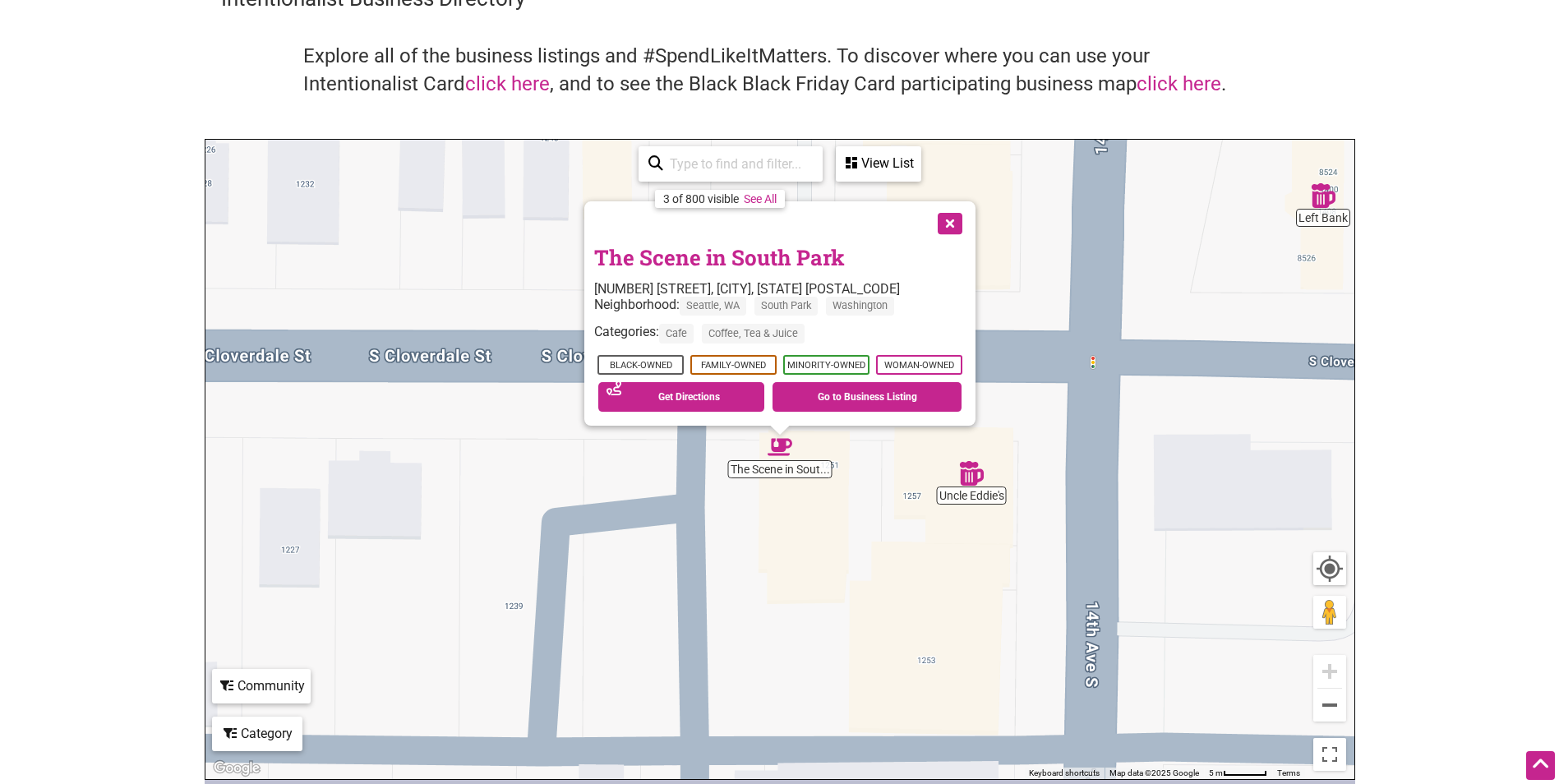 click on "To navigate, press the arrow keys.
The Scene in South Park
1249 S Cloverdale St, Seattle, WA 98108
Neighborhood:  Seattle, WA South Park Washington
Categories:  Cafe Coffee, Tea & Juice
Black-Owned Family-Owned Minority-Owned Woman-Owned
See on Map
Get Directions
Go to Business Listing" at bounding box center [780, 459] 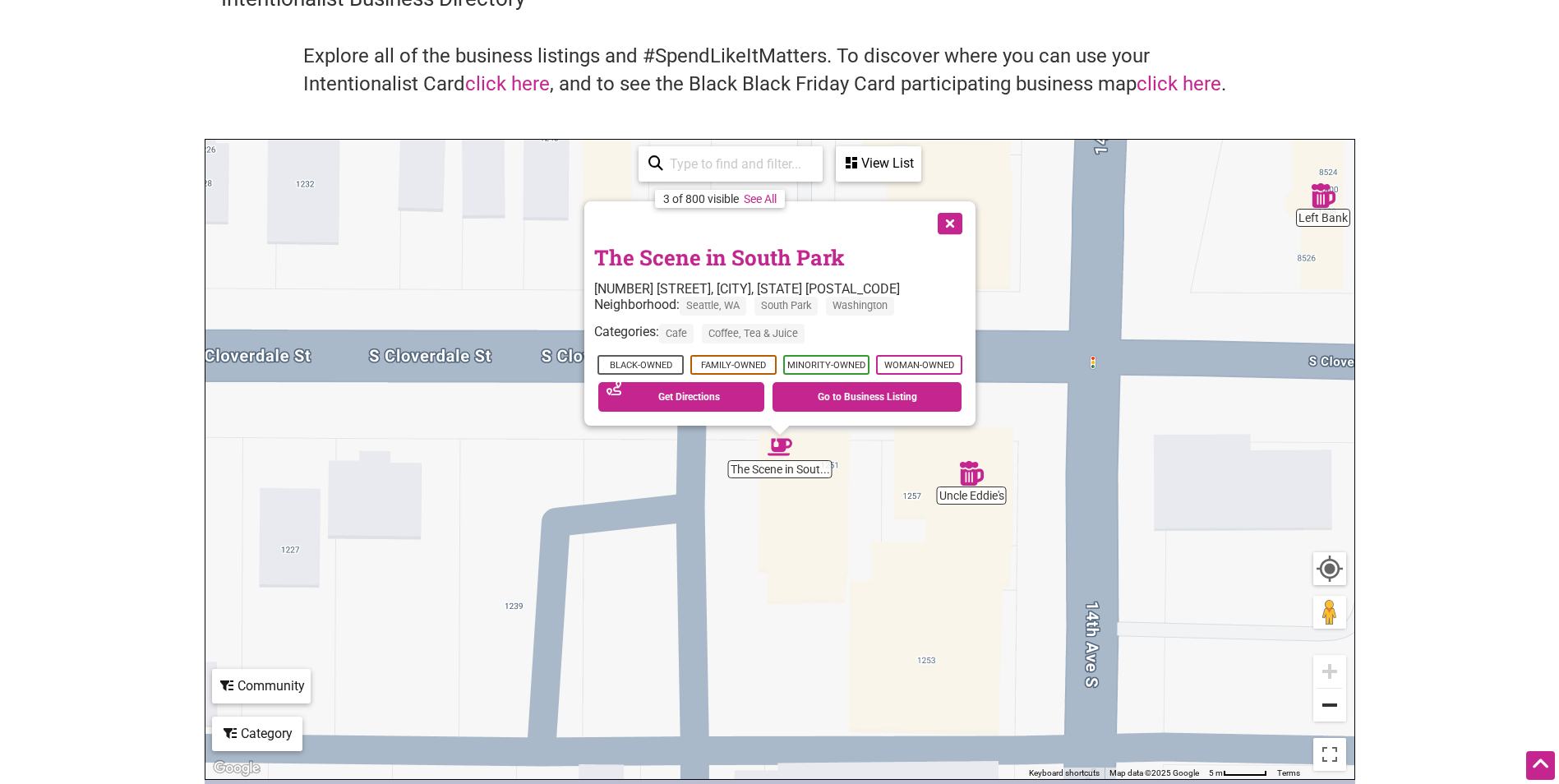 click at bounding box center (1330, 705) 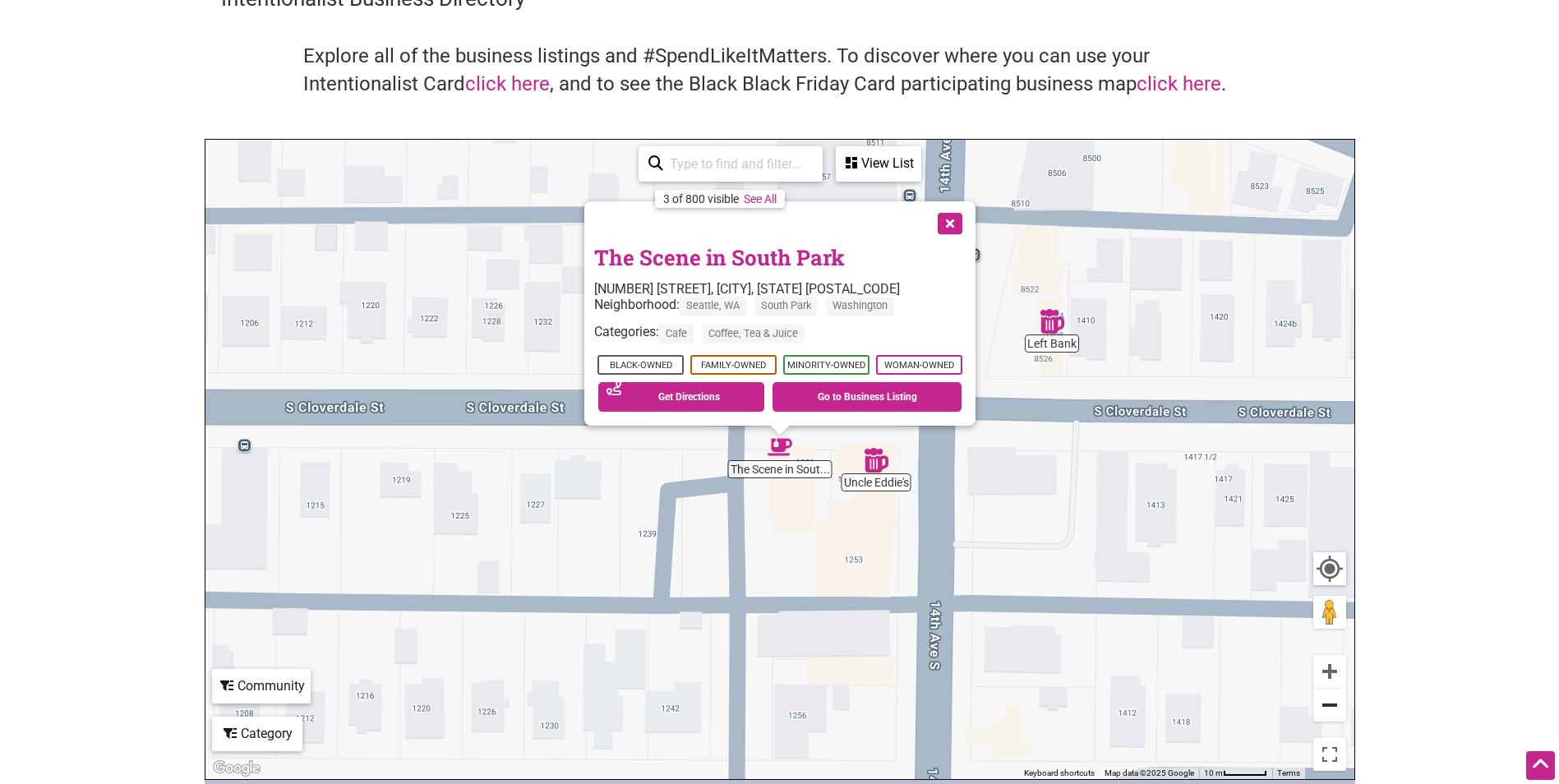 click at bounding box center [1330, 705] 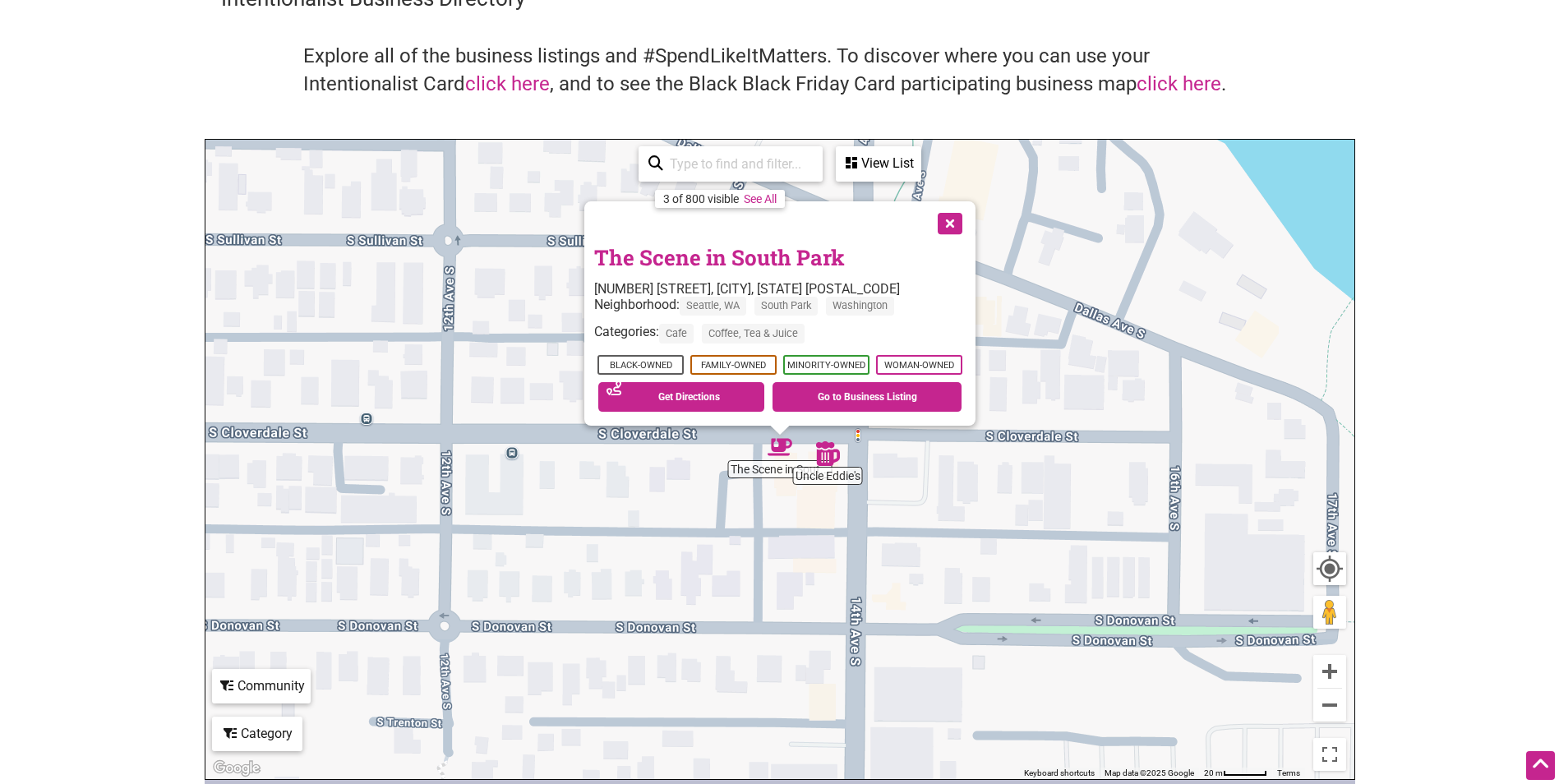 click at bounding box center [948, 222] 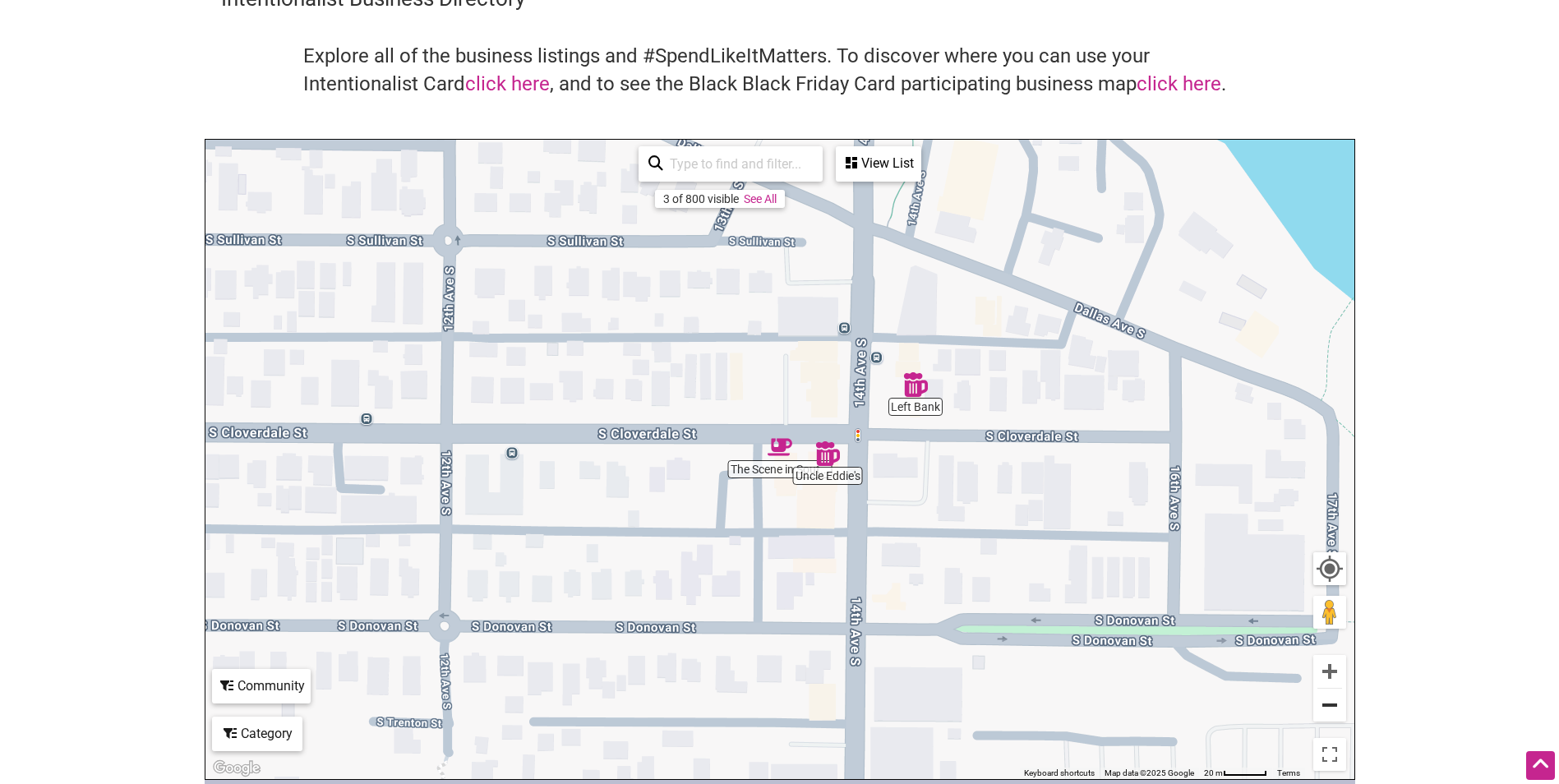 click at bounding box center (1330, 705) 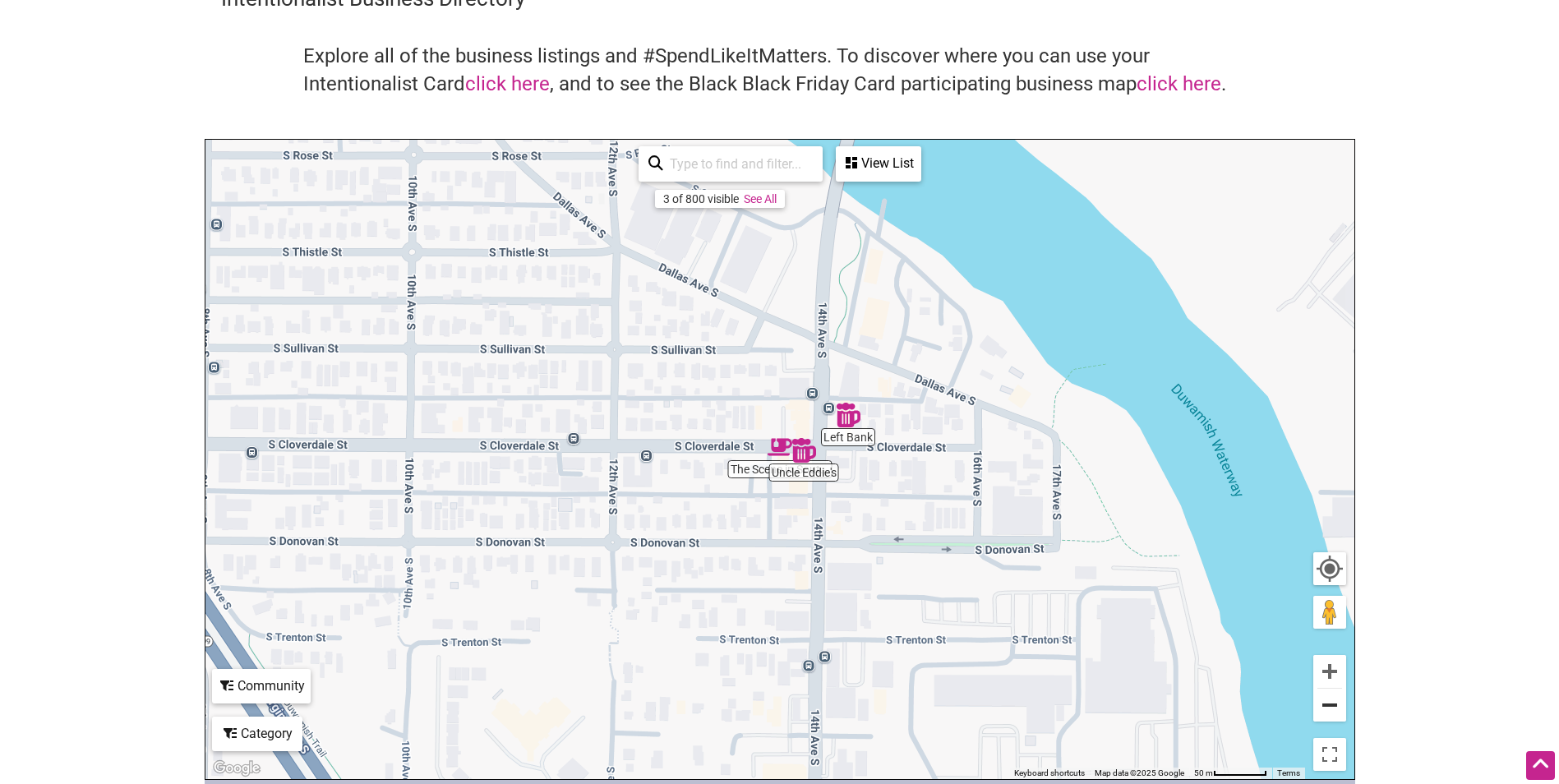 click at bounding box center [1330, 705] 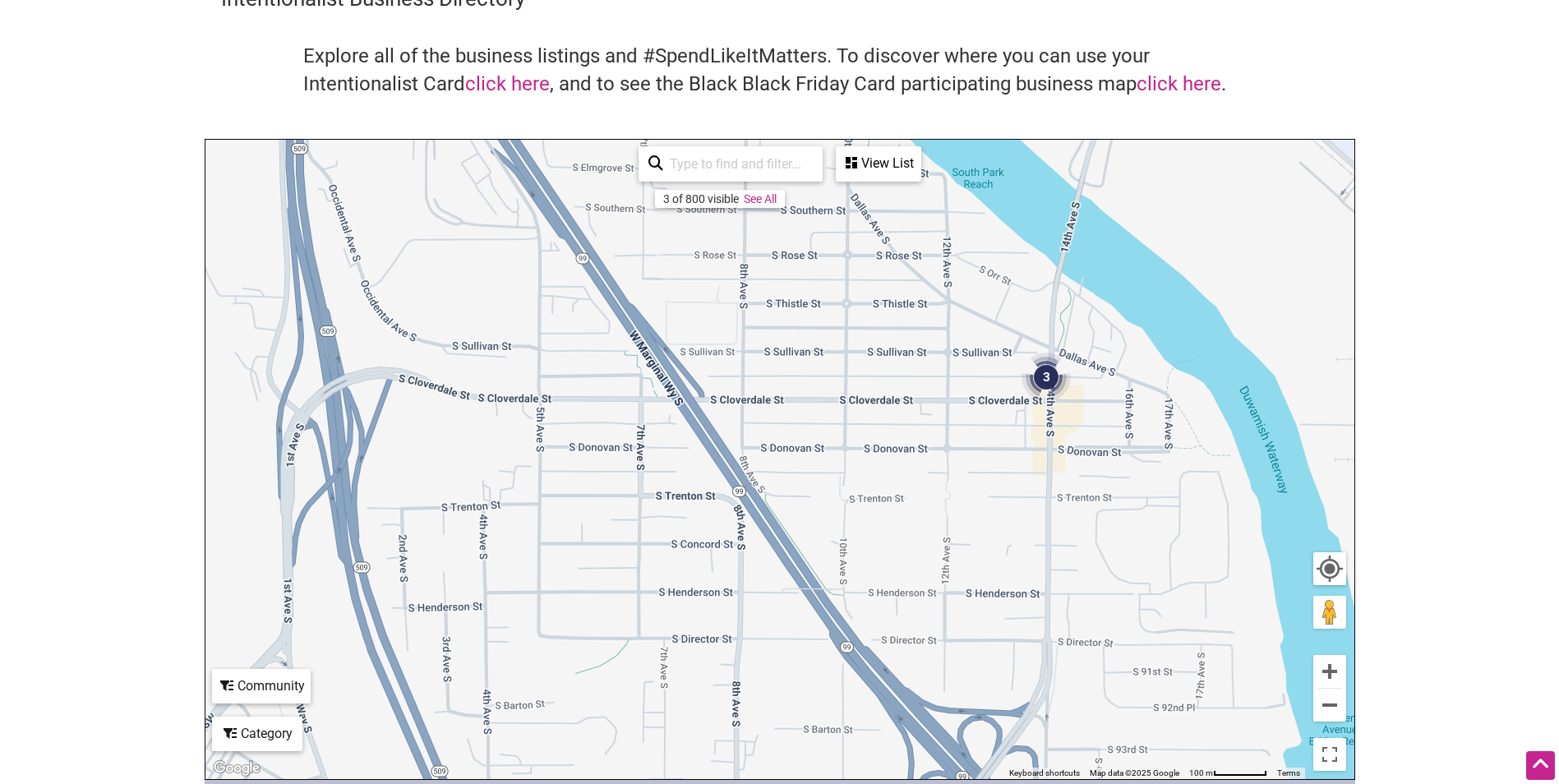drag, startPoint x: 529, startPoint y: 578, endPoint x: 795, endPoint y: 517, distance: 272.90475 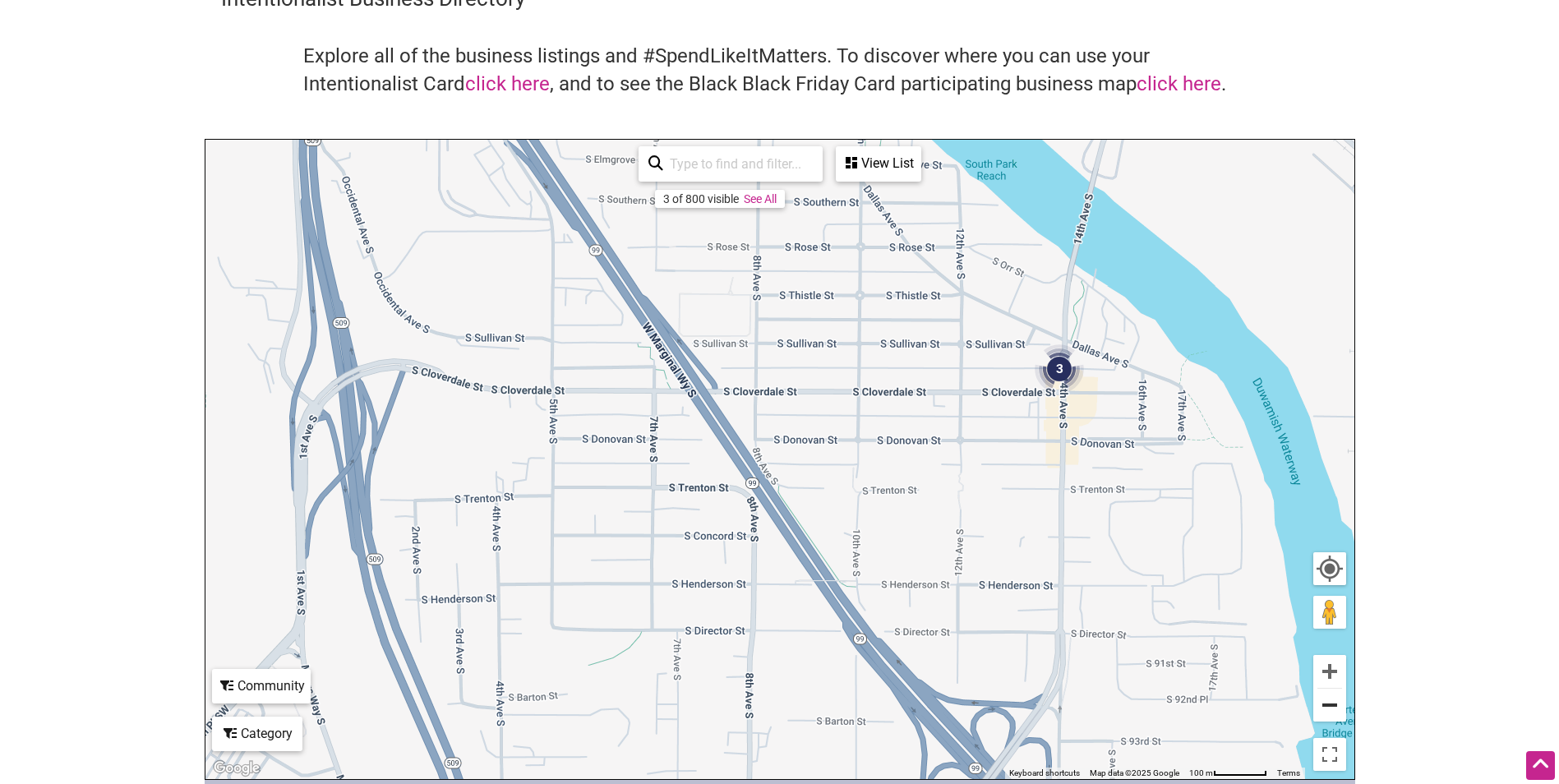click at bounding box center (1330, 705) 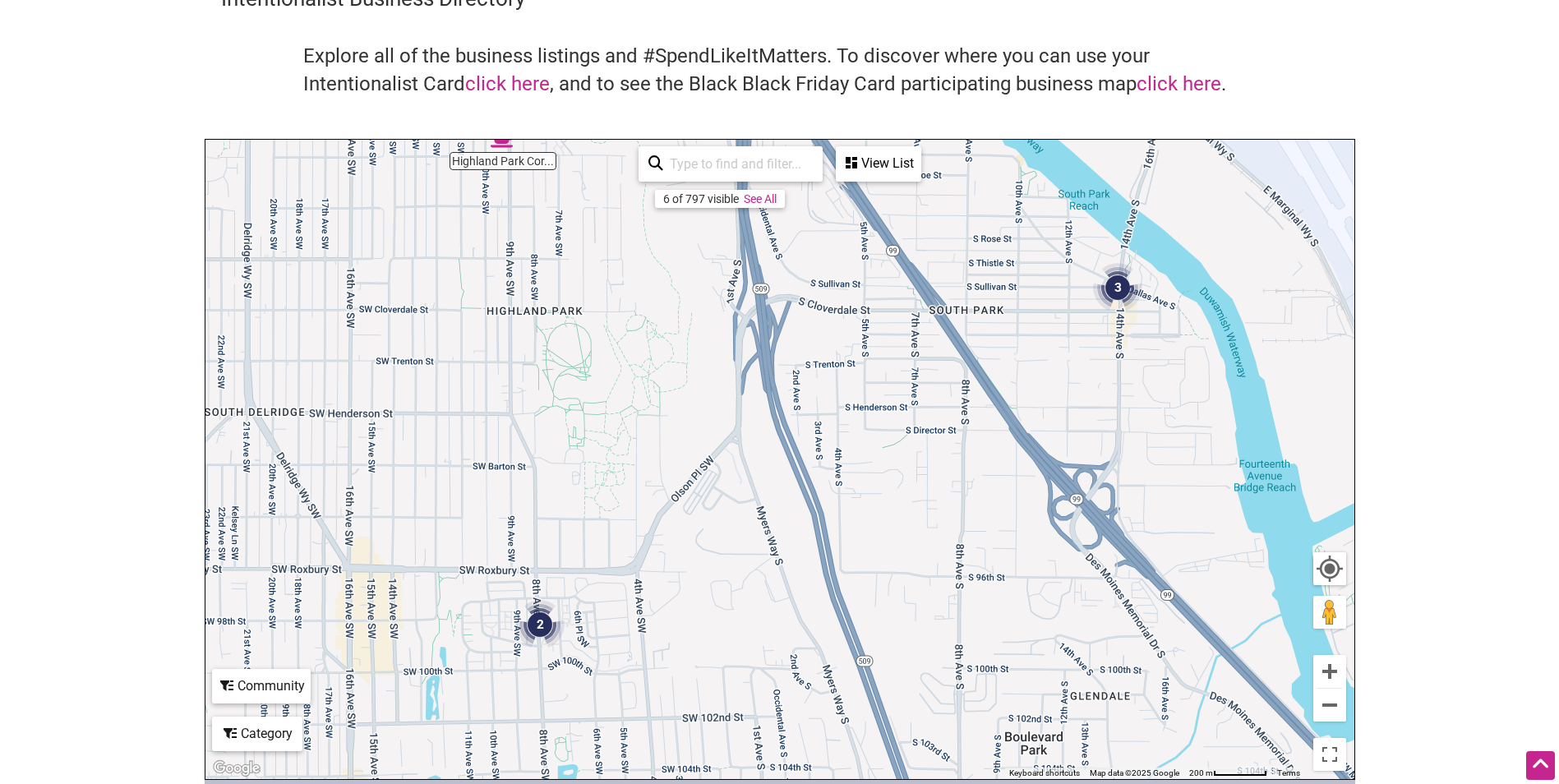 drag, startPoint x: 309, startPoint y: 596, endPoint x: 588, endPoint y: 436, distance: 321.6224 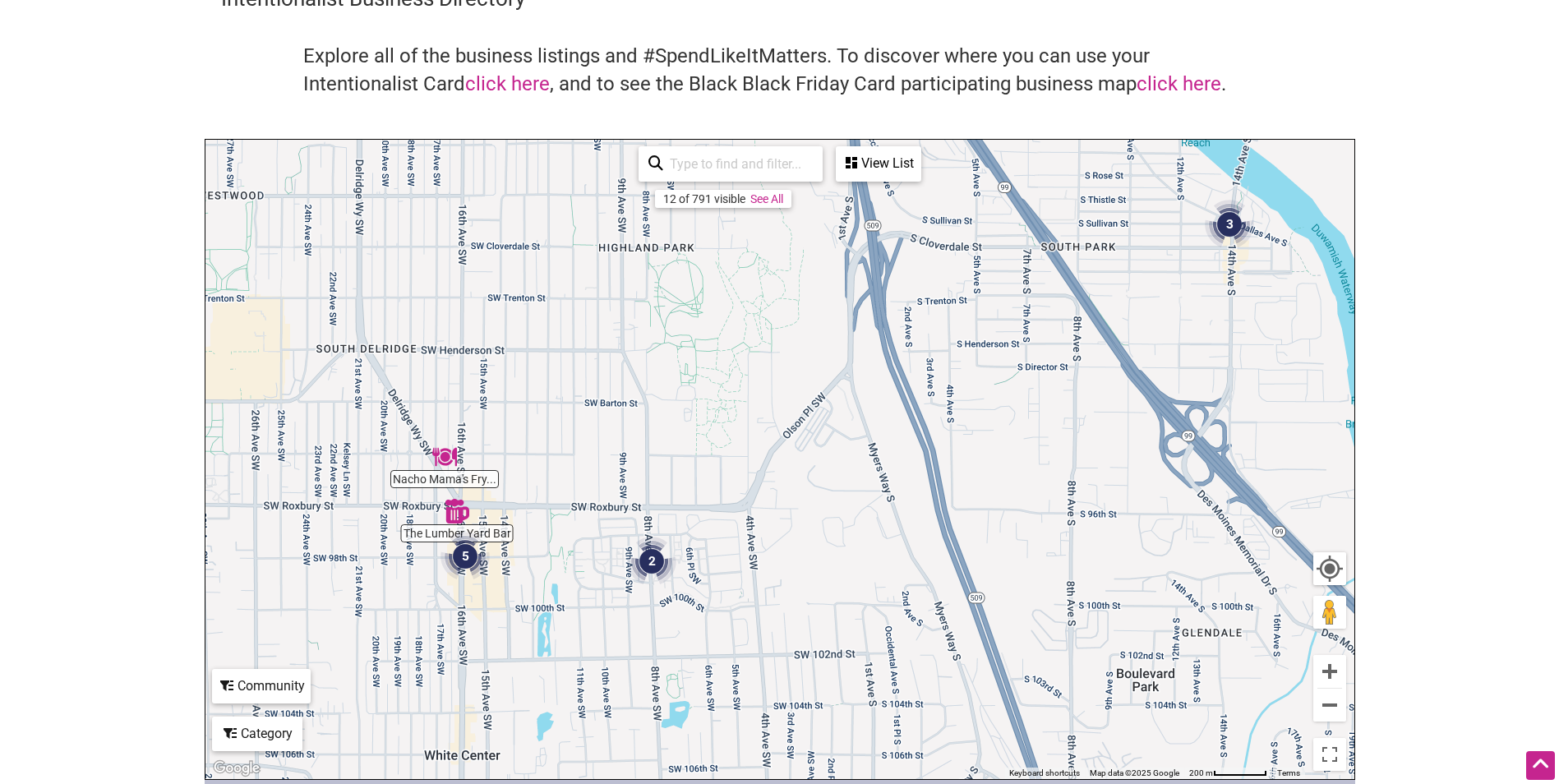 drag, startPoint x: 510, startPoint y: 581, endPoint x: 568, endPoint y: 545, distance: 68.26419 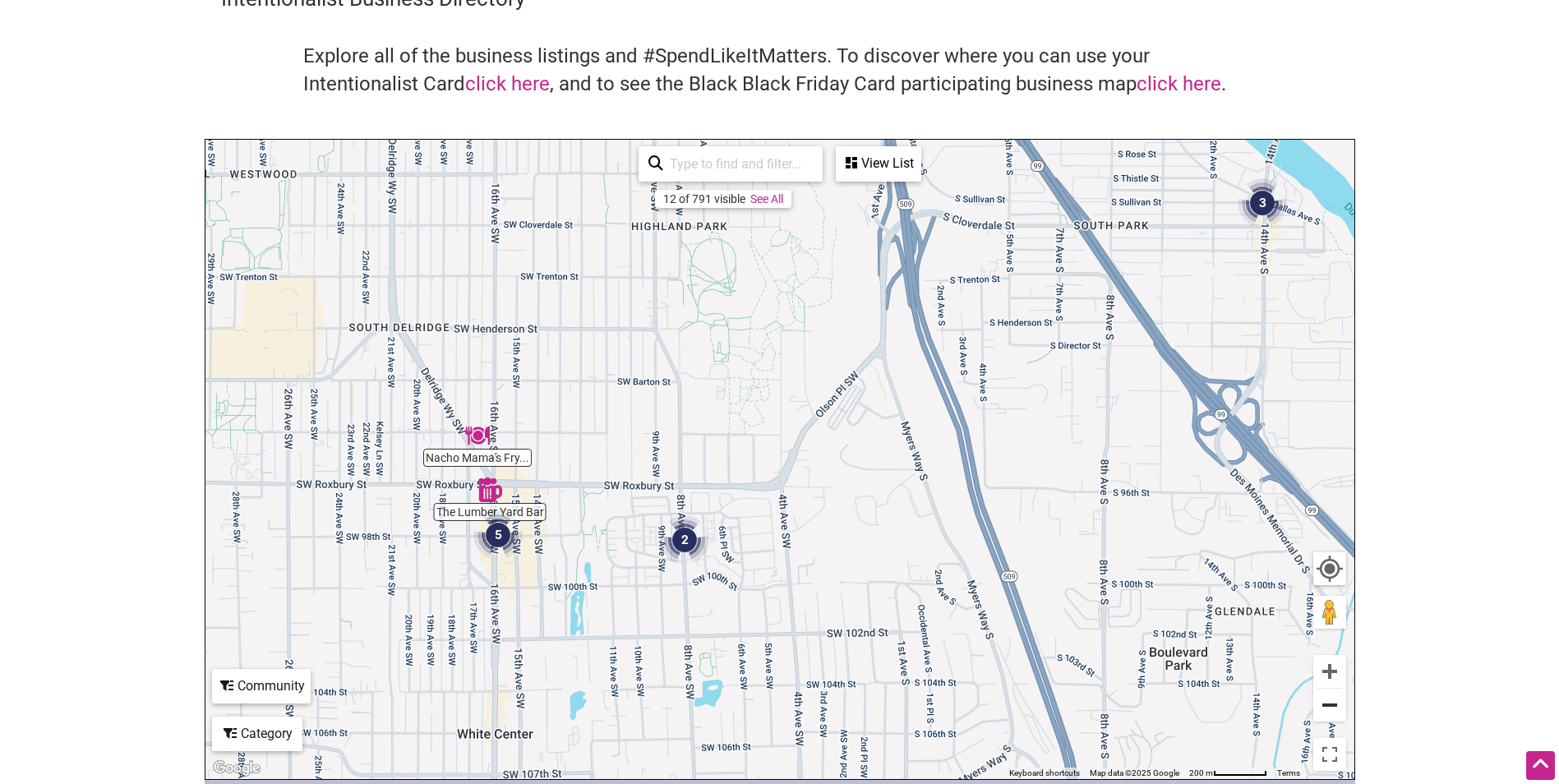 click at bounding box center [1330, 705] 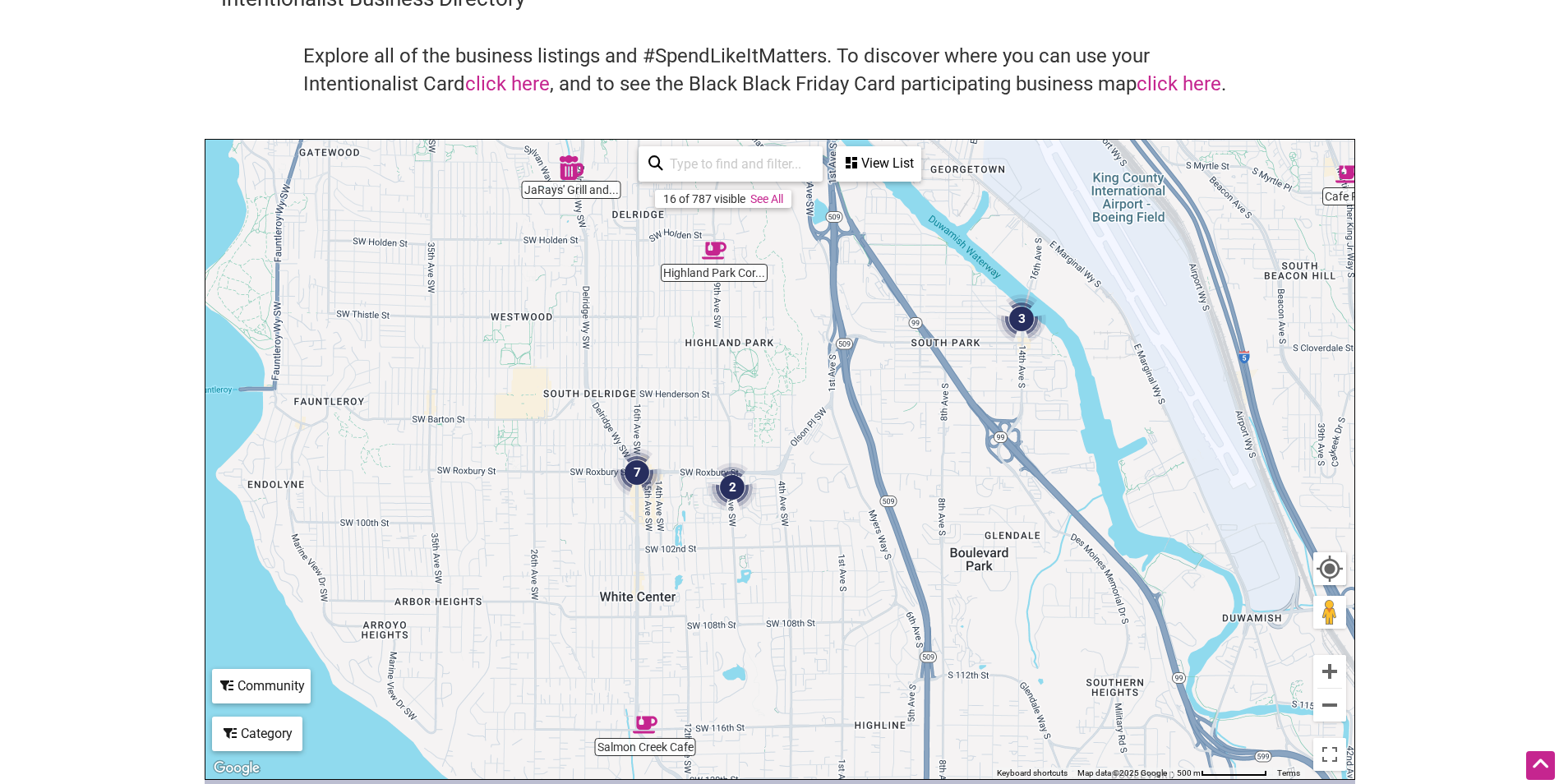 click at bounding box center (571, 168) 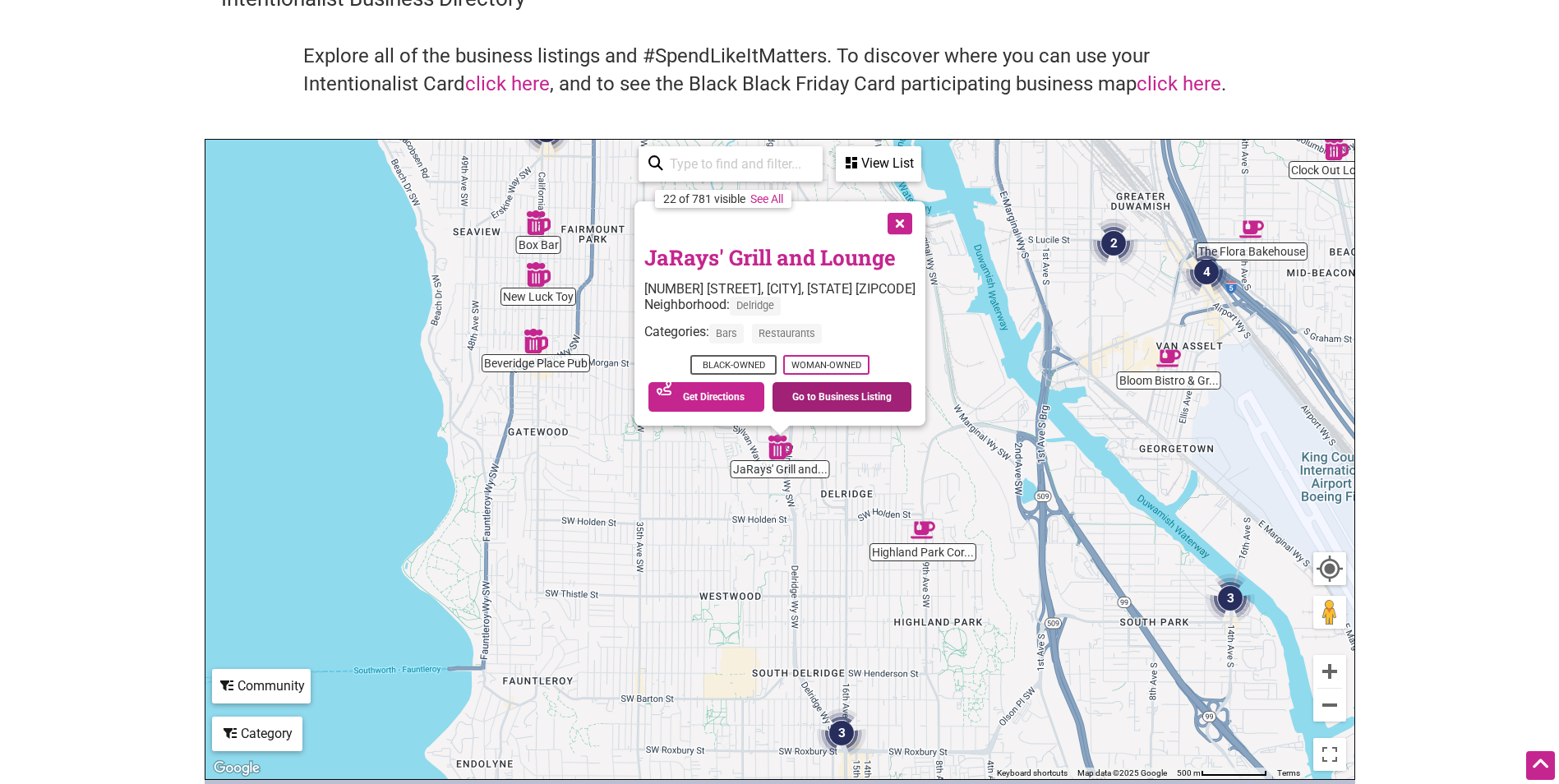 click on "Go to Business Listing" at bounding box center (842, 397) 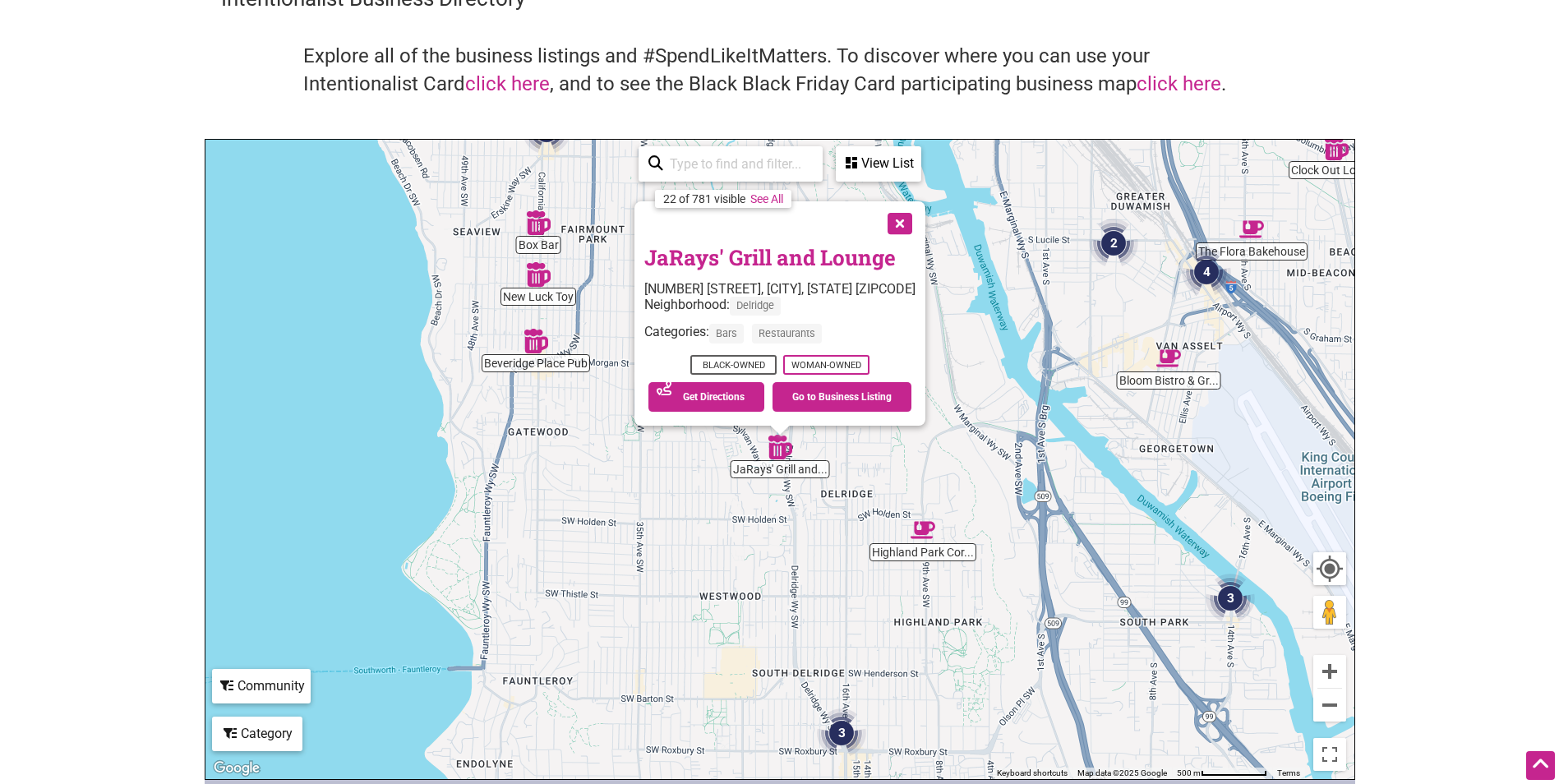 click at bounding box center (923, 530) 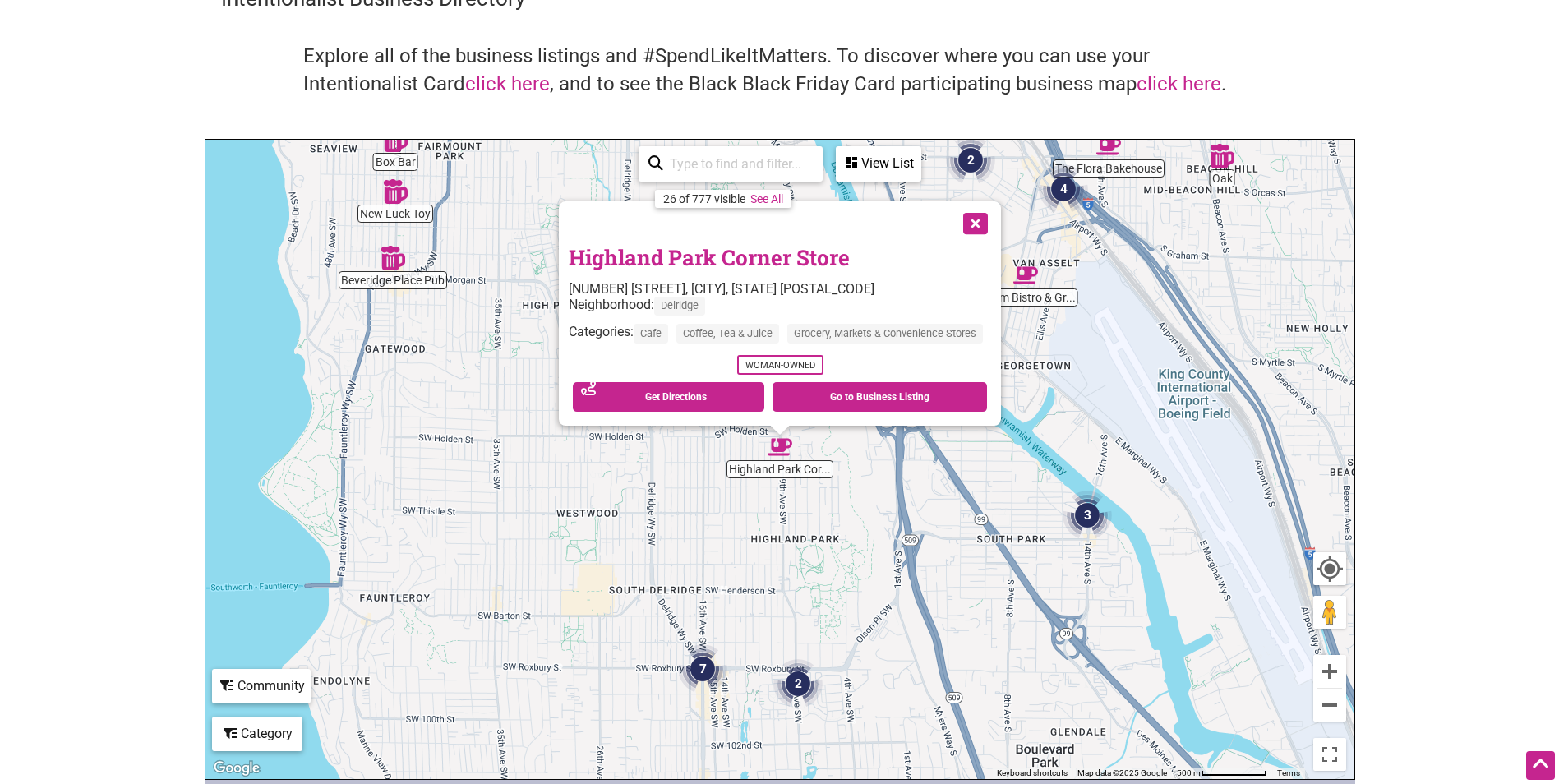 click at bounding box center [393, 258] 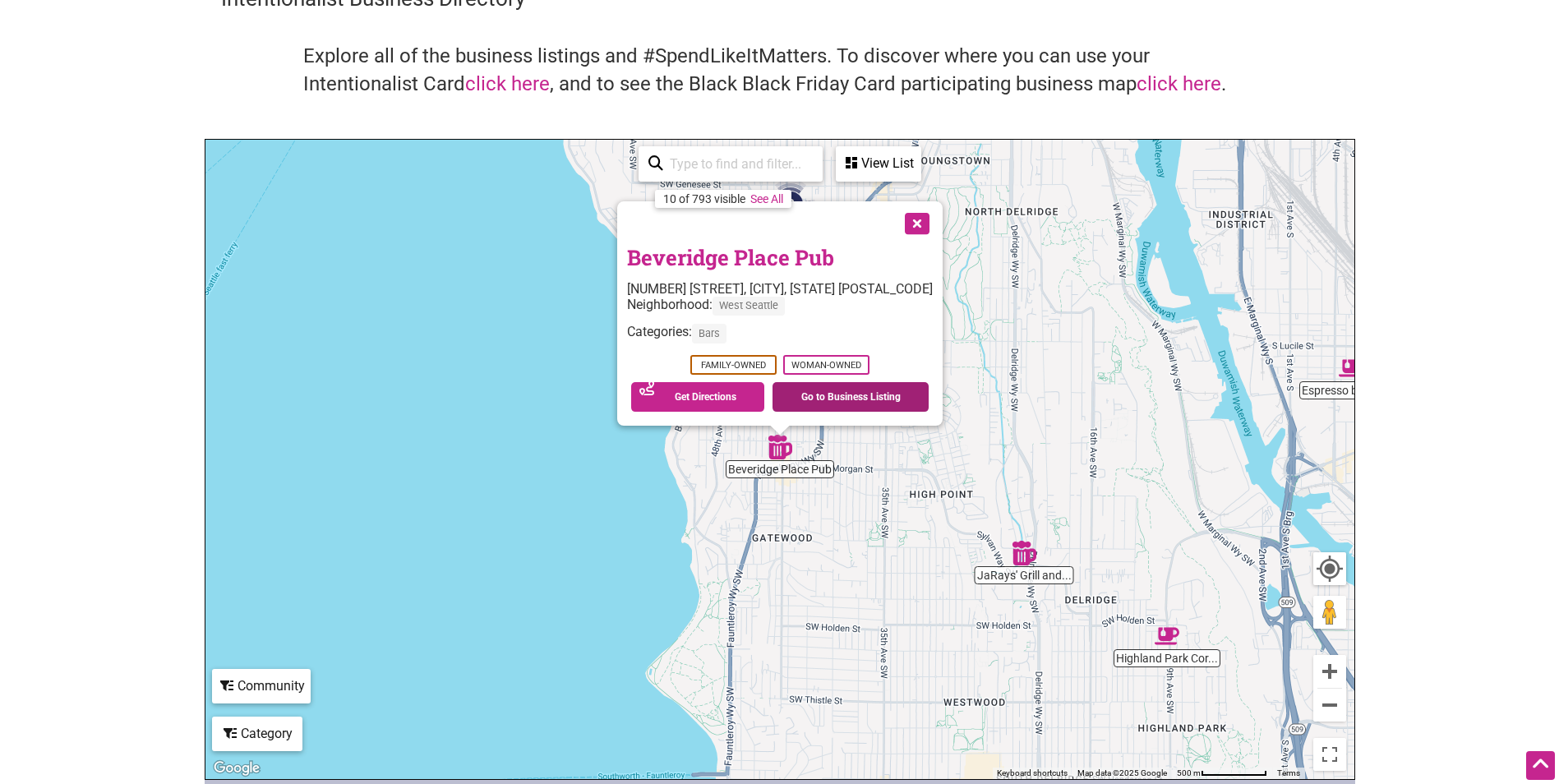 click on "Go to Business Listing" at bounding box center (851, 397) 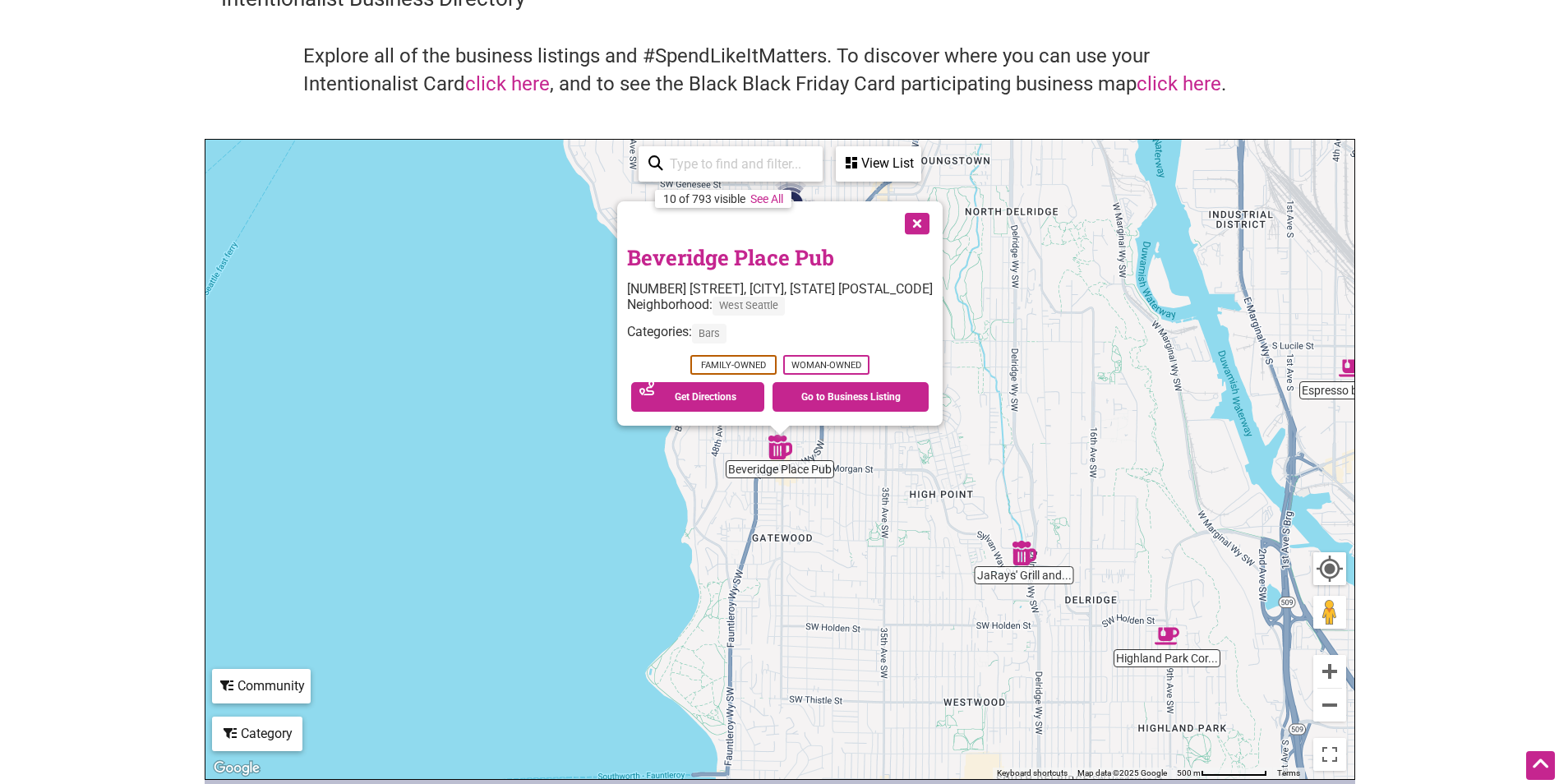 click at bounding box center (916, 222) 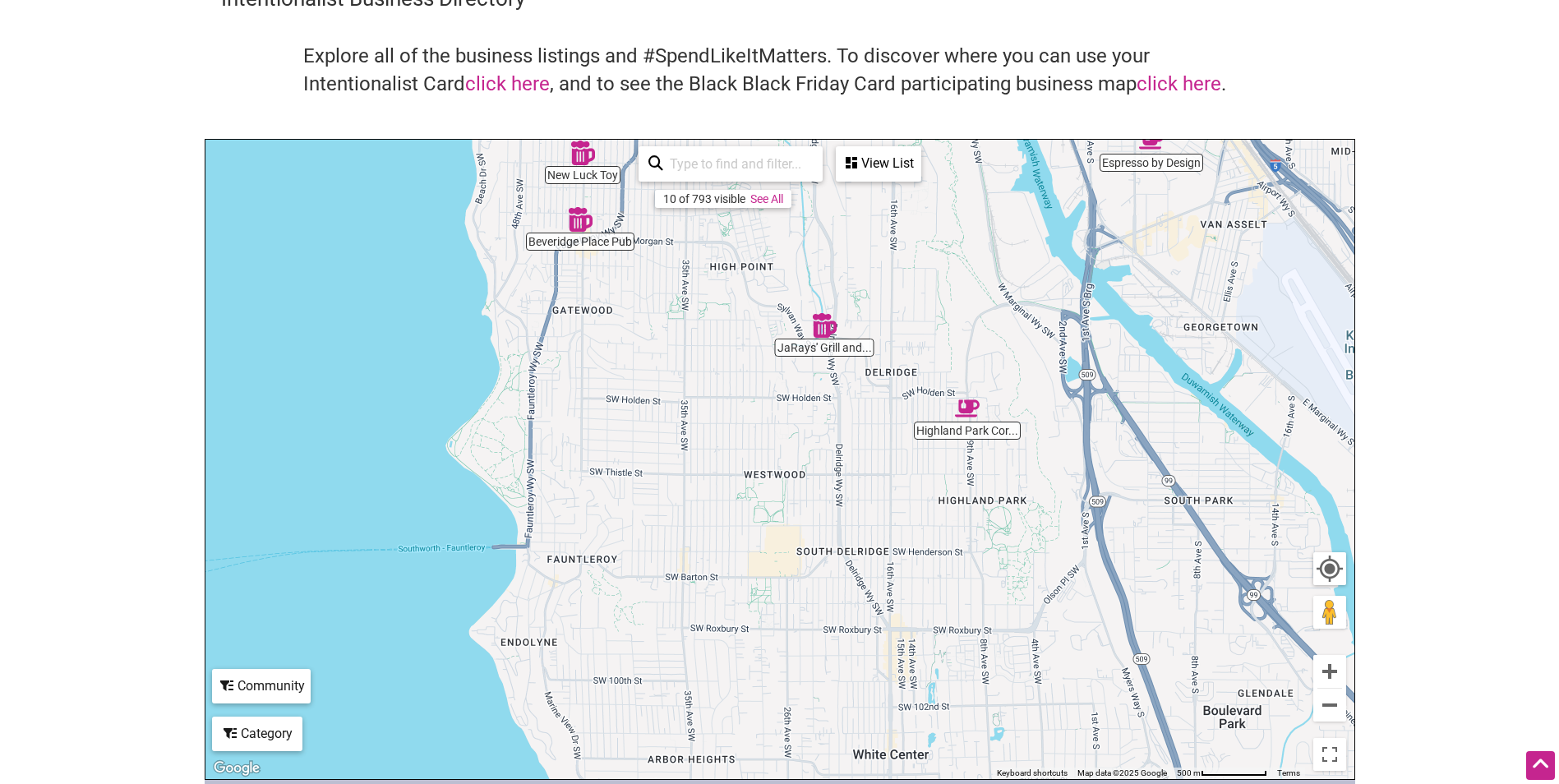 drag, startPoint x: 1221, startPoint y: 534, endPoint x: 917, endPoint y: 246, distance: 418.76007 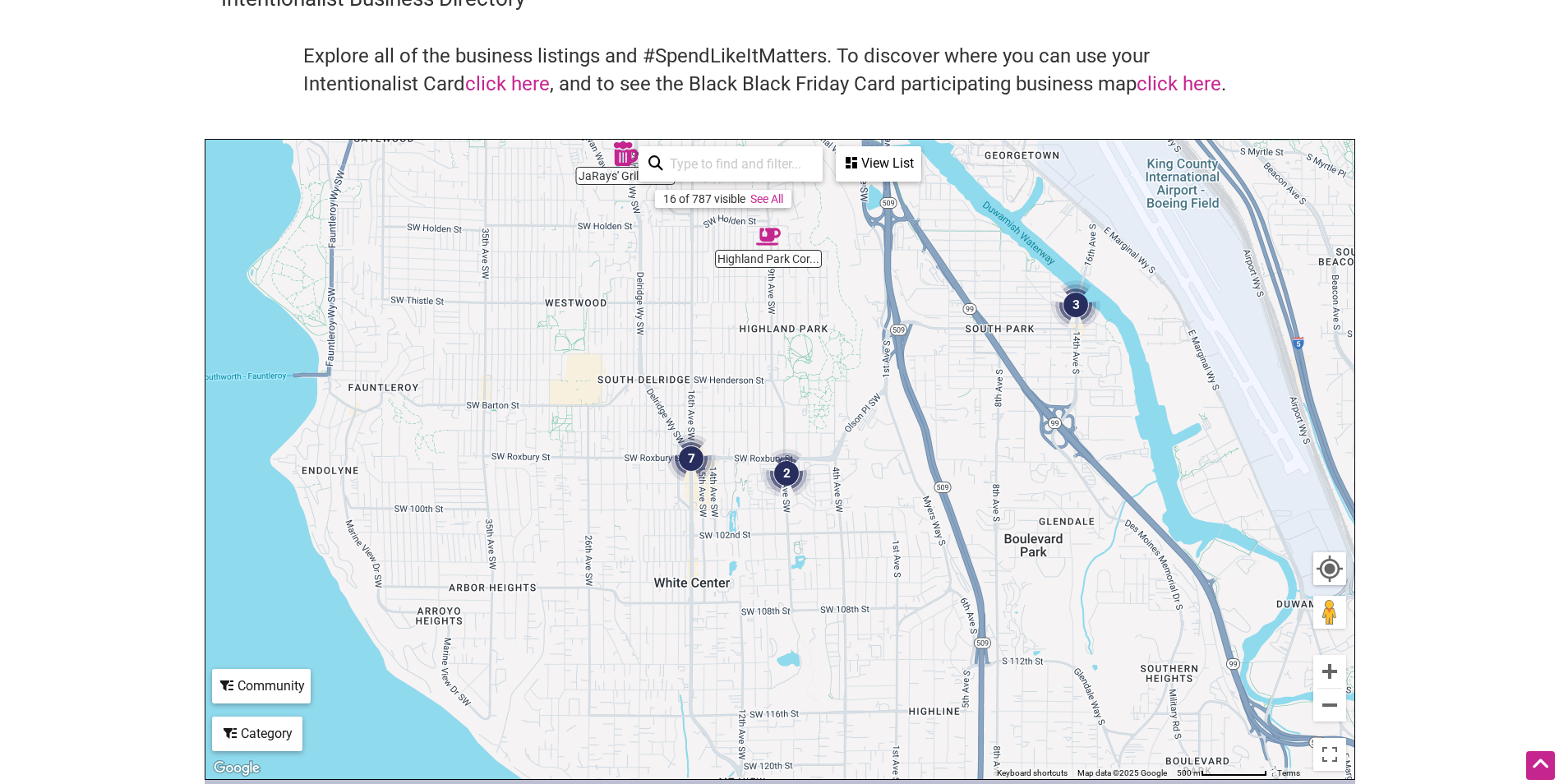 drag, startPoint x: 979, startPoint y: 544, endPoint x: 890, endPoint y: 407, distance: 163.37074 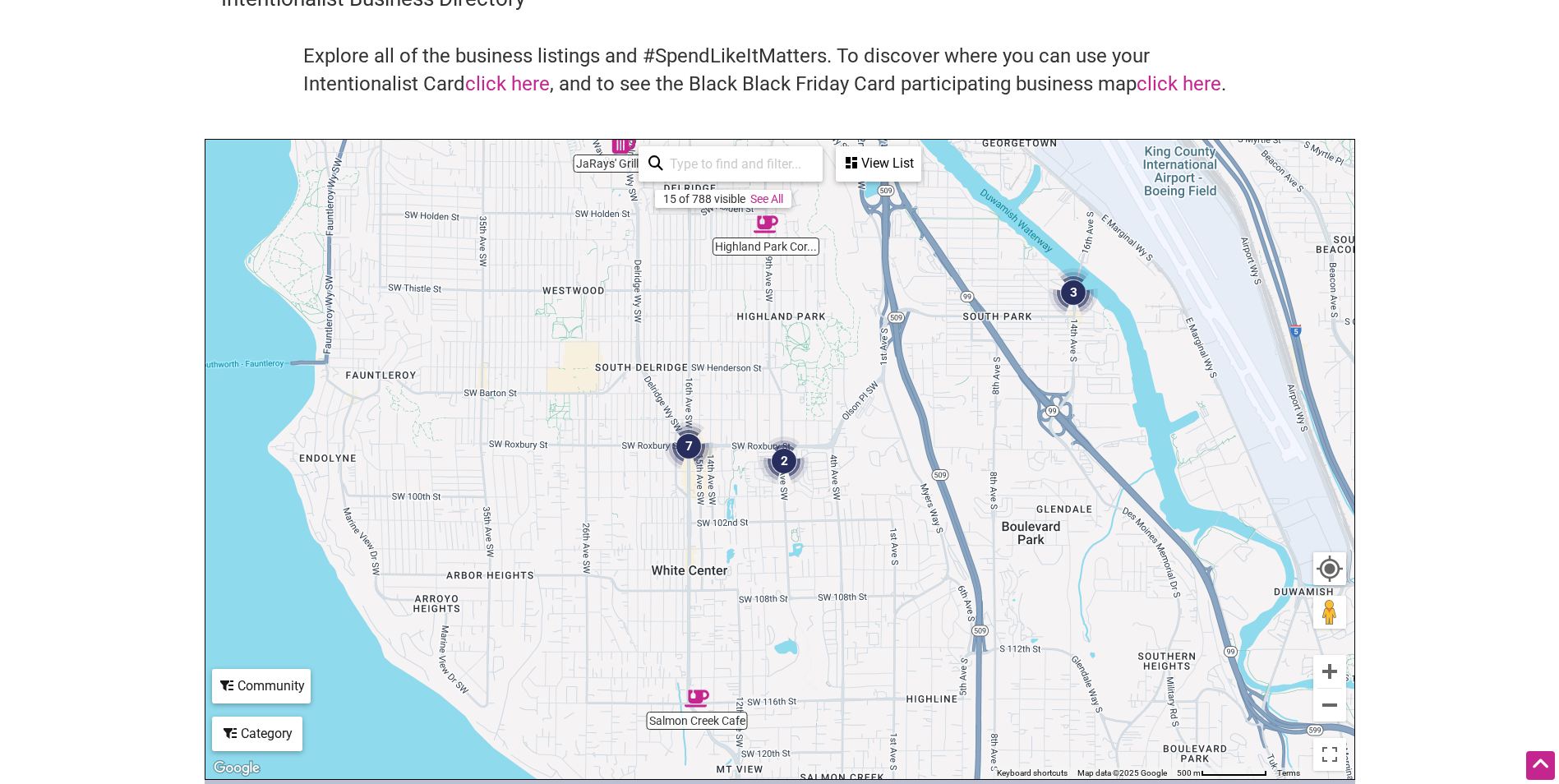 click at bounding box center (784, 461) 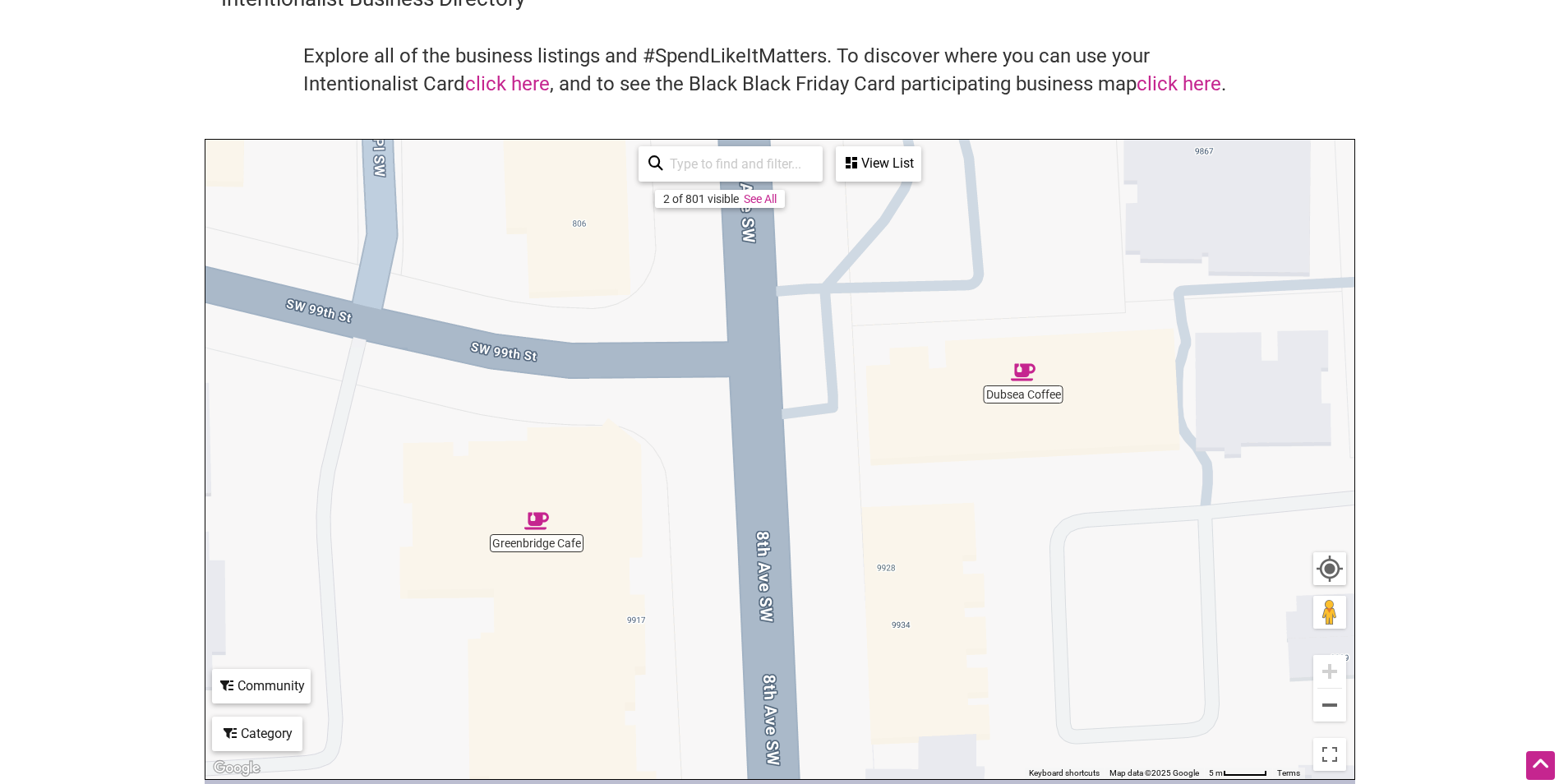 click at bounding box center (537, 521) 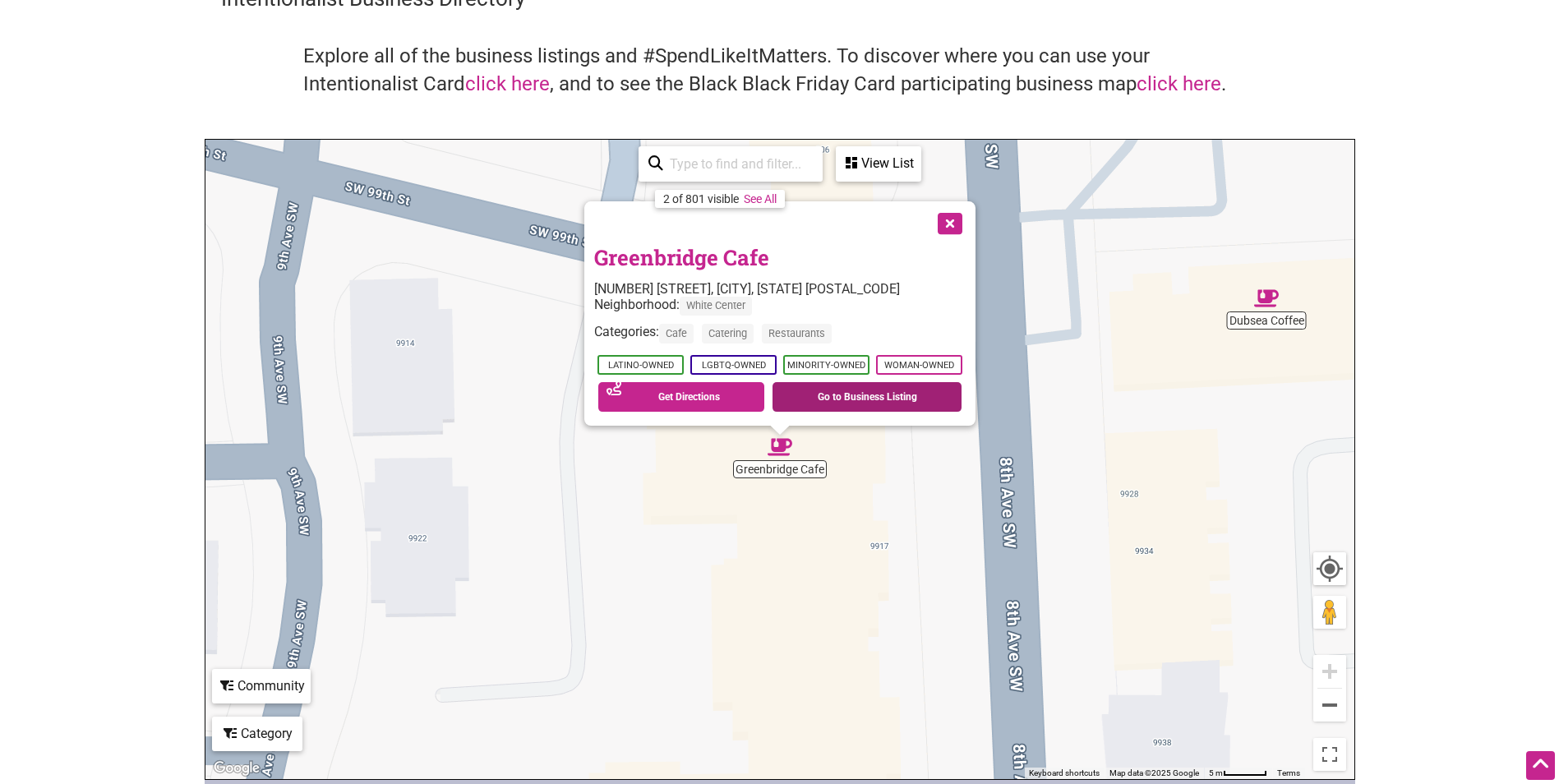 click on "Go to Business Listing" at bounding box center [867, 397] 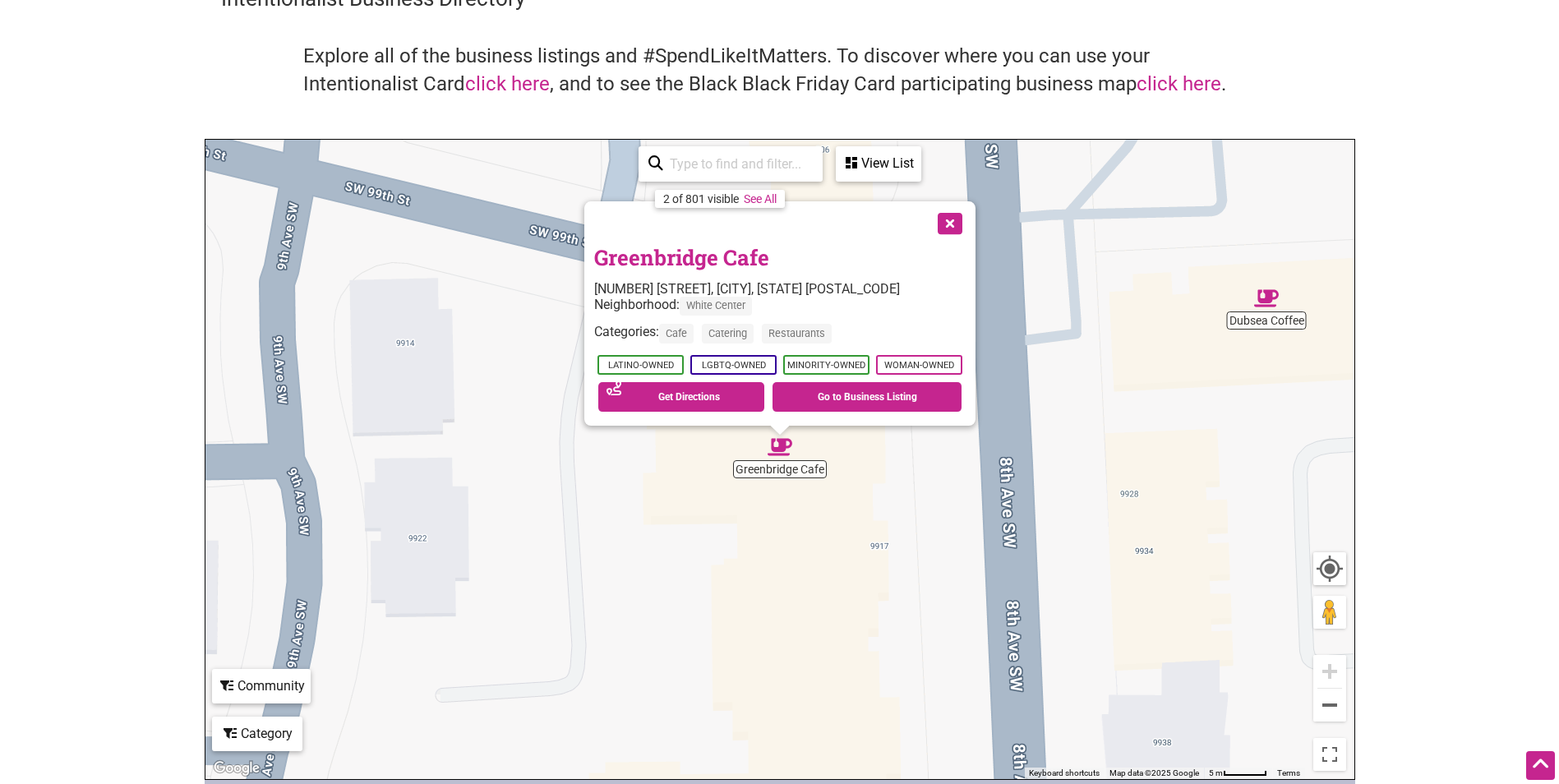 click at bounding box center [948, 222] 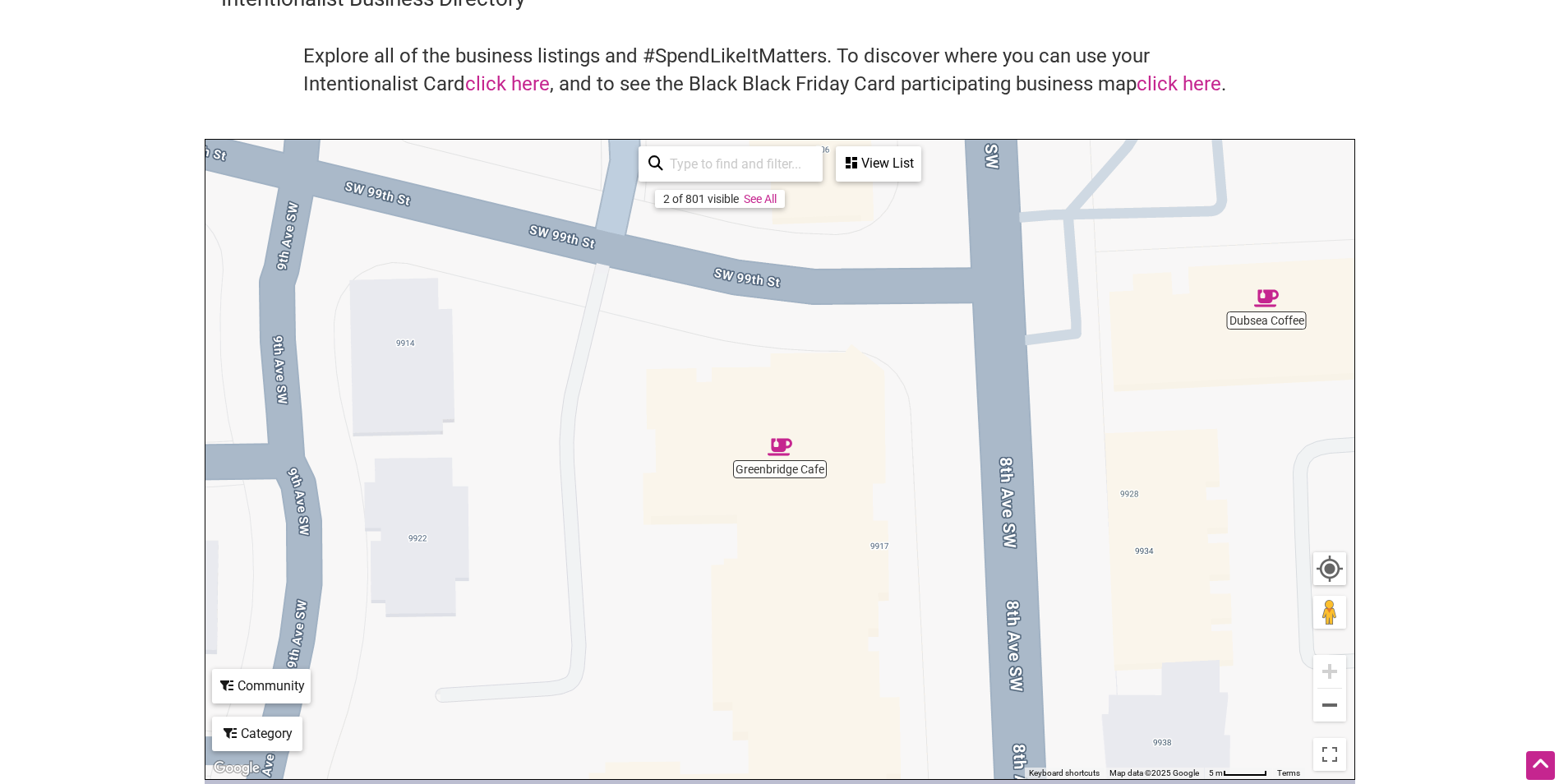 click at bounding box center [1266, 298] 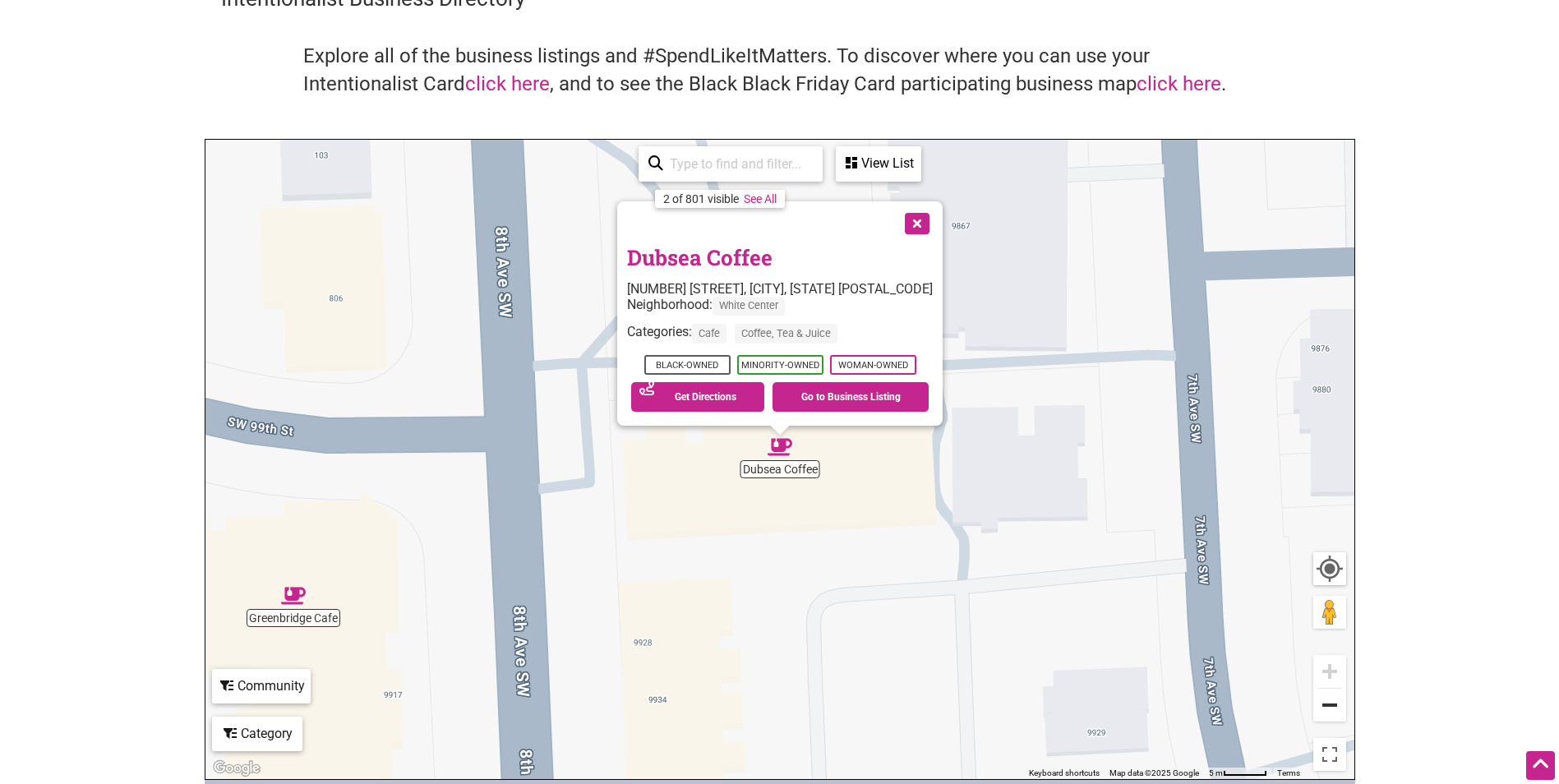 click at bounding box center [1330, 705] 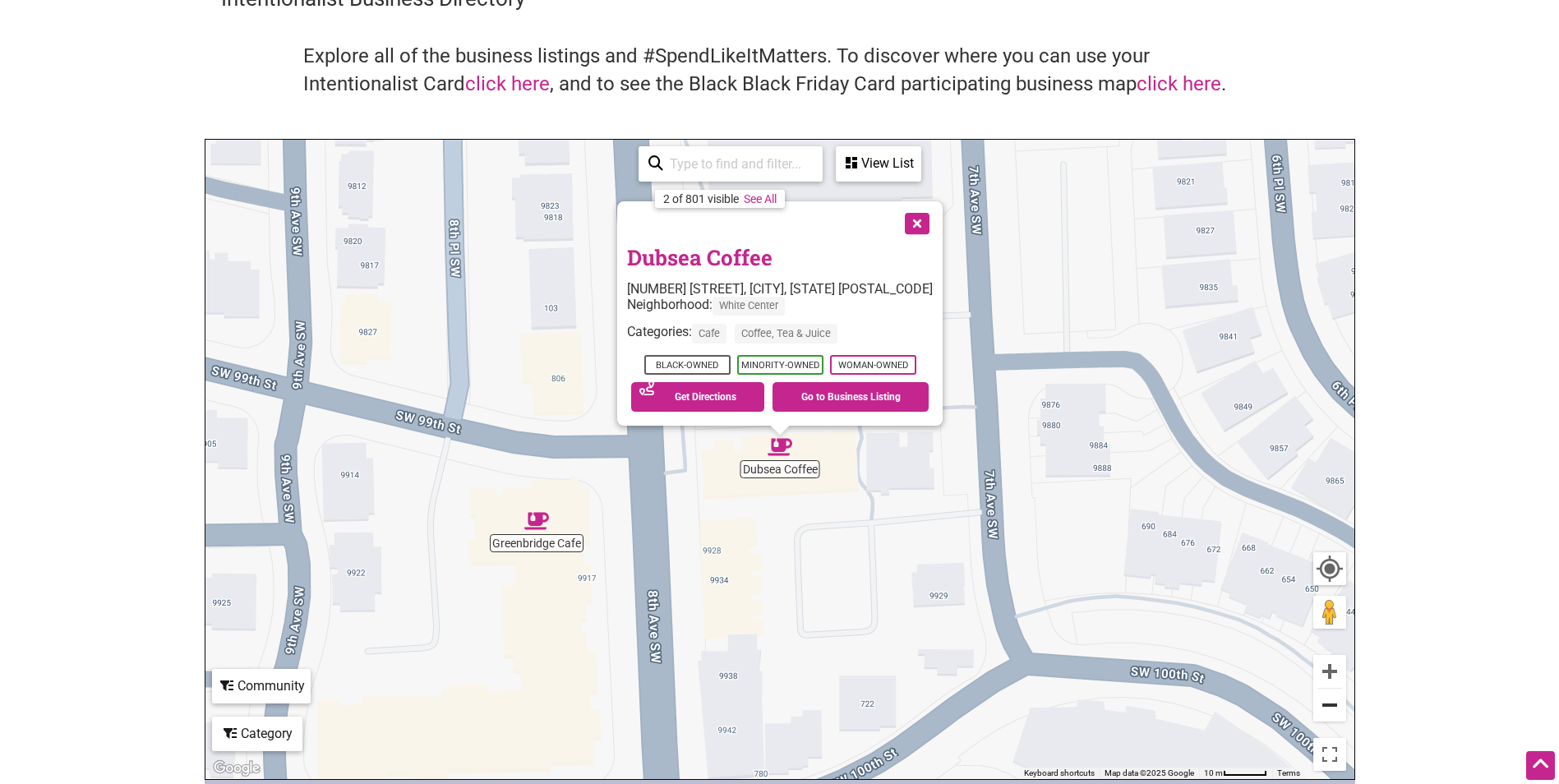 click at bounding box center (1330, 705) 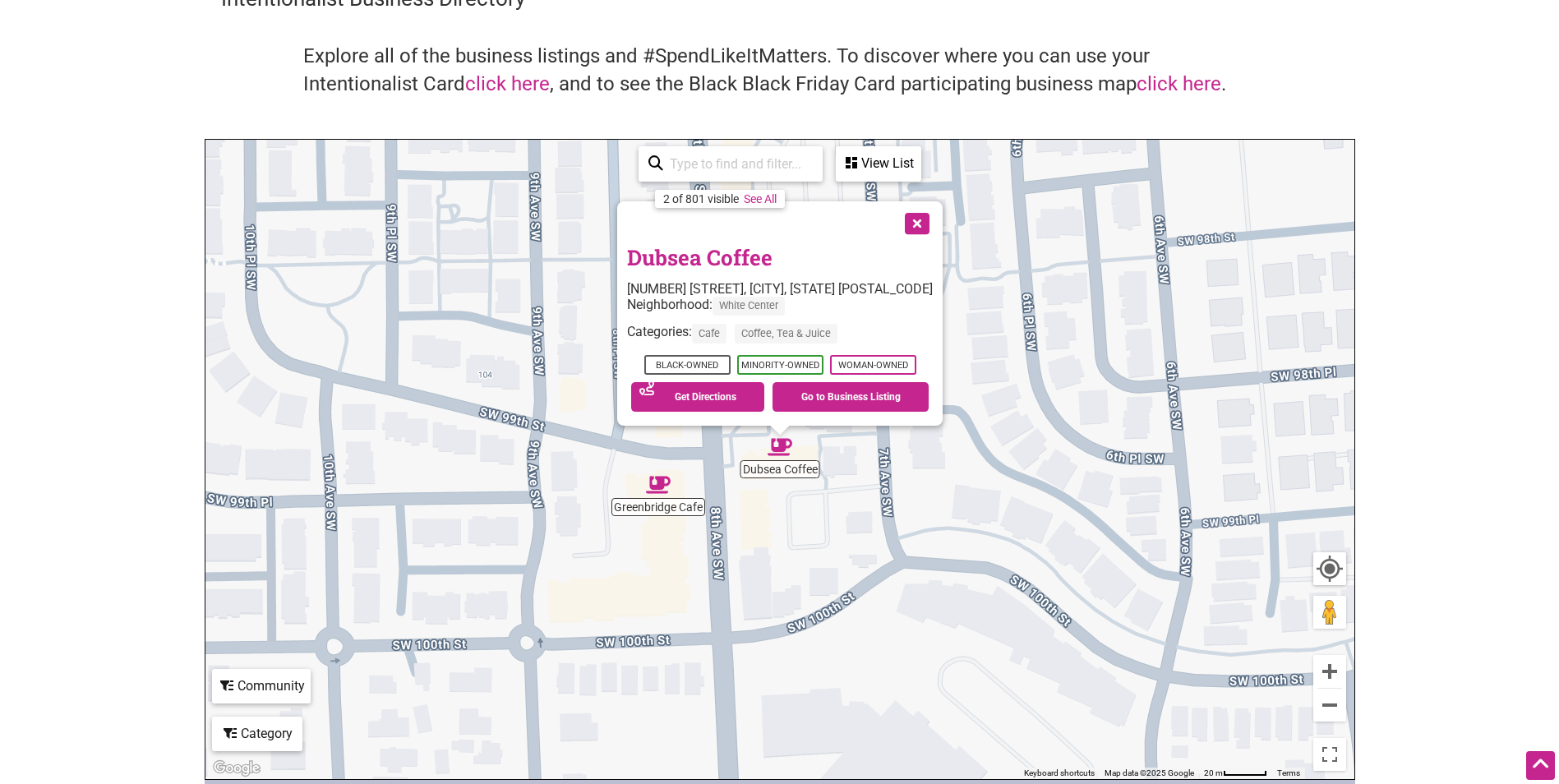 click on "To navigate, press the arrow keys.
Dubsea Coffee
9910 8th Ave SW, Seattle, WA 98106
Neighborhood:  White Center
Categories:  Cafe Coffee, Tea & Juice
Black-Owned Minority-Owned Woman-Owned
See on Map
Get Directions
Go to Business Listing" at bounding box center (780, 459) 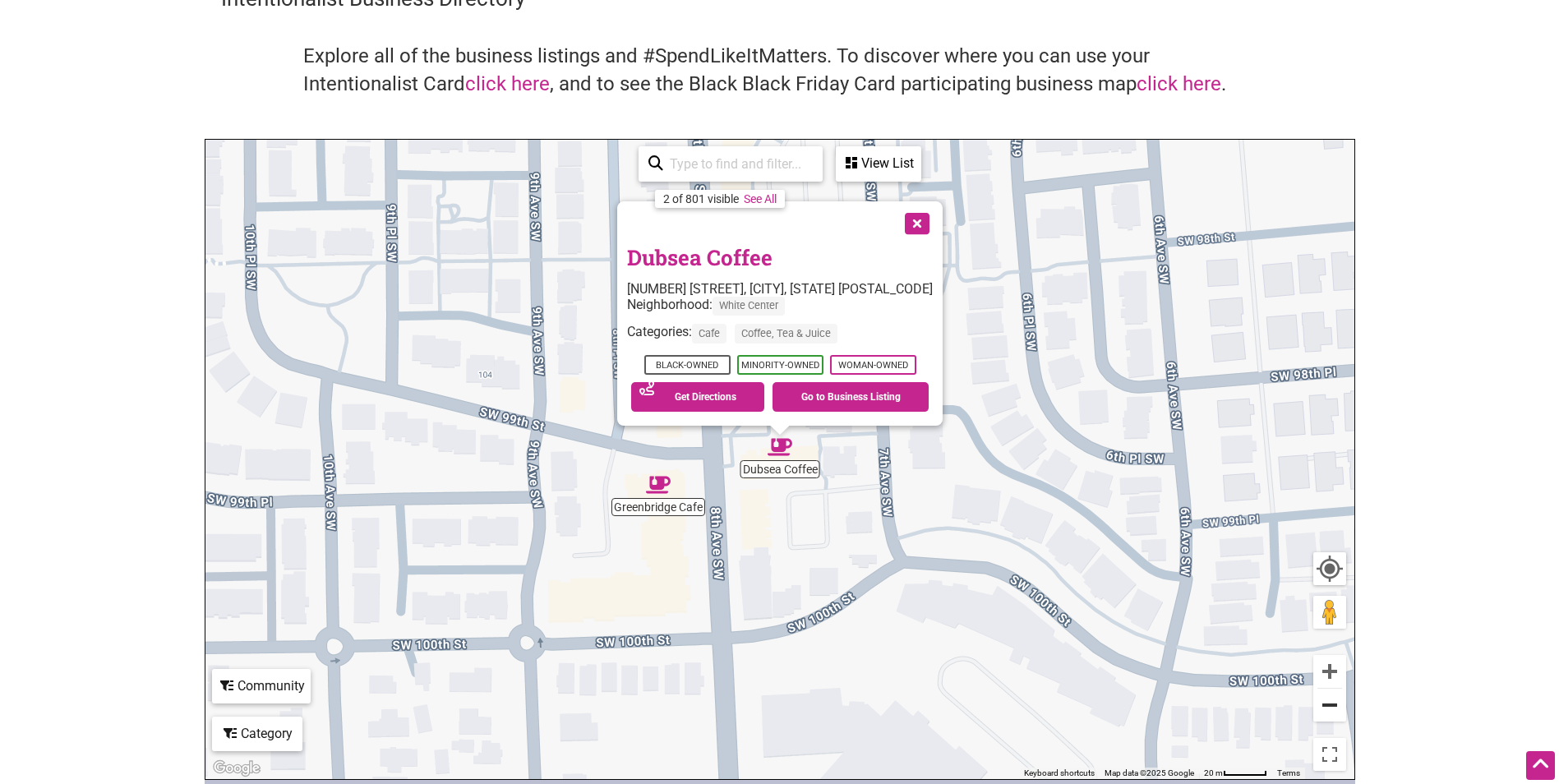 click at bounding box center [1330, 705] 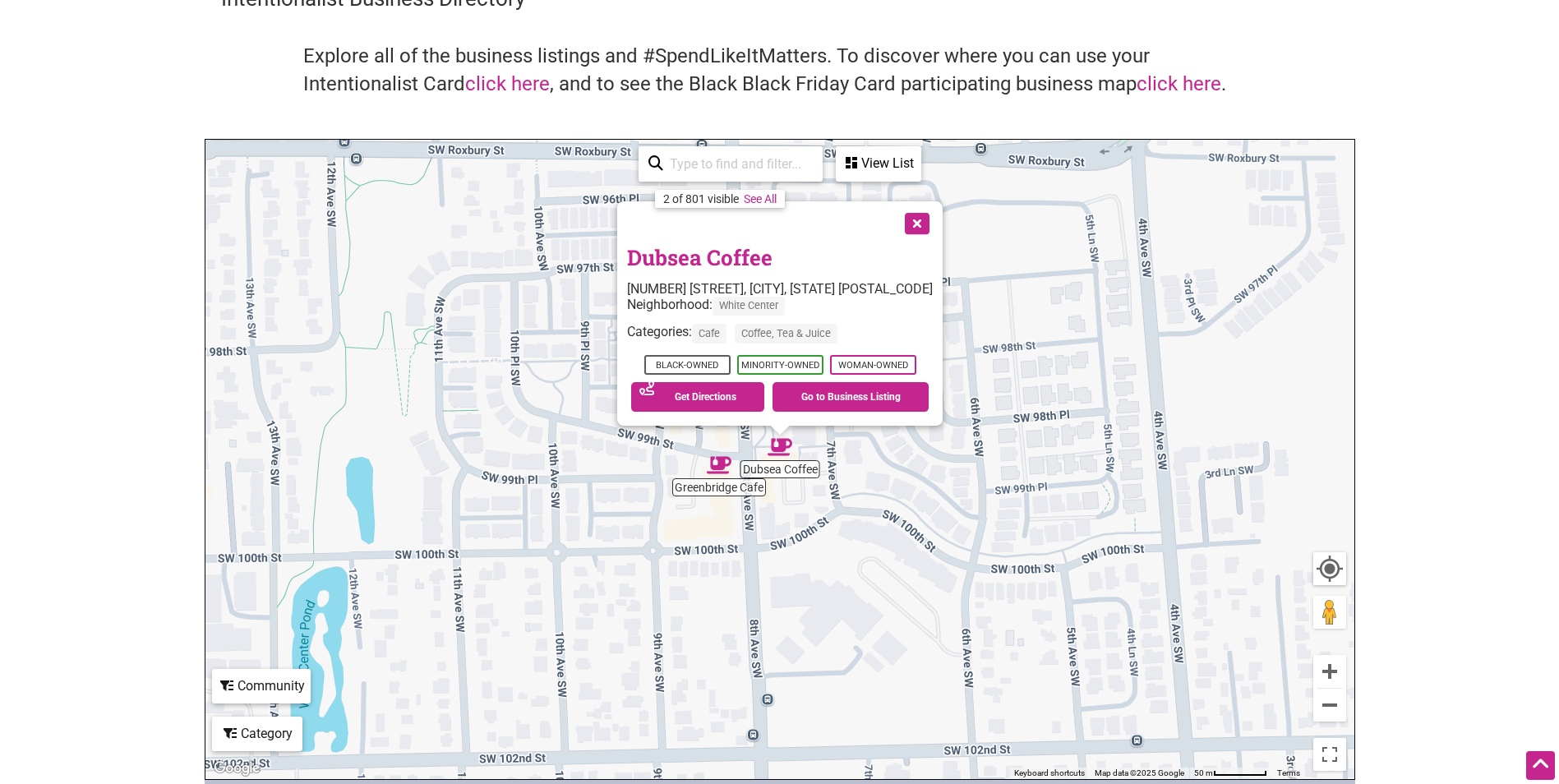 click at bounding box center (916, 222) 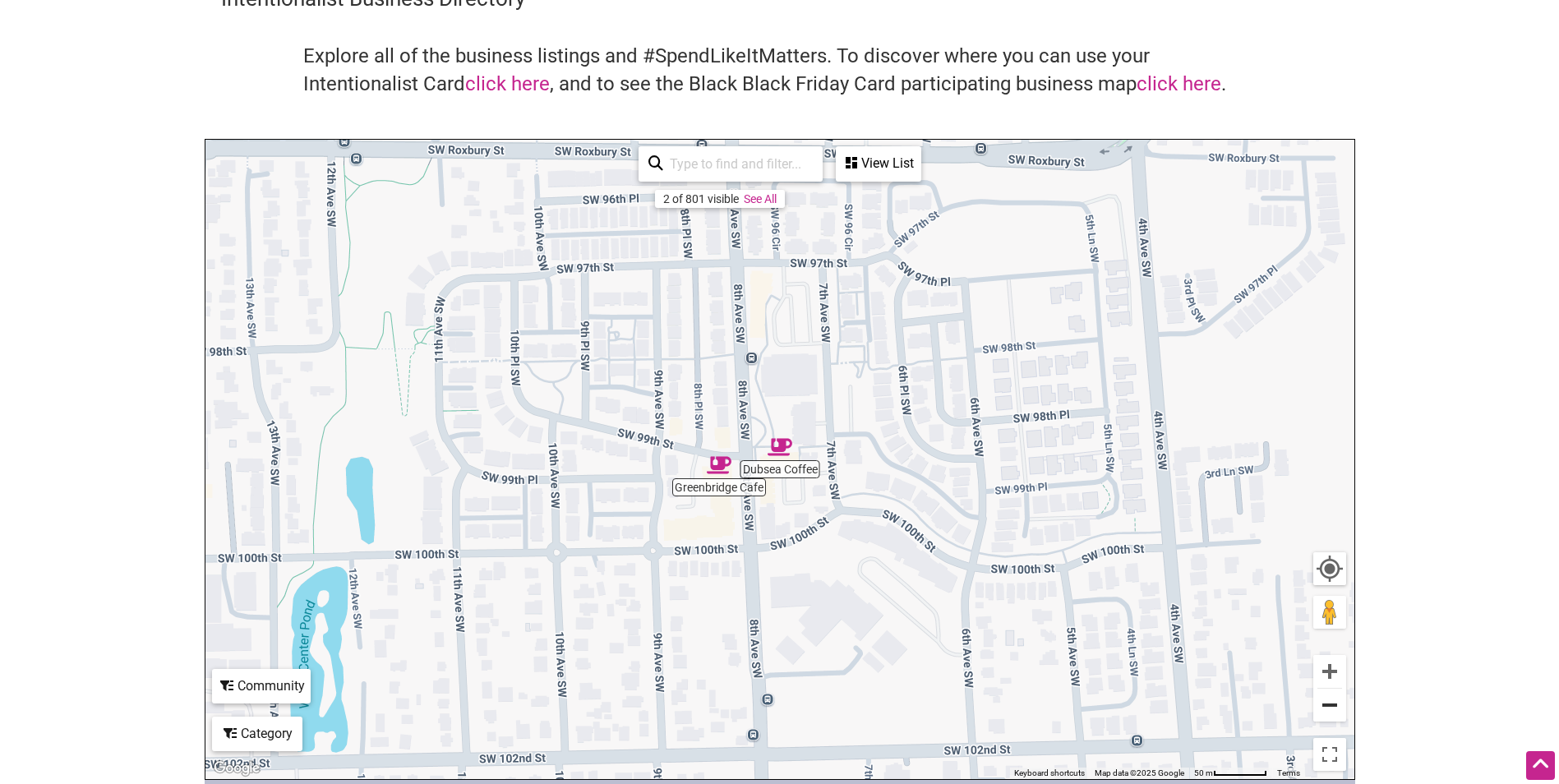 click at bounding box center (1330, 705) 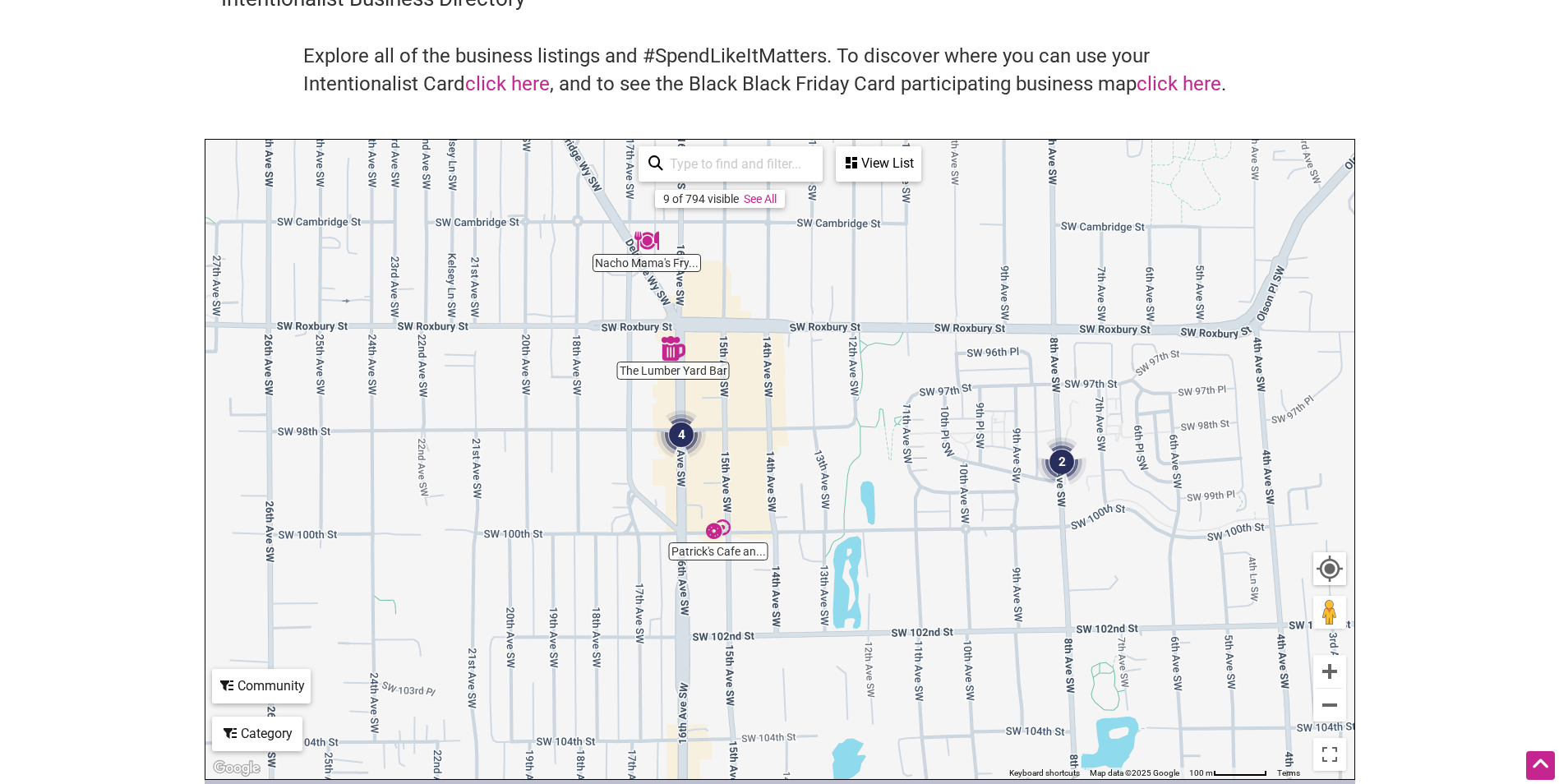 drag, startPoint x: 552, startPoint y: 473, endPoint x: 856, endPoint y: 515, distance: 306.8876 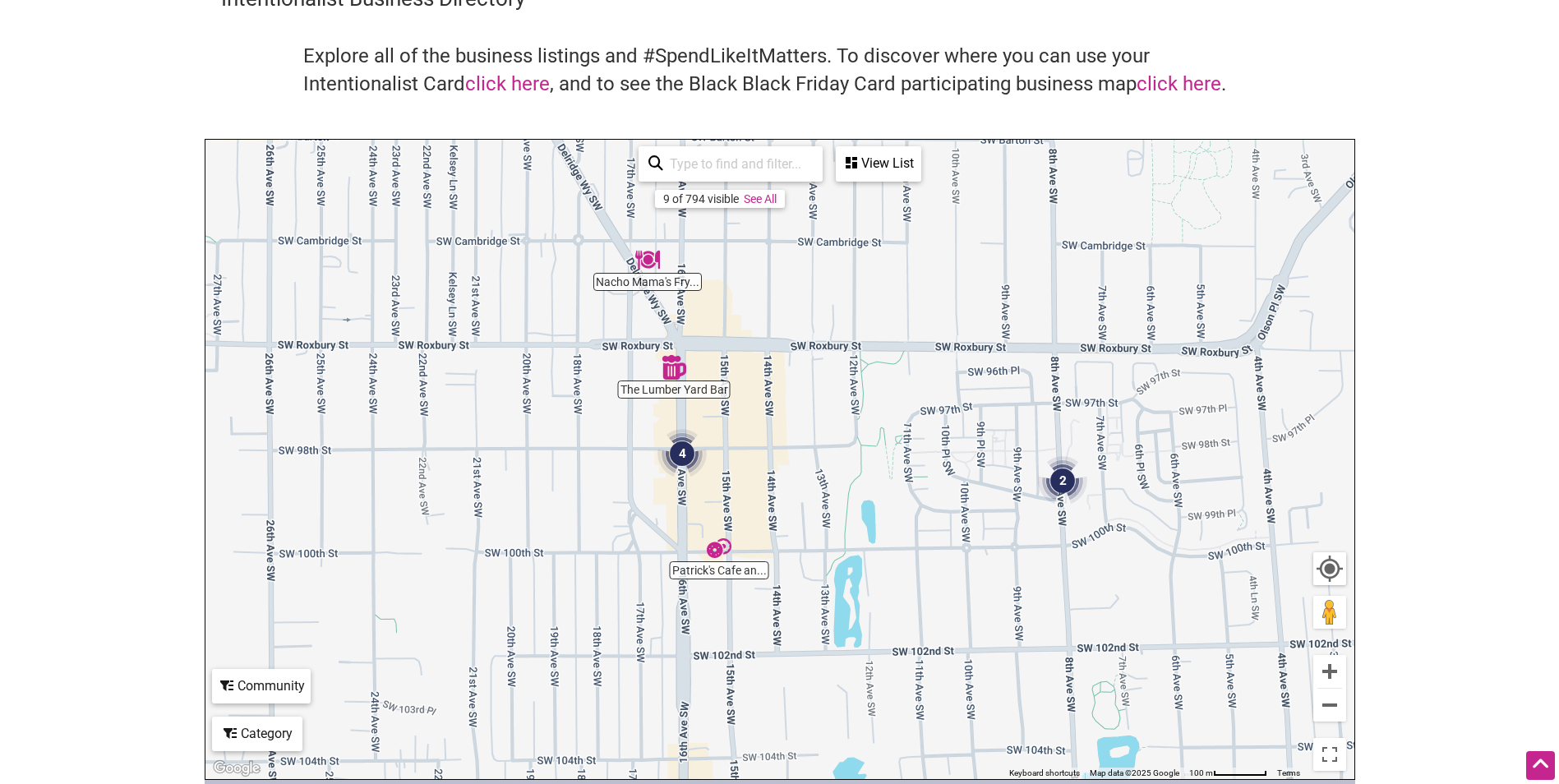 click at bounding box center (674, 367) 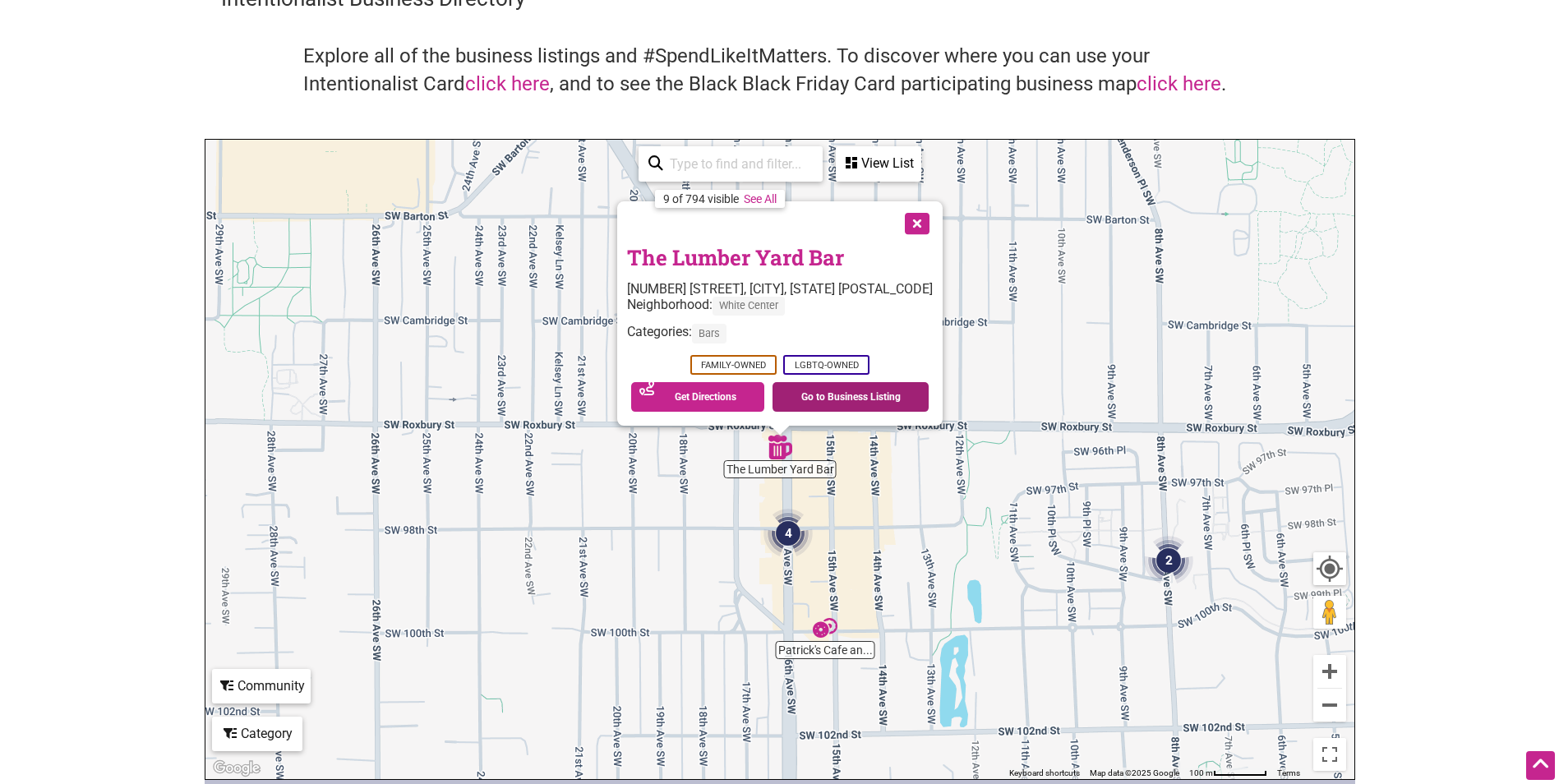 click on "Go to Business Listing" at bounding box center [851, 397] 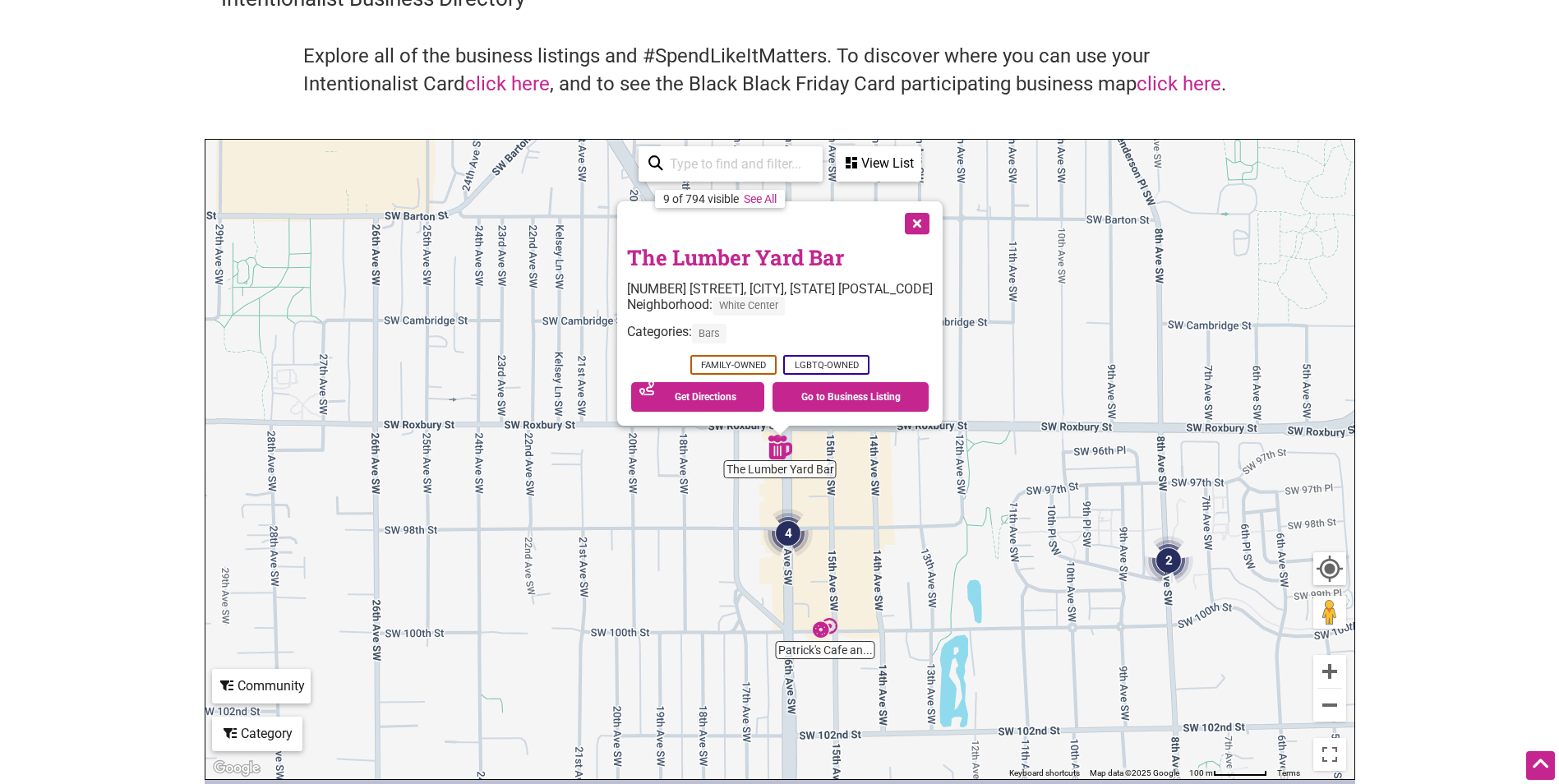 click on "To navigate, press the arrow keys.
The Lumber Yard Bar
9619 16th Ave SW, Seattle, WA 98106
Neighborhood:  White Center
Categories:  Bars
Family-Owned LGBTQ-Owned
See on Map
Get Directions
Go to Business Listing" at bounding box center [780, 459] 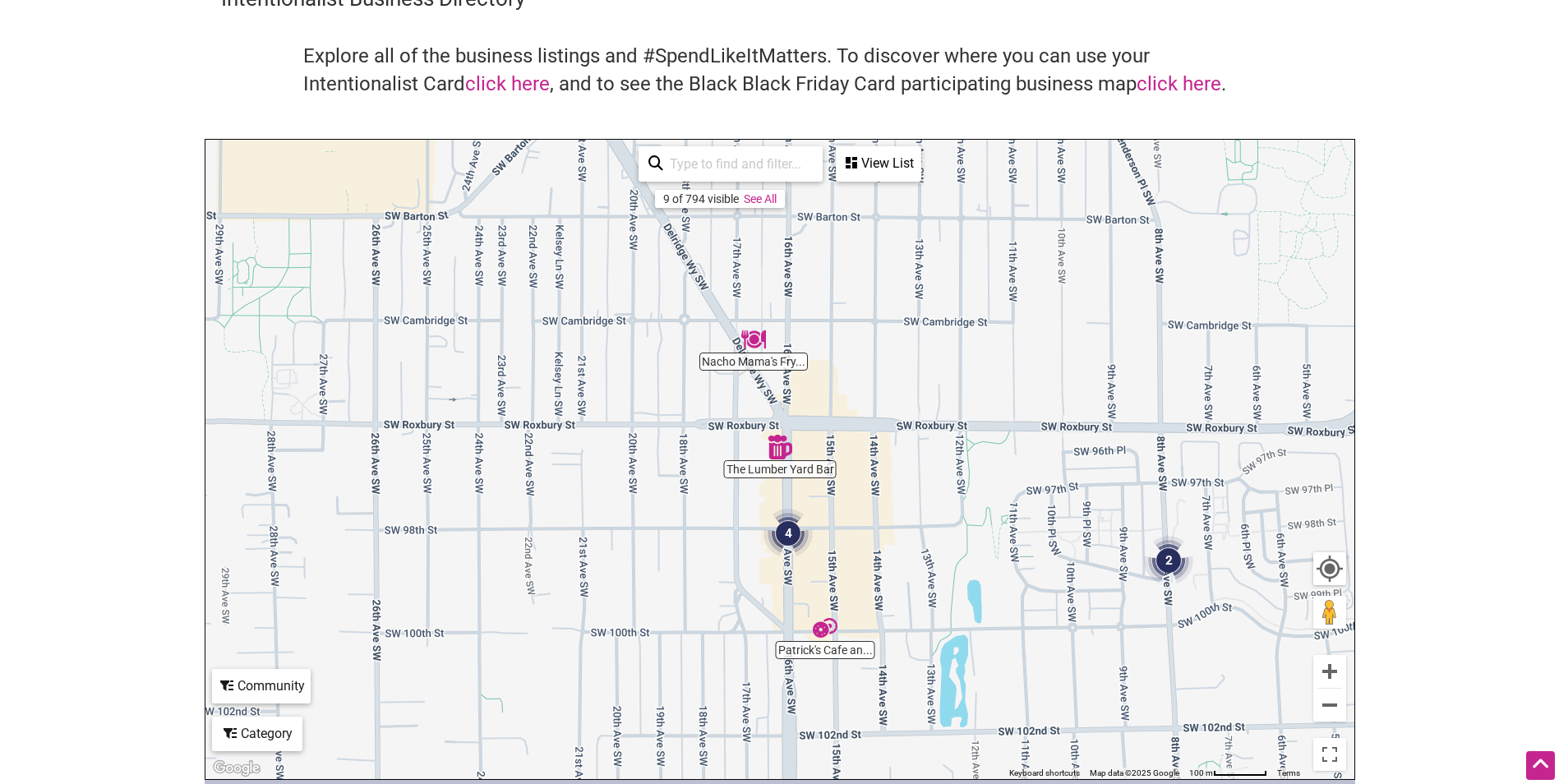 click at bounding box center (754, 339) 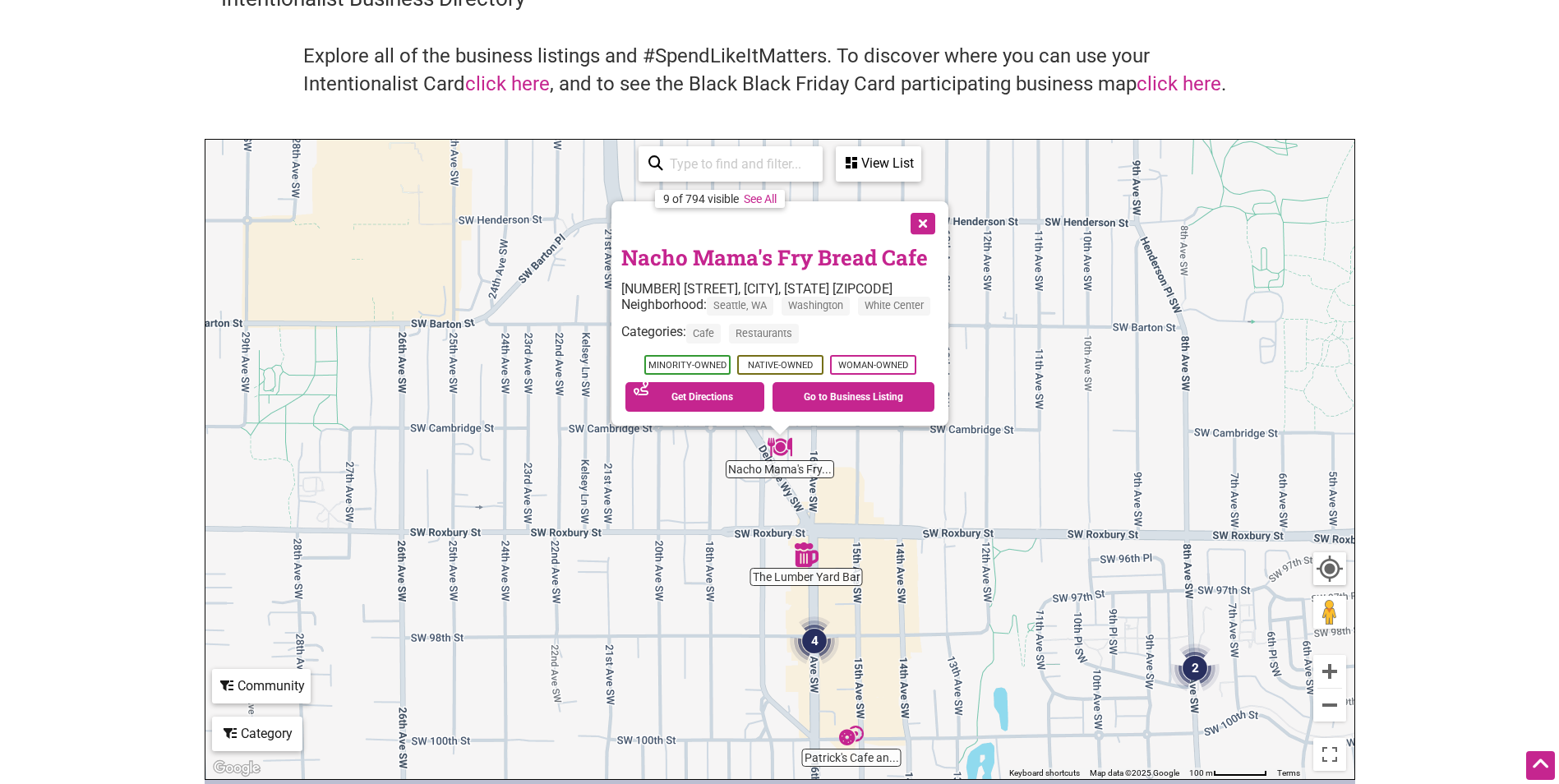 click at bounding box center [921, 222] 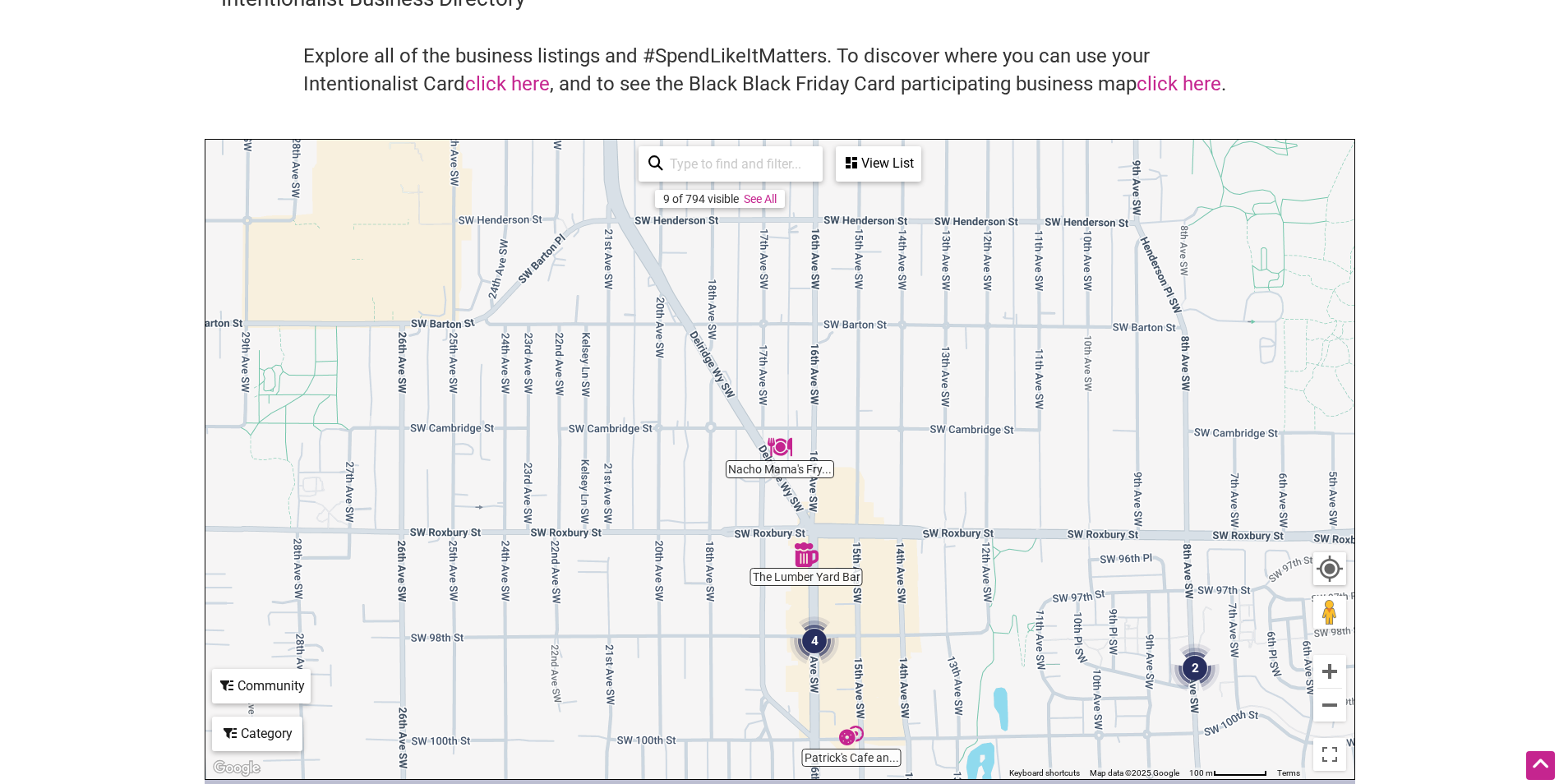 click at bounding box center (814, 641) 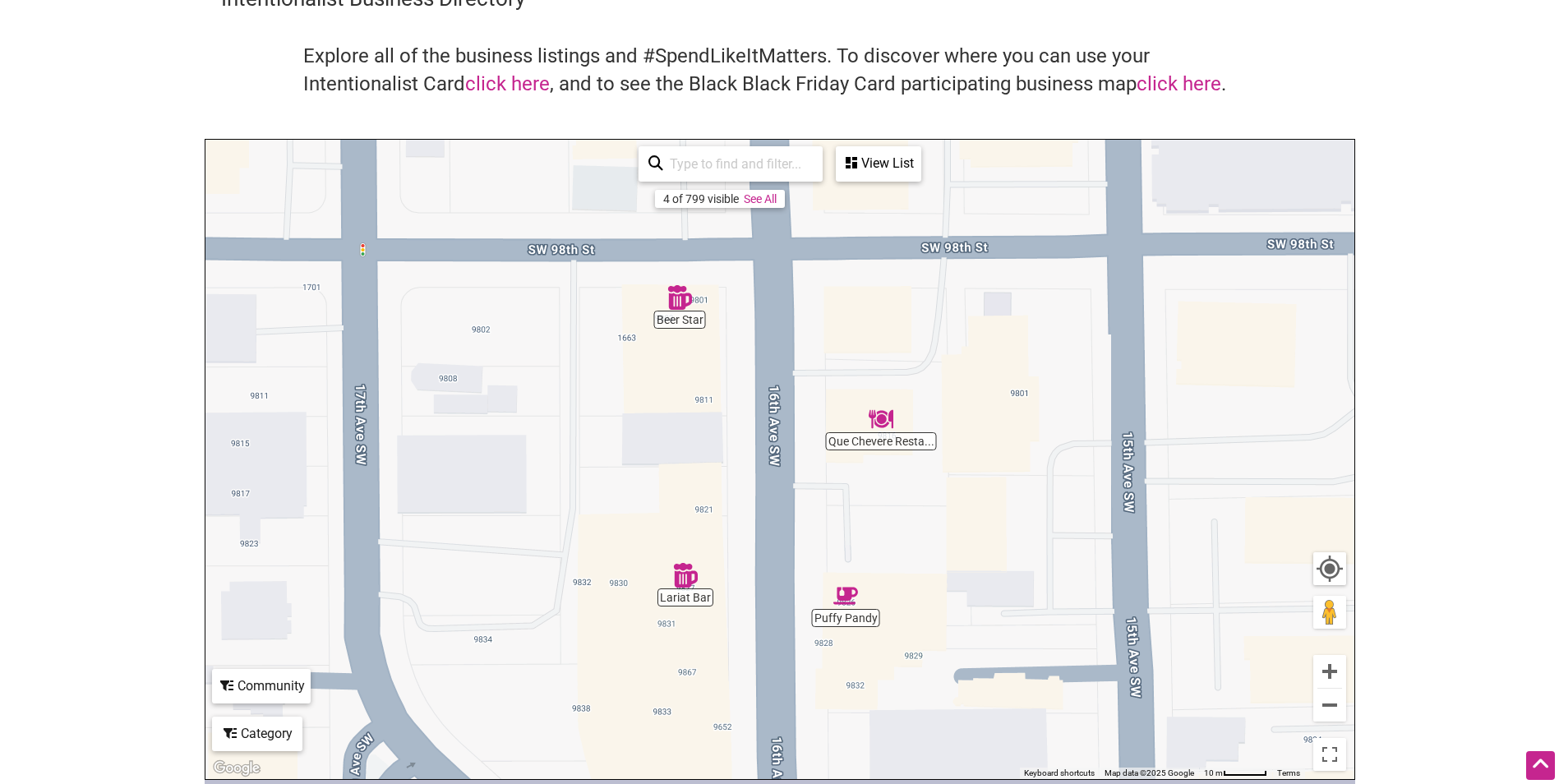 click on "To navigate, press the arrow keys." at bounding box center (780, 459) 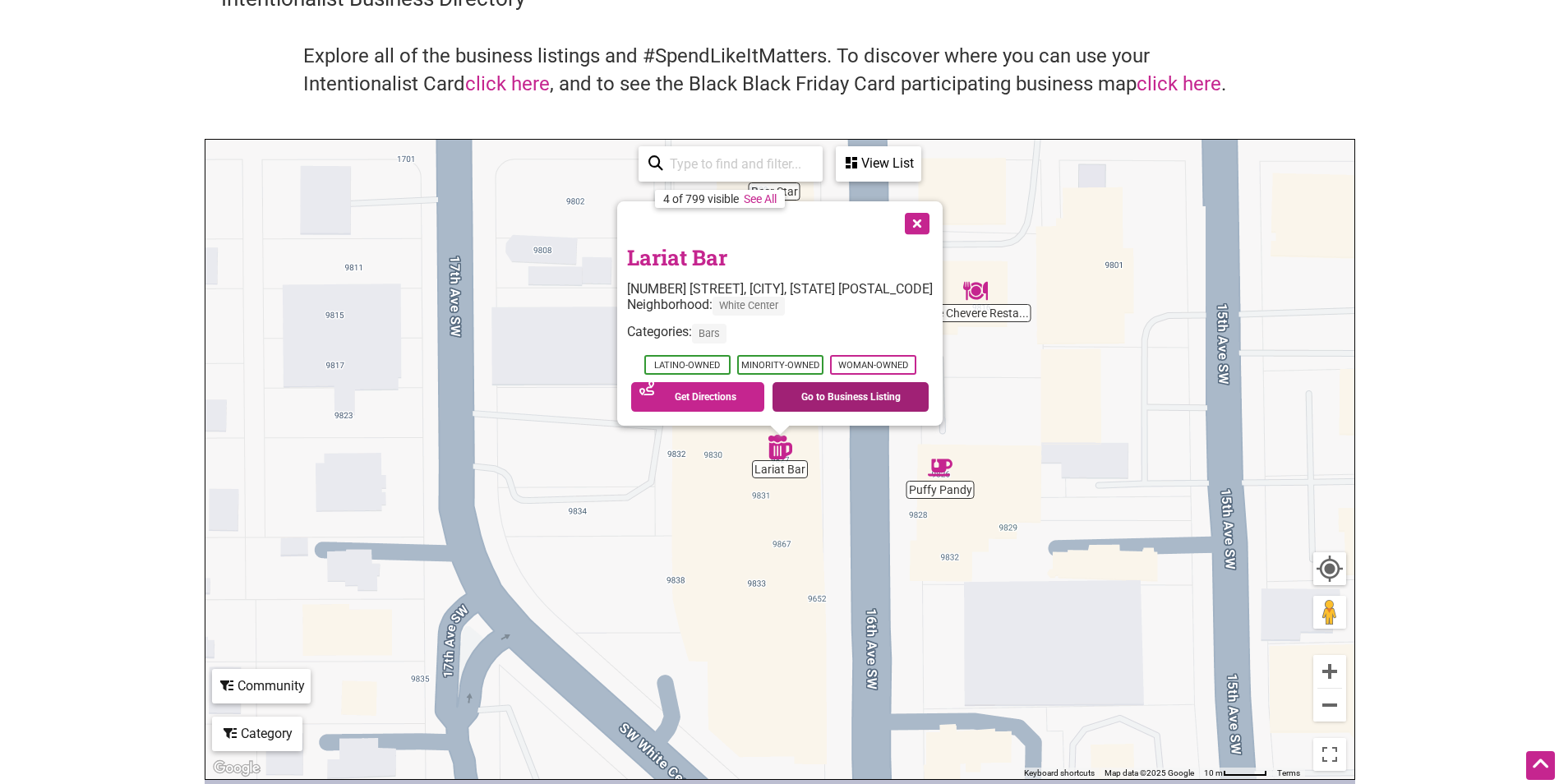 click on "Go to Business Listing" at bounding box center (851, 397) 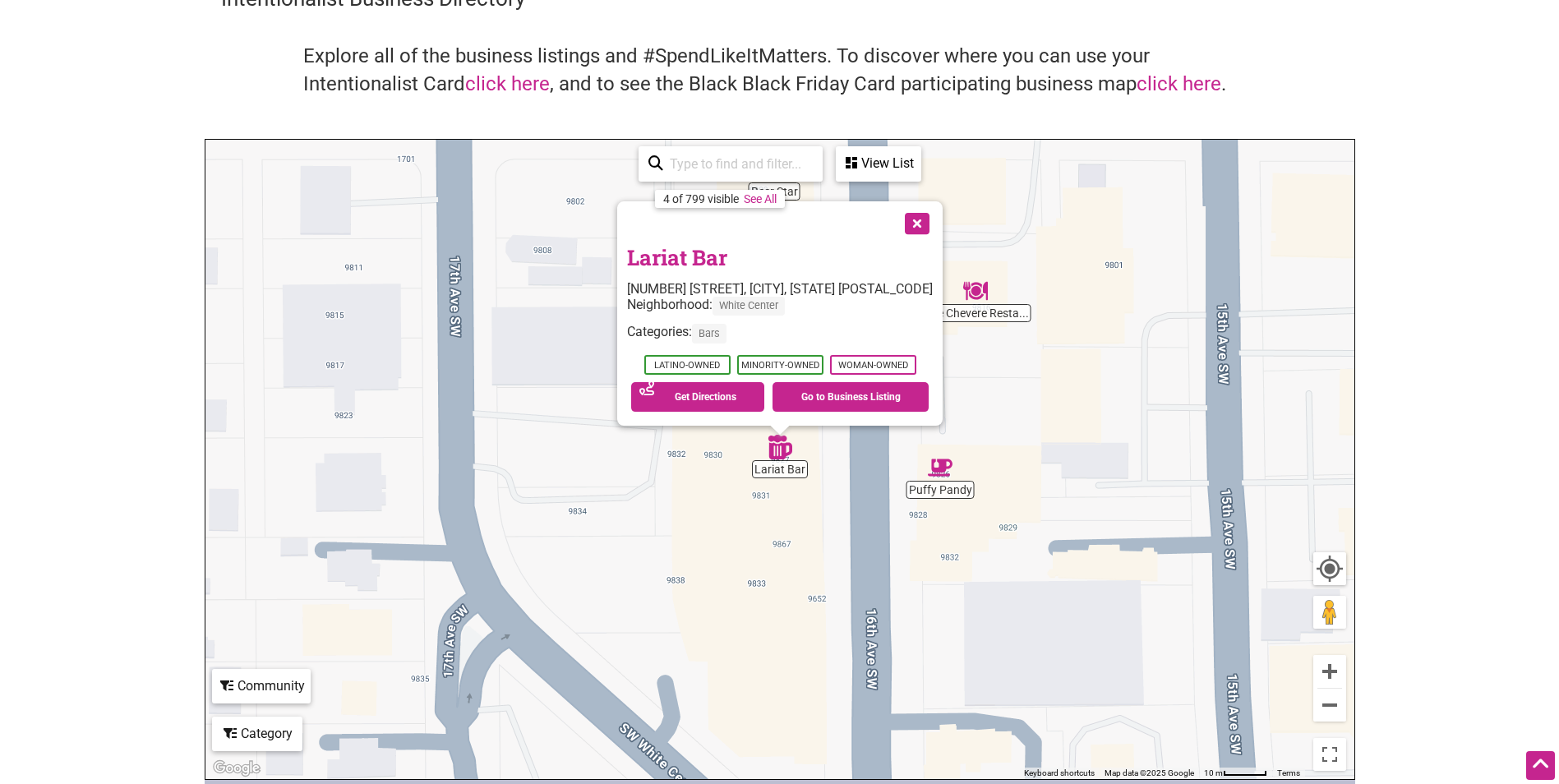 click at bounding box center [916, 222] 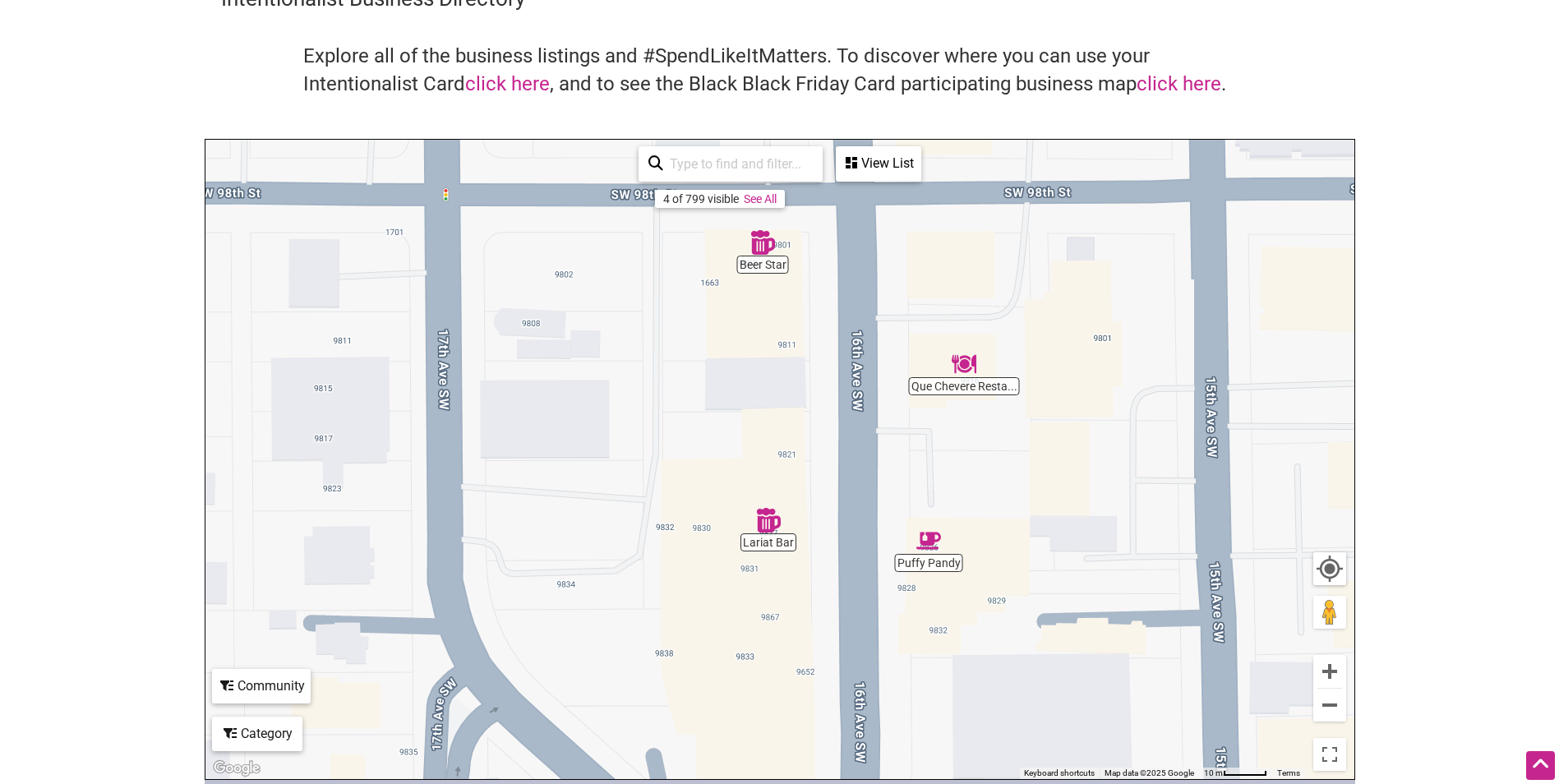drag, startPoint x: 713, startPoint y: 341, endPoint x: 700, endPoint y: 420, distance: 80.06248 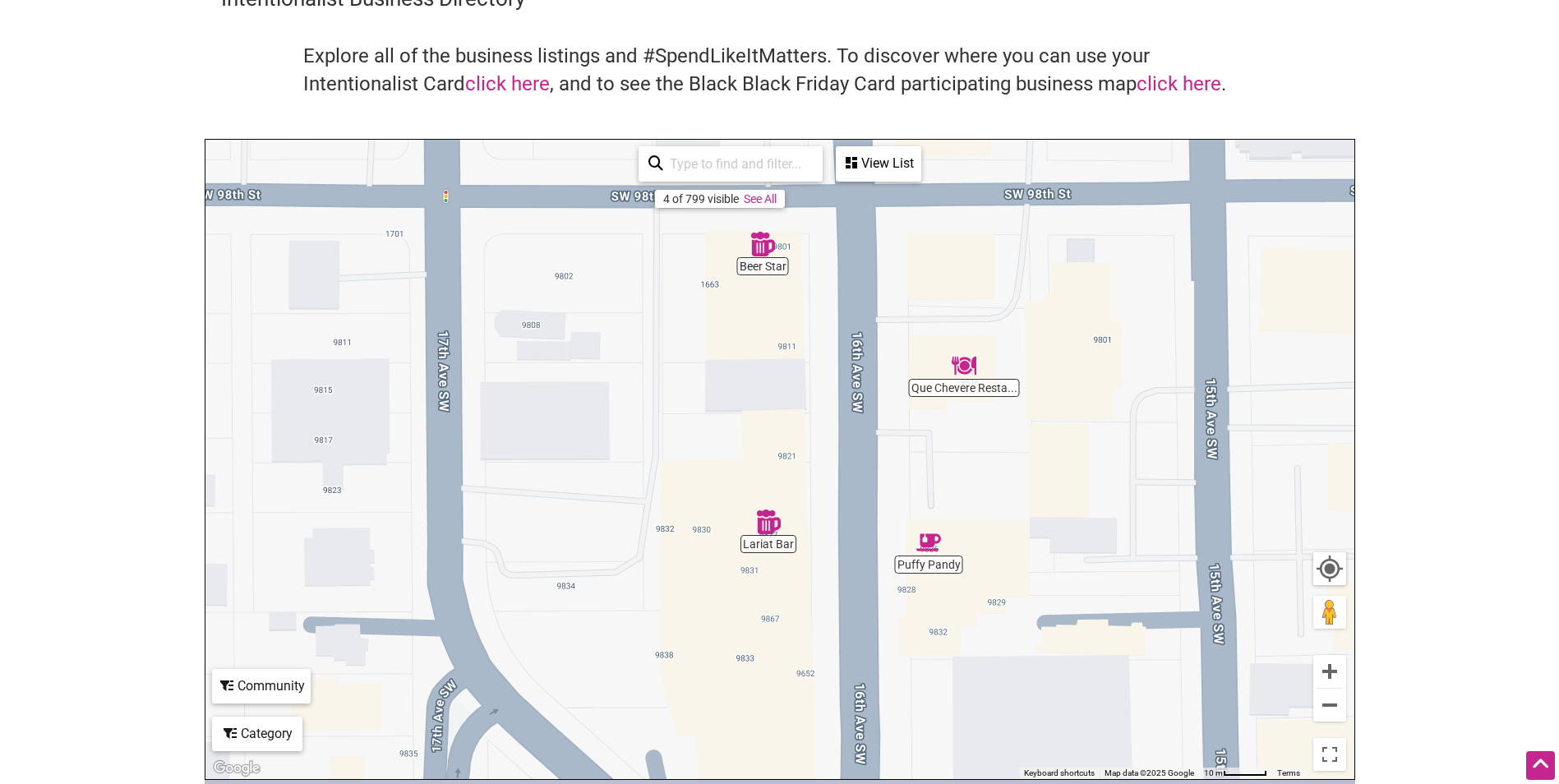 click at bounding box center (763, 244) 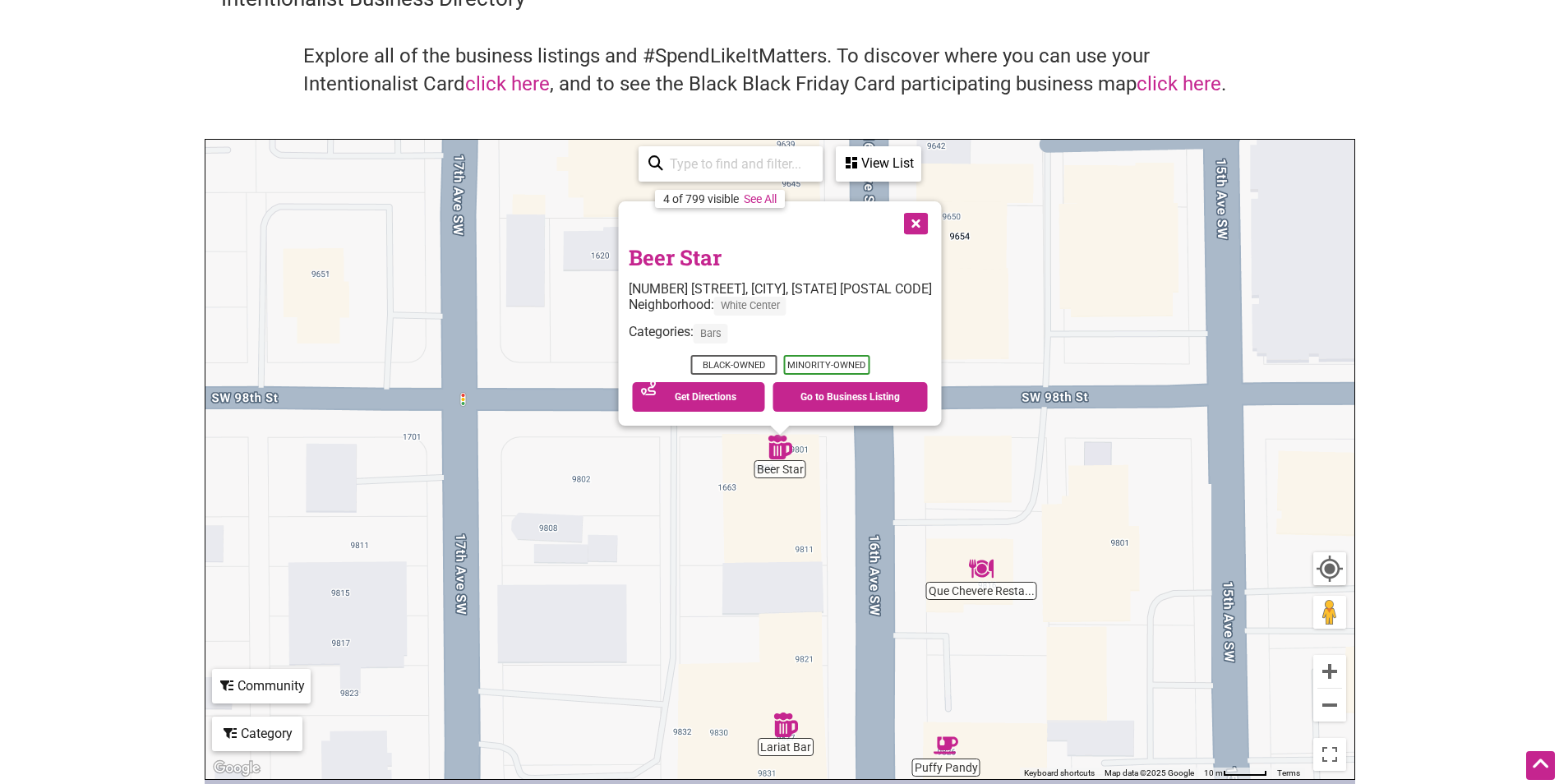 click at bounding box center [914, 222] 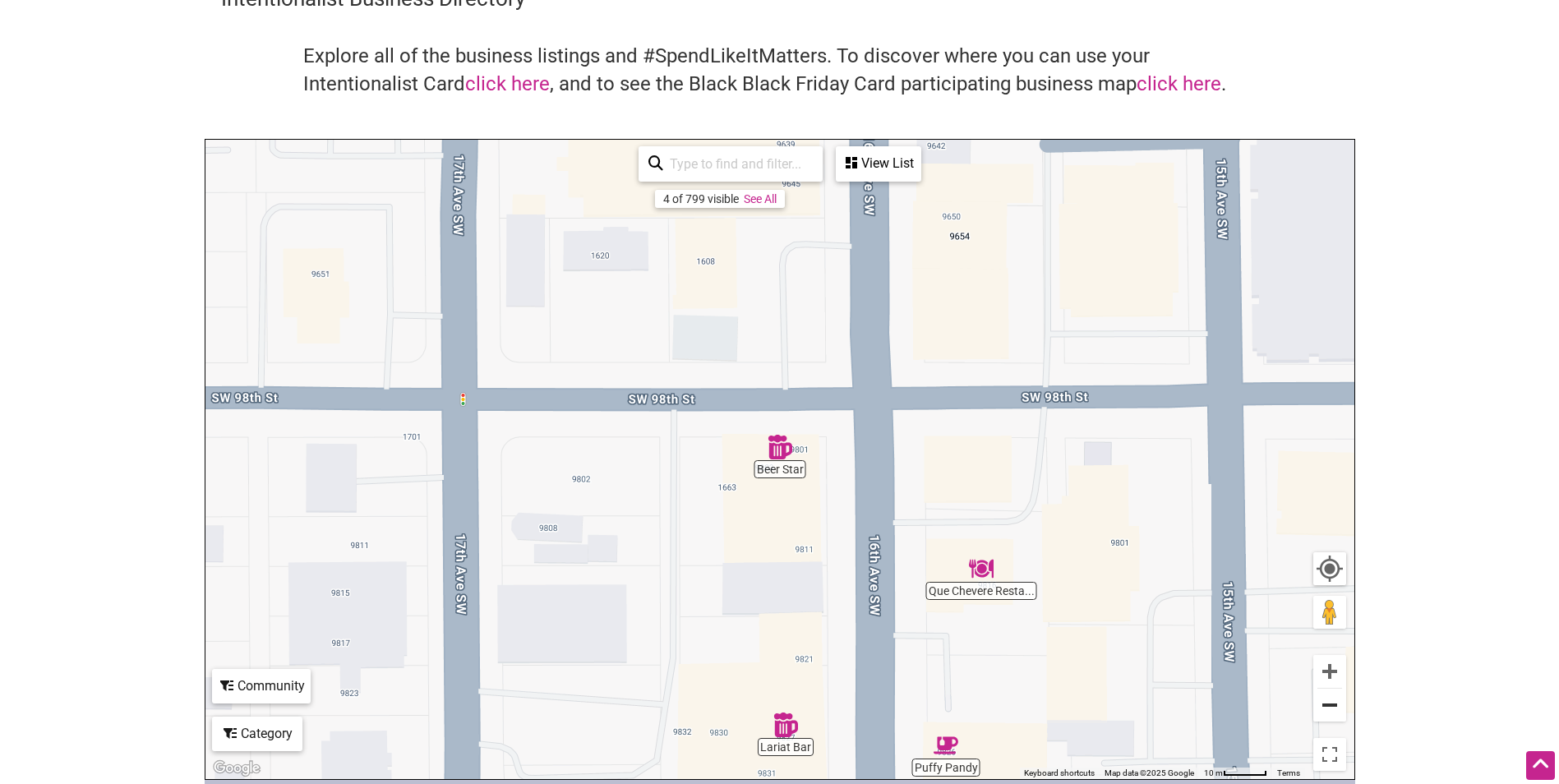 click at bounding box center [1330, 705] 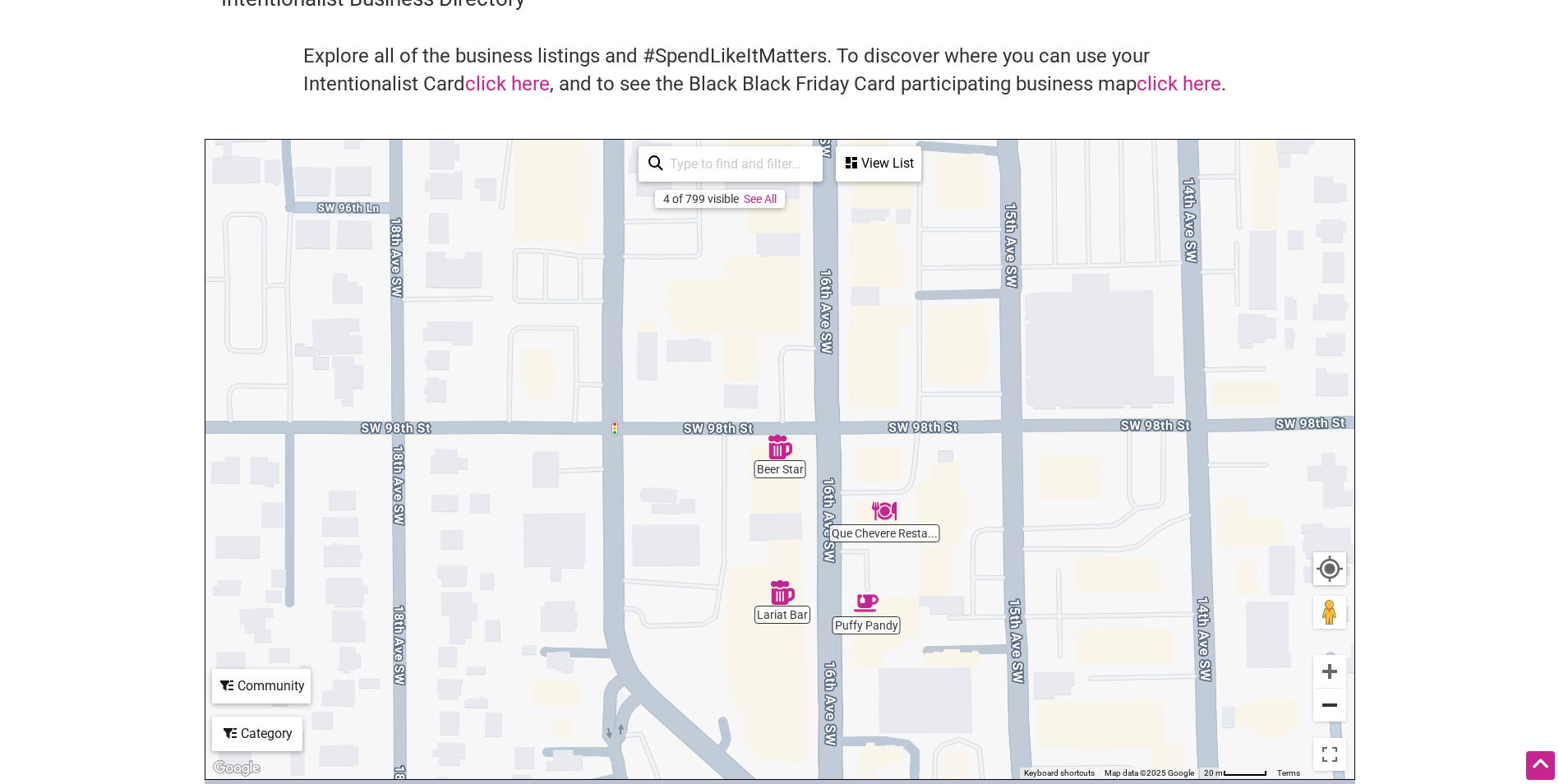 click at bounding box center (1330, 705) 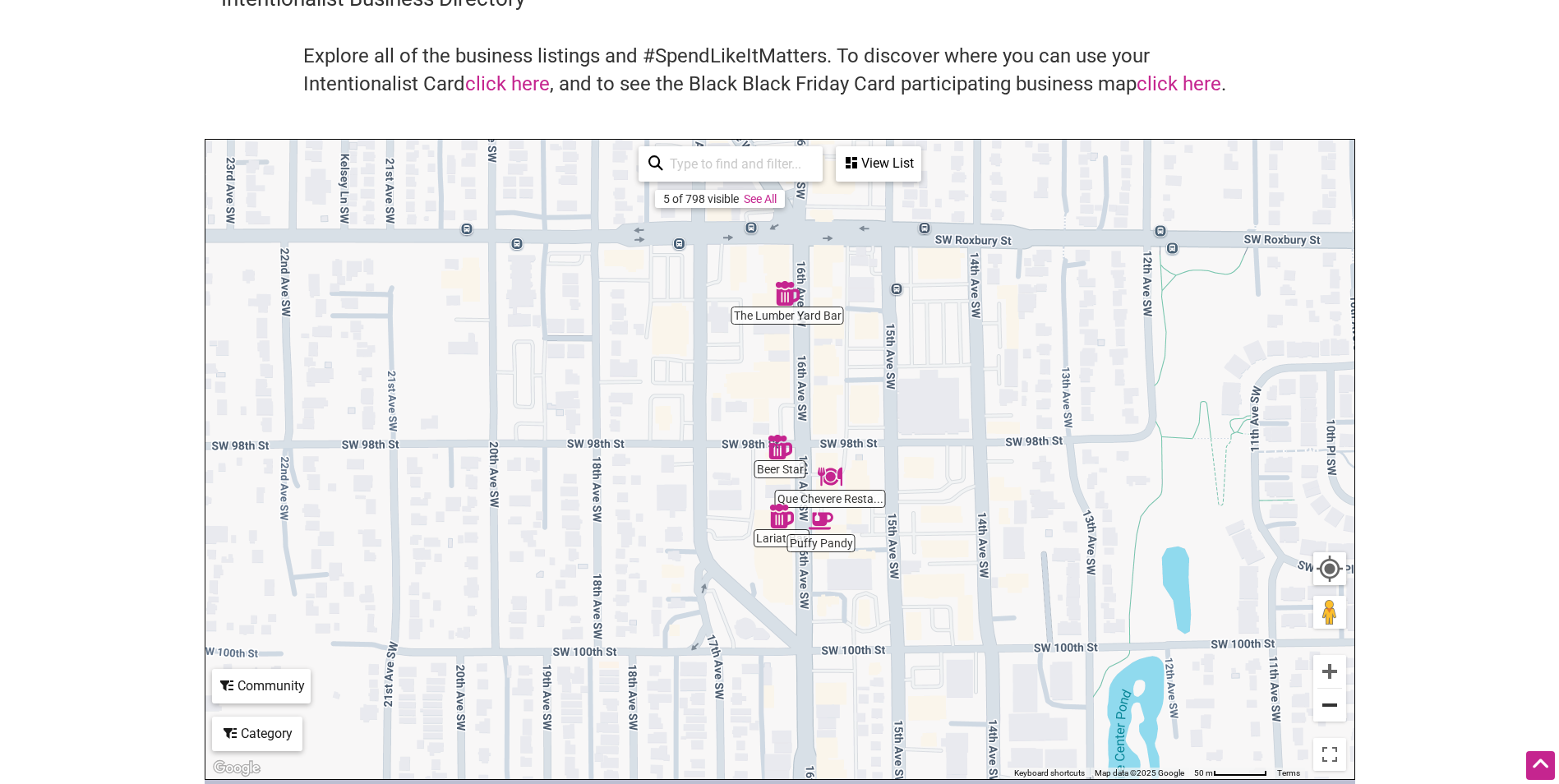 click at bounding box center (1330, 705) 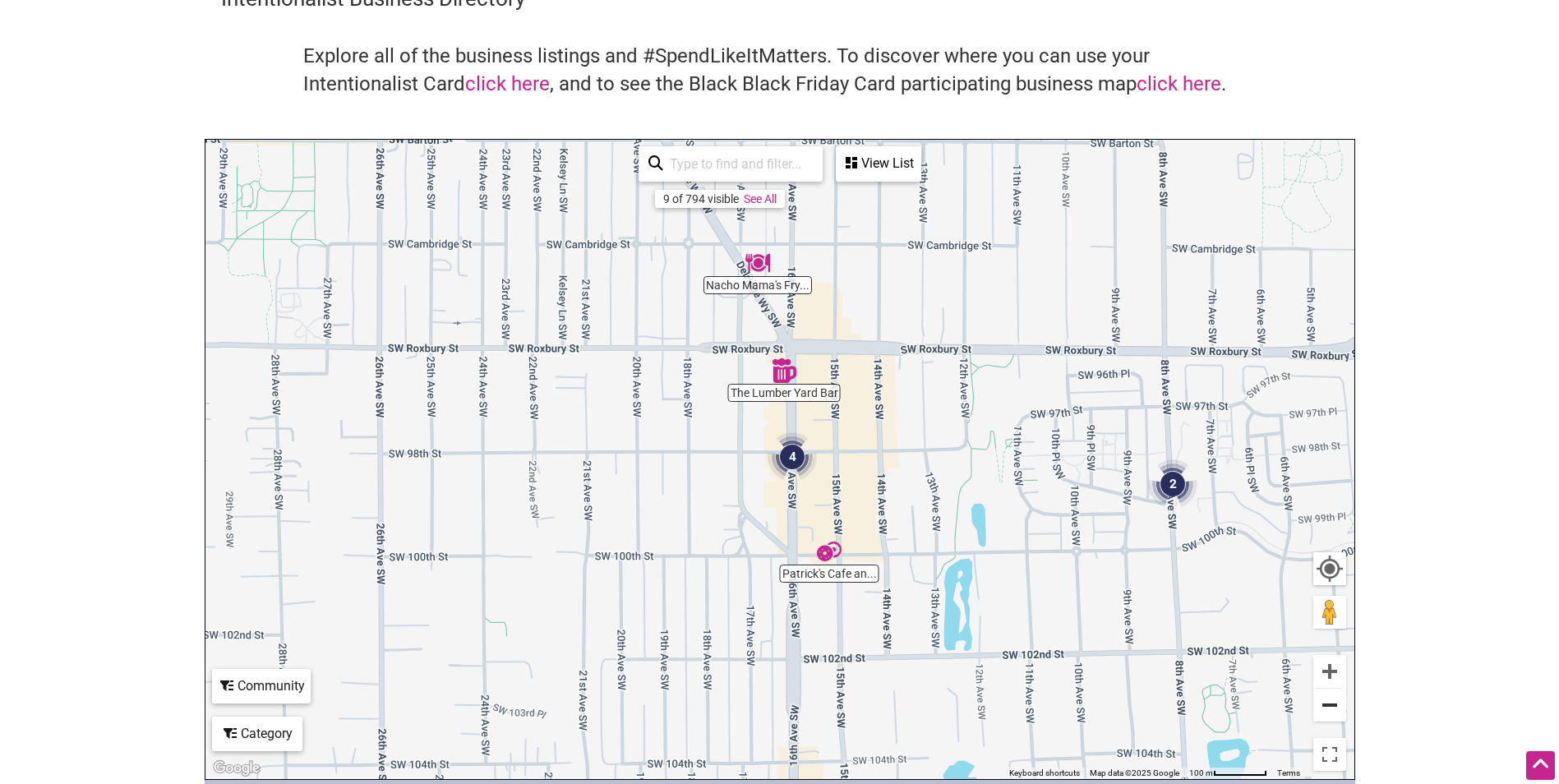 click at bounding box center [1330, 705] 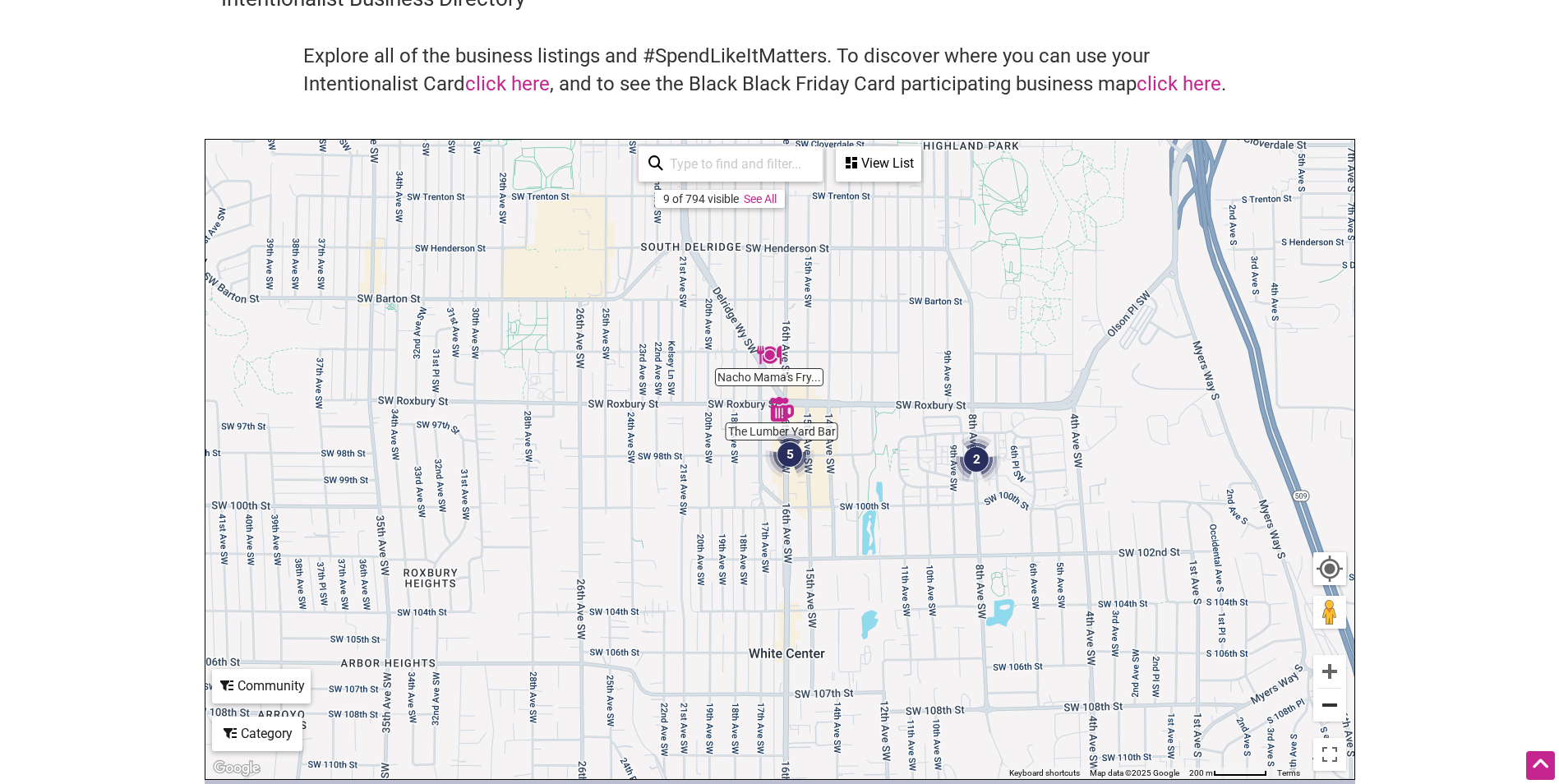 click at bounding box center (1330, 705) 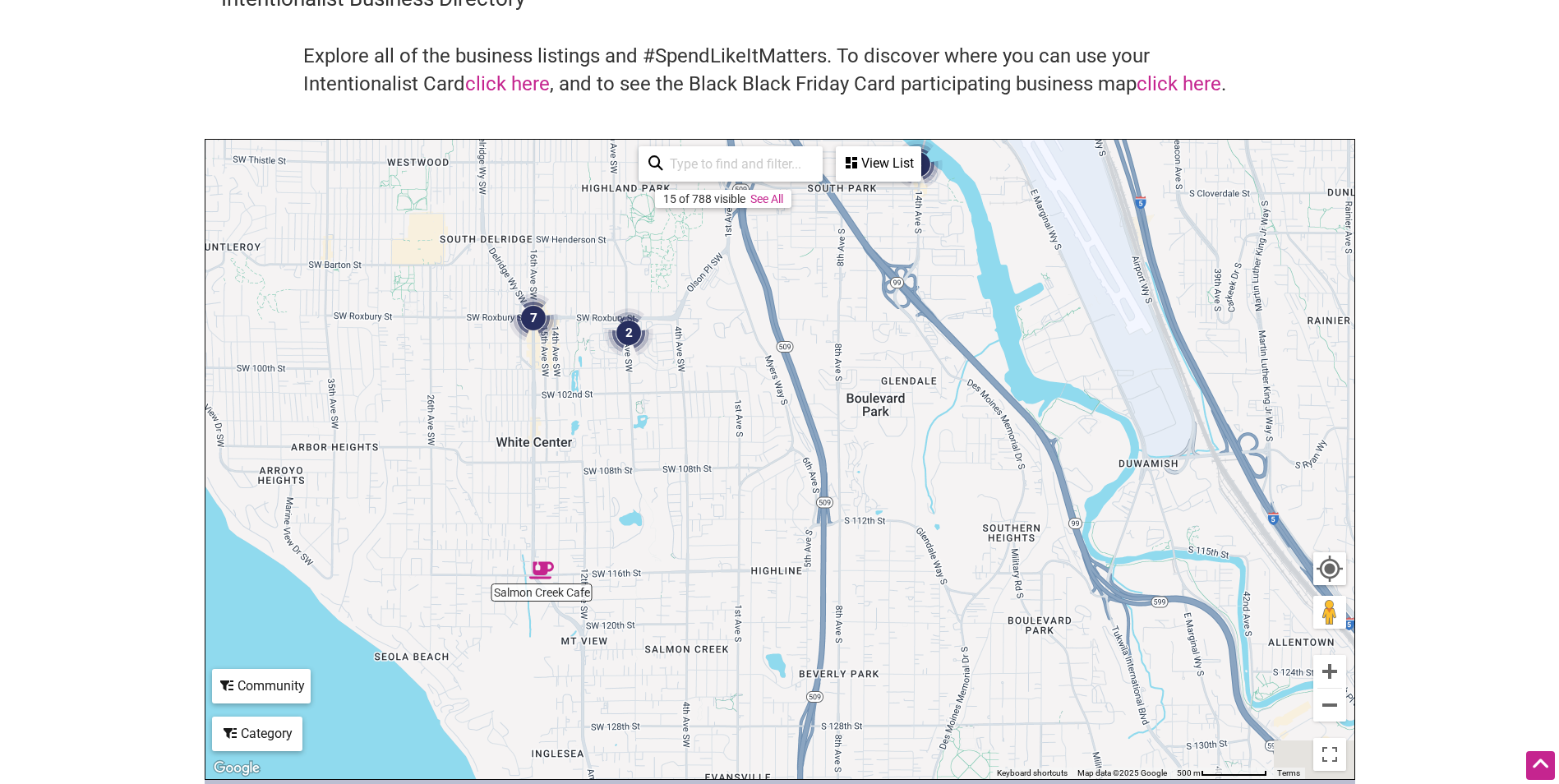 drag, startPoint x: 1067, startPoint y: 649, endPoint x: 809, endPoint y: 529, distance: 284.54174 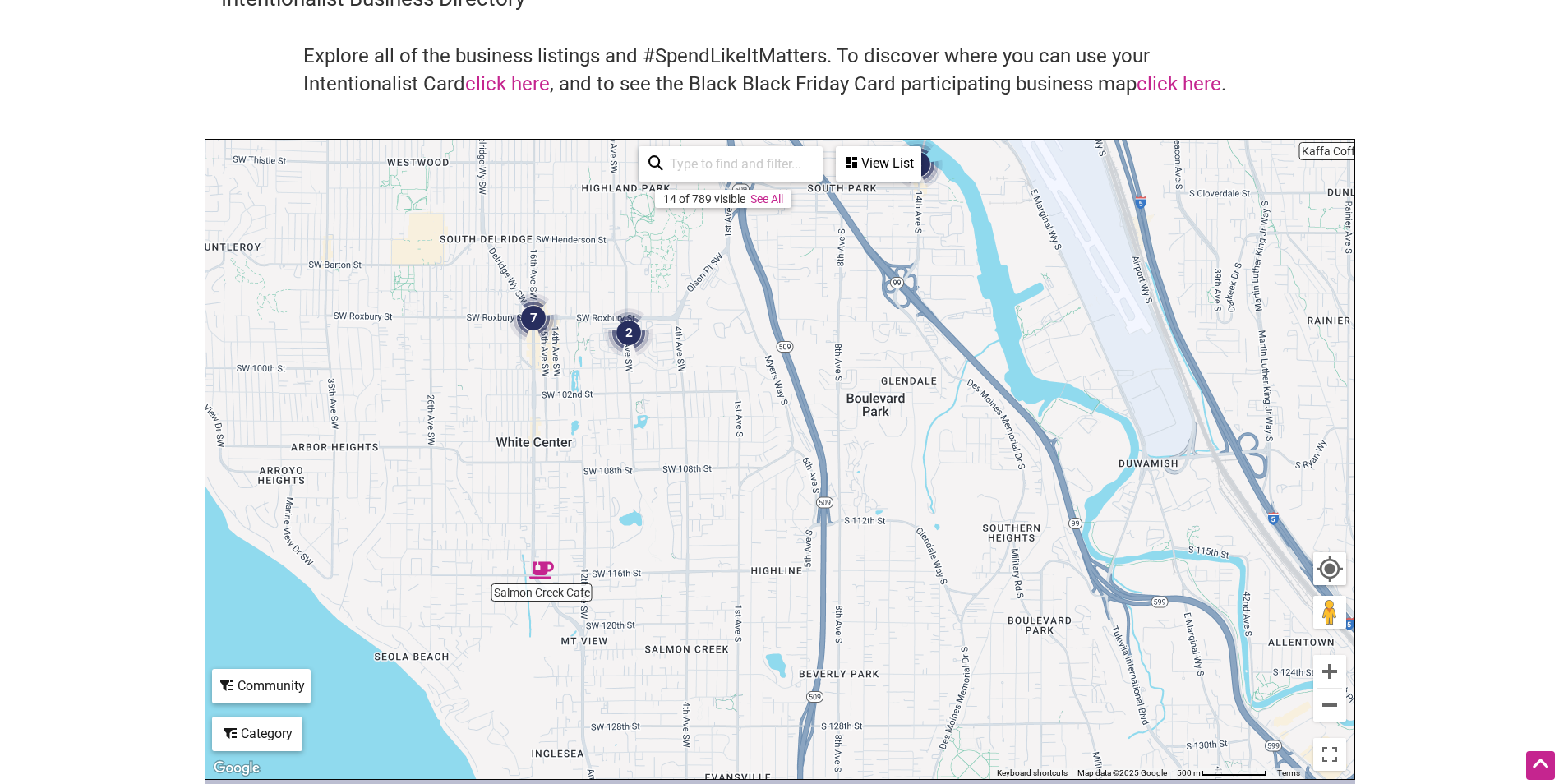 click at bounding box center [542, 570] 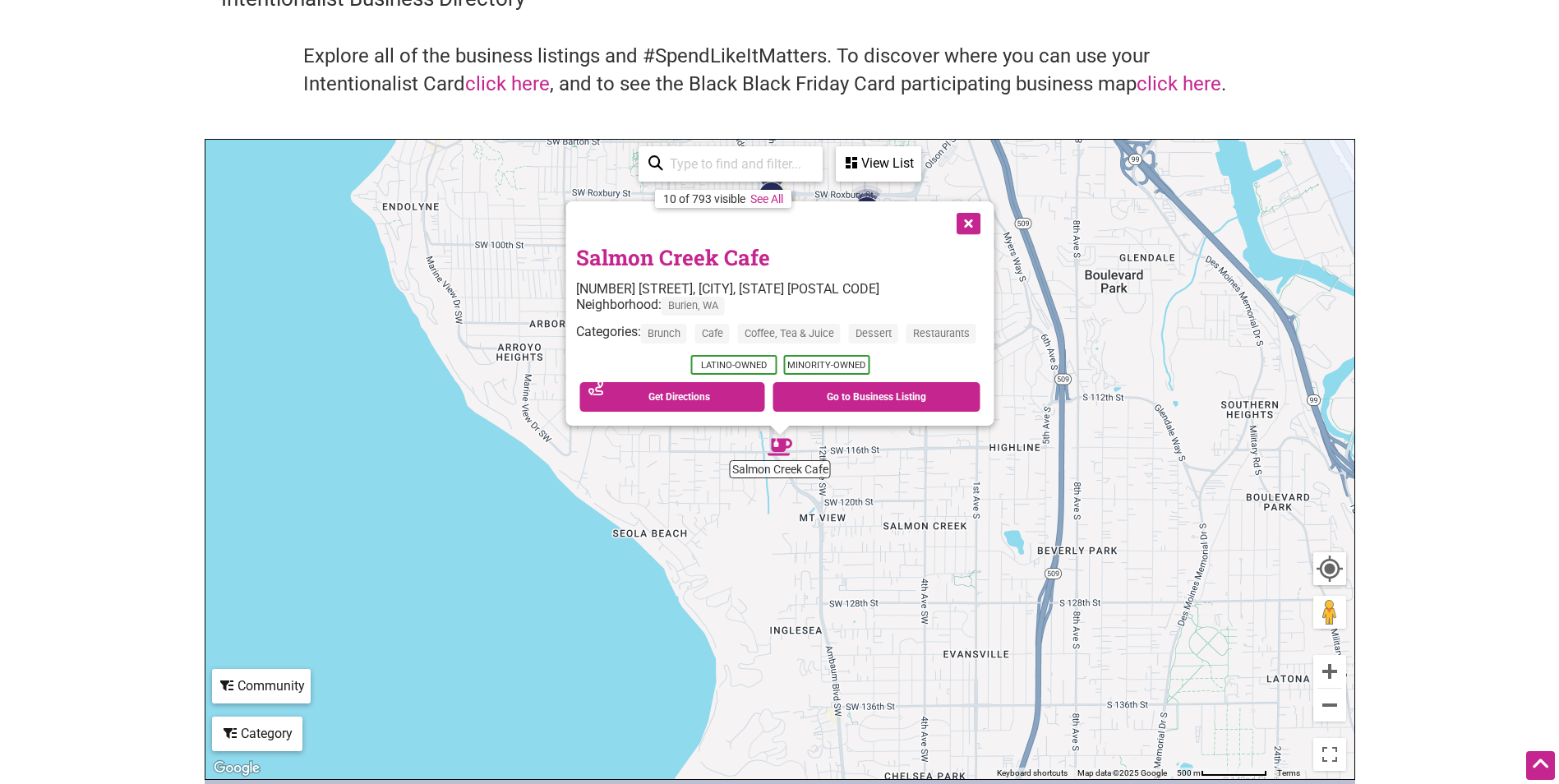 click at bounding box center [966, 222] 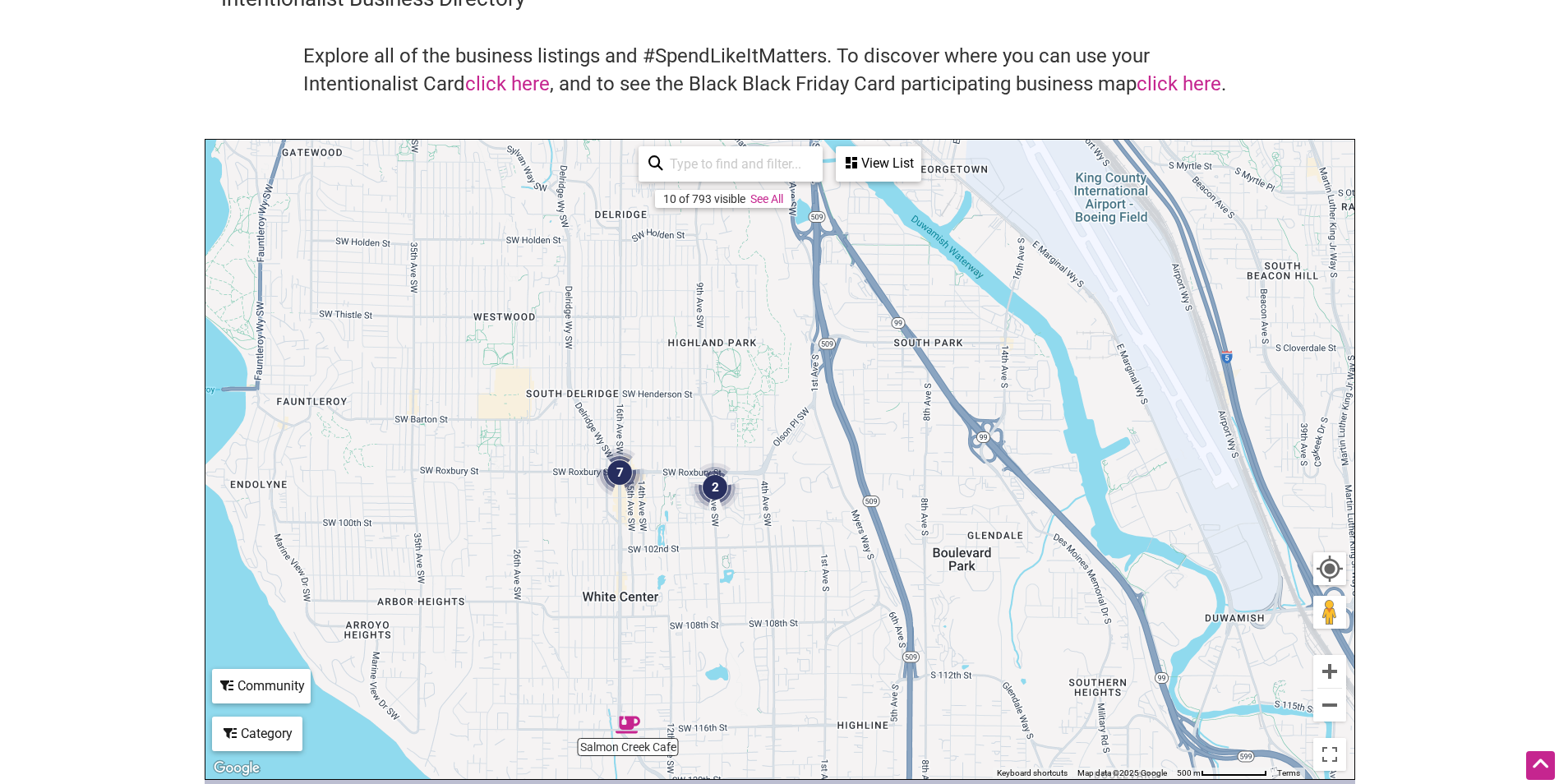 drag, startPoint x: 1040, startPoint y: 320, endPoint x: 870, endPoint y: 621, distance: 345.6892 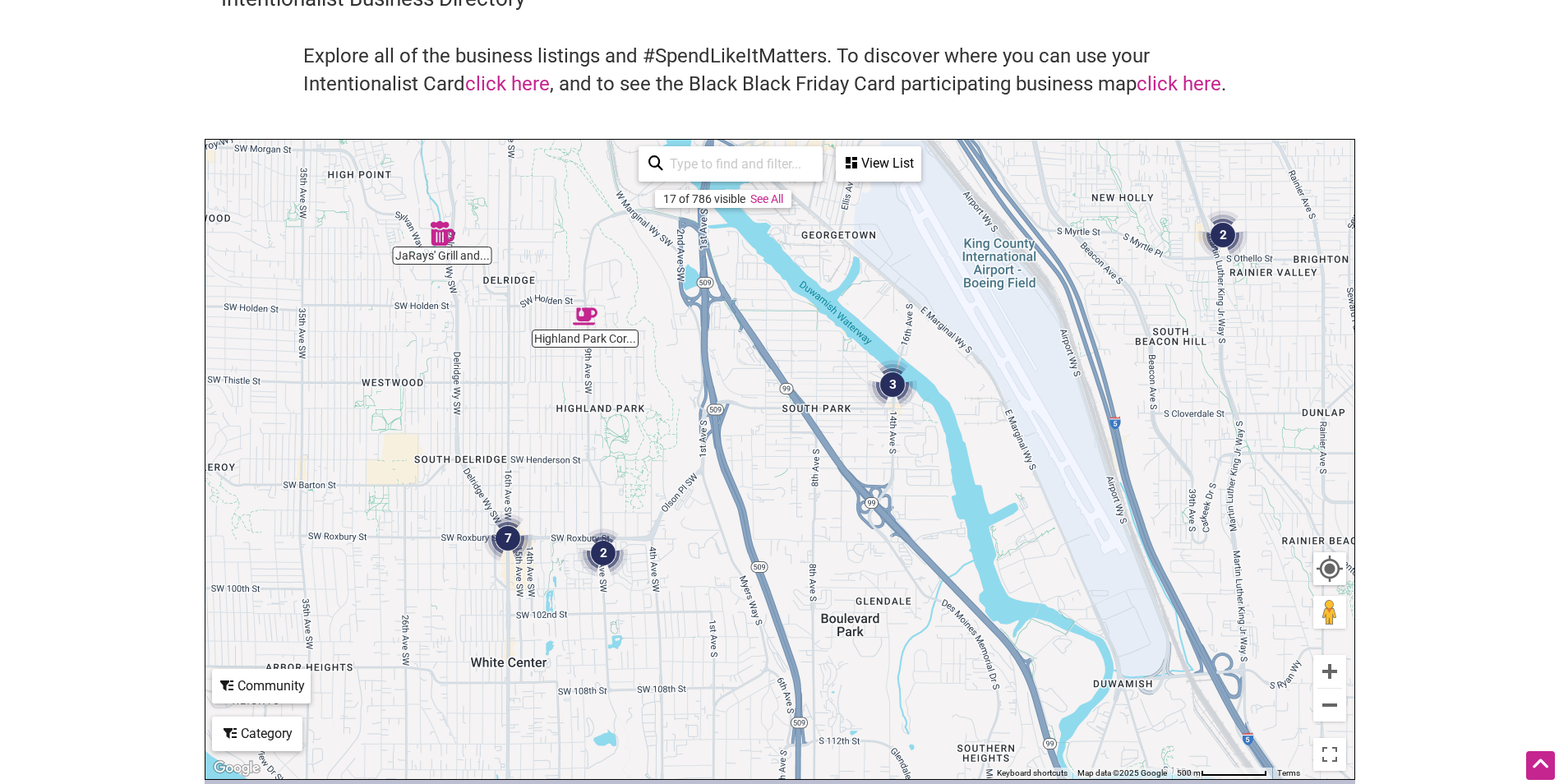 drag, startPoint x: 995, startPoint y: 541, endPoint x: 888, endPoint y: 608, distance: 126.246 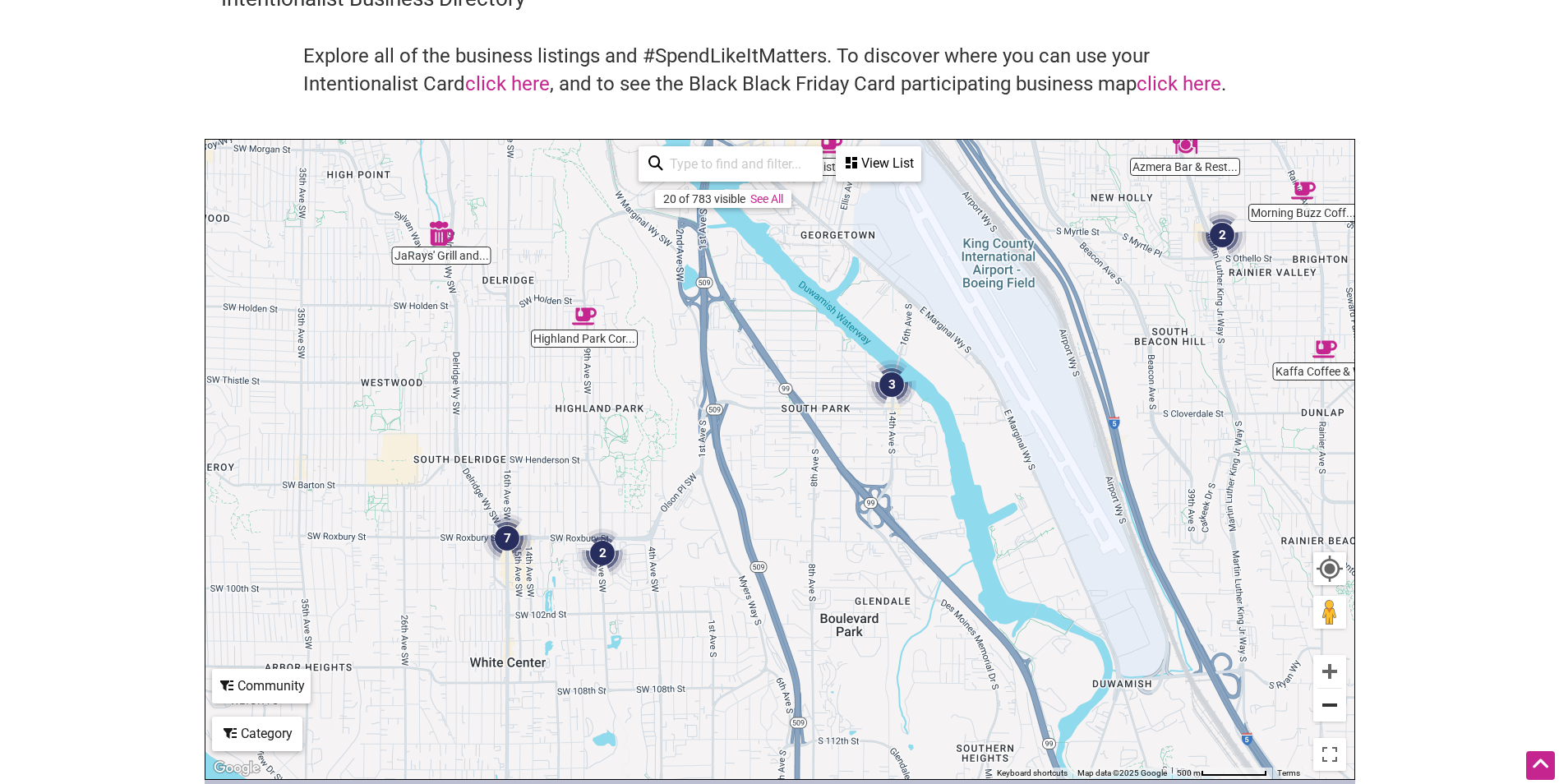 click at bounding box center (1330, 705) 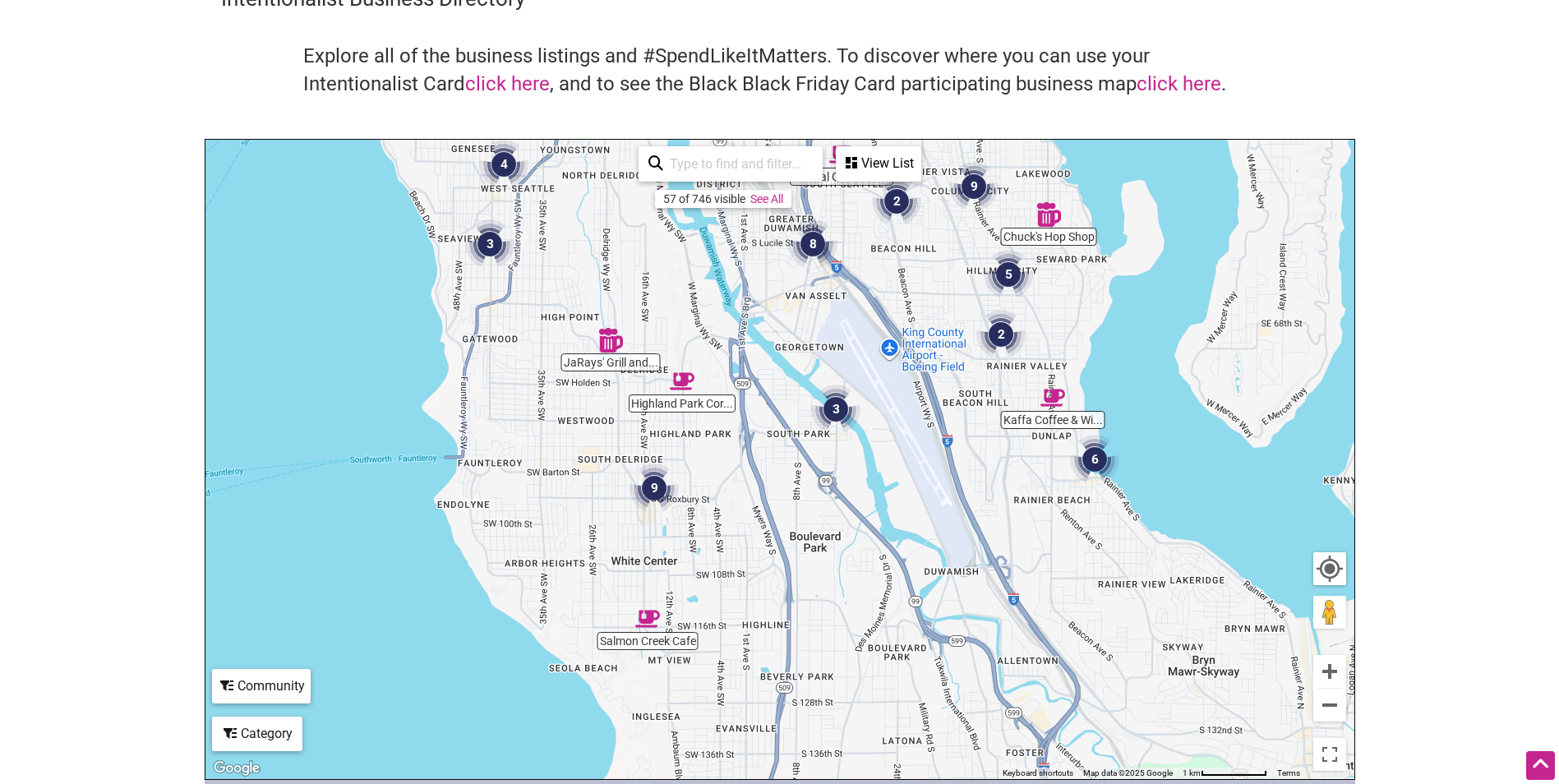 click at bounding box center (682, 381) 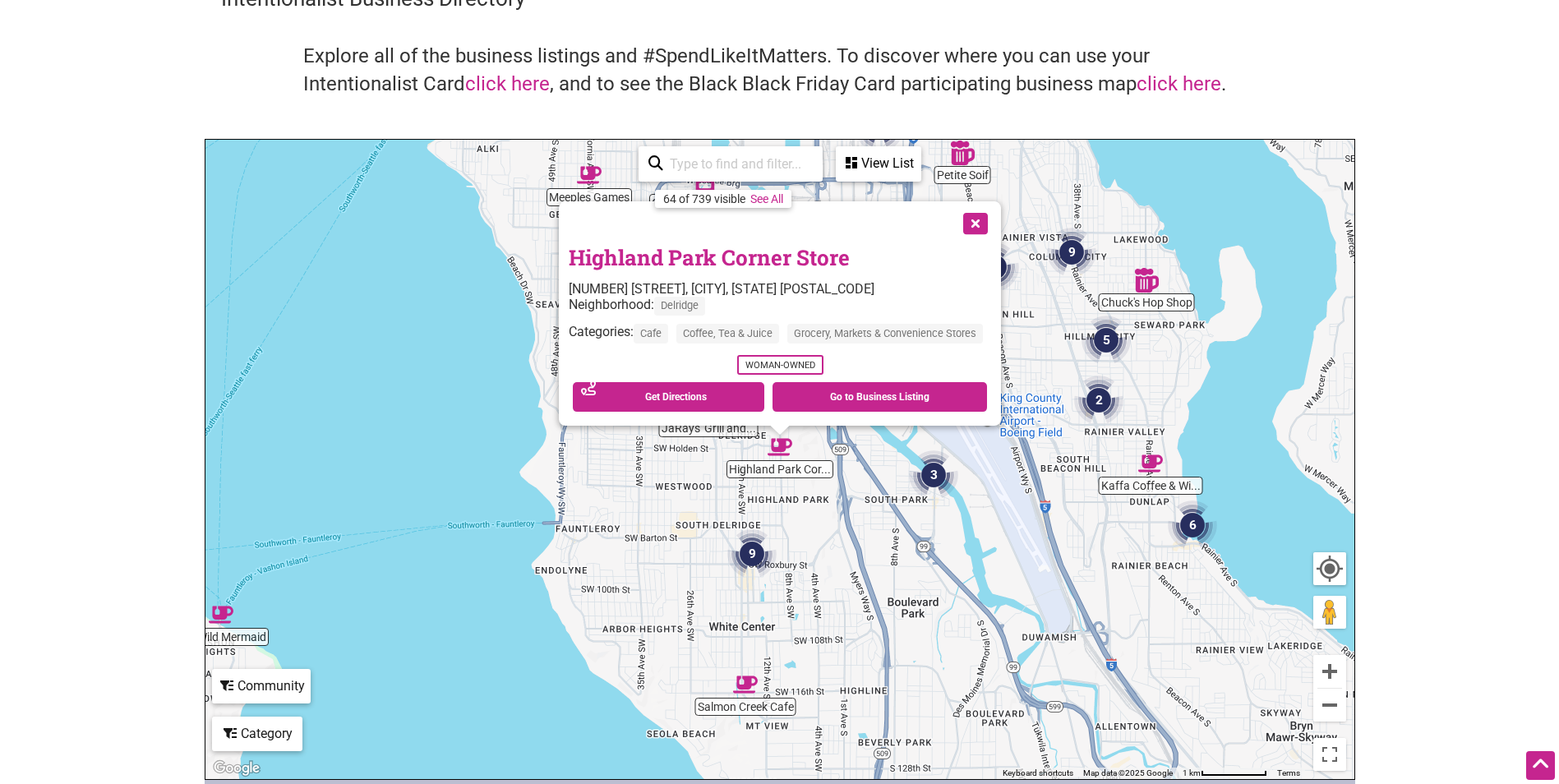 click at bounding box center (974, 222) 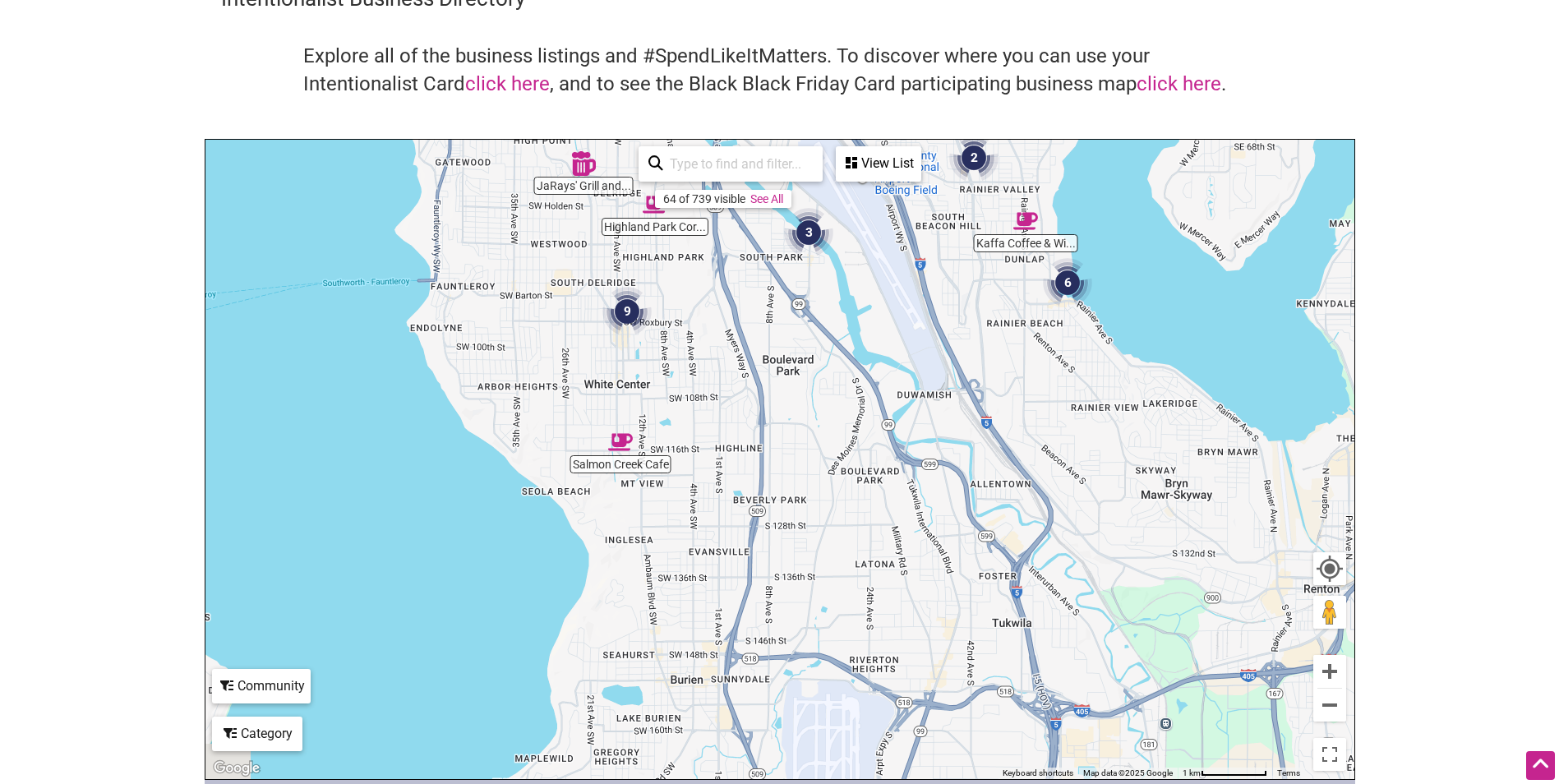 drag, startPoint x: 1024, startPoint y: 615, endPoint x: 896, endPoint y: 352, distance: 292 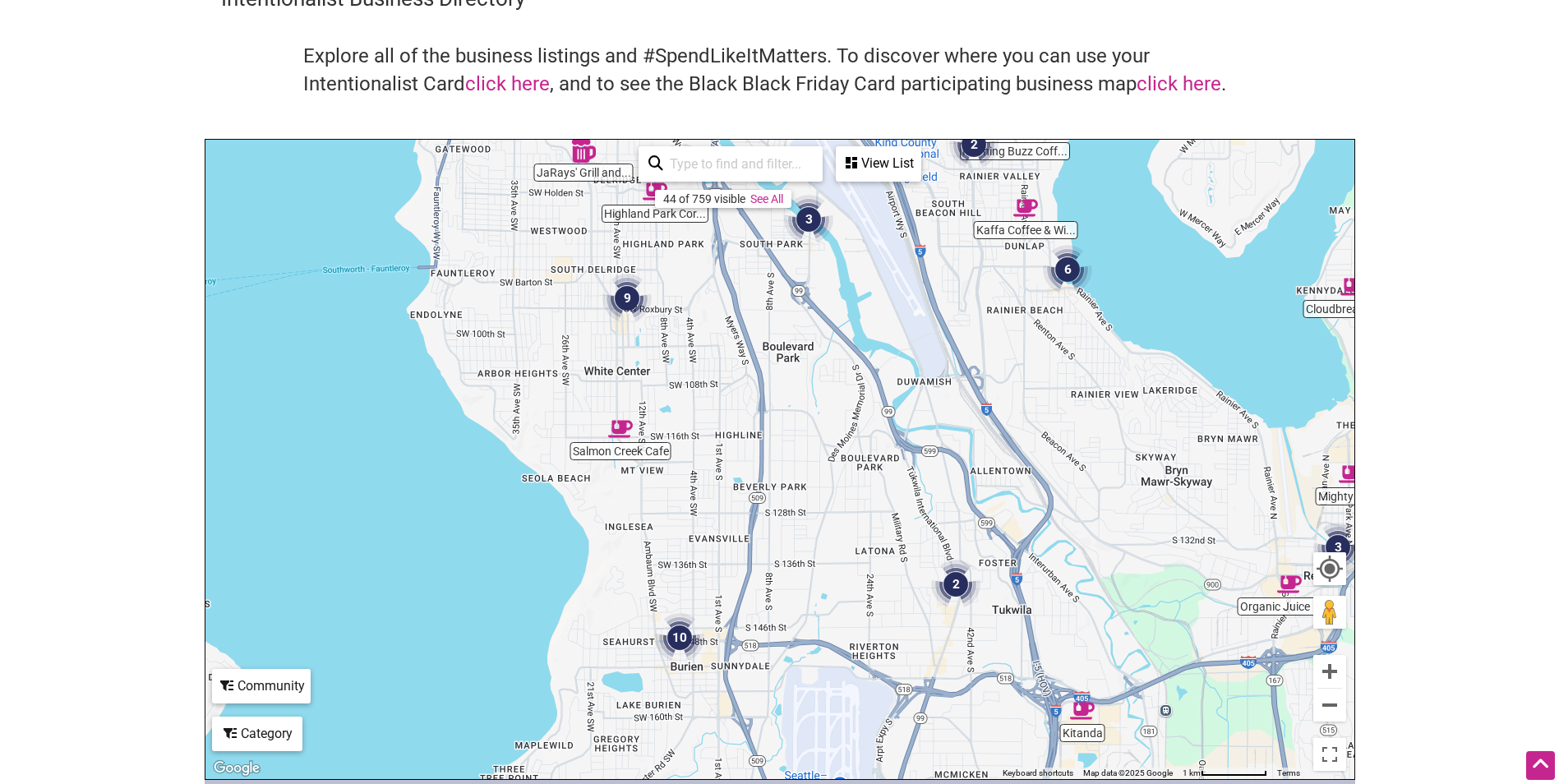 drag, startPoint x: 926, startPoint y: 366, endPoint x: 764, endPoint y: 385, distance: 163.11039 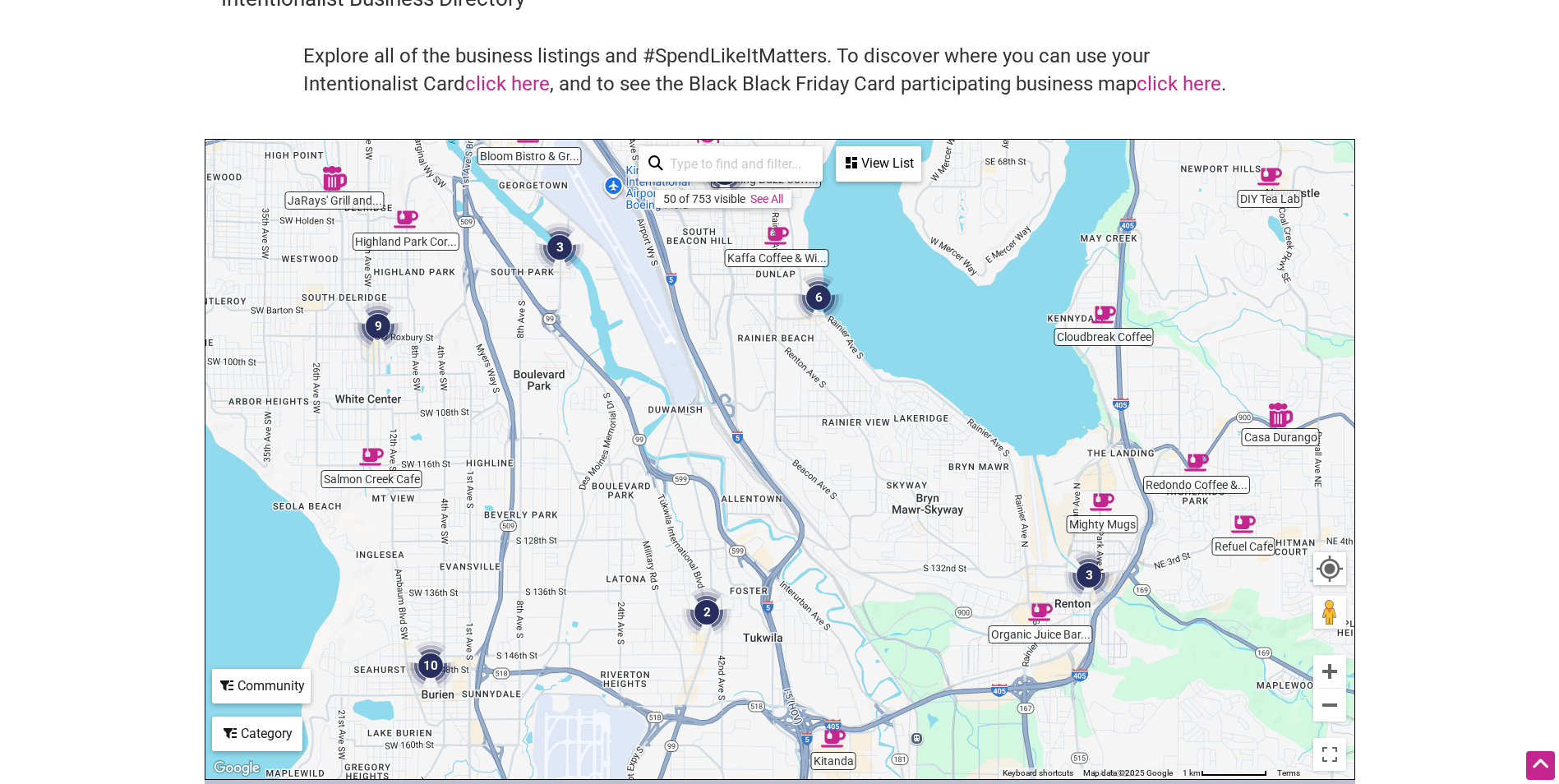 click at bounding box center (707, 612) 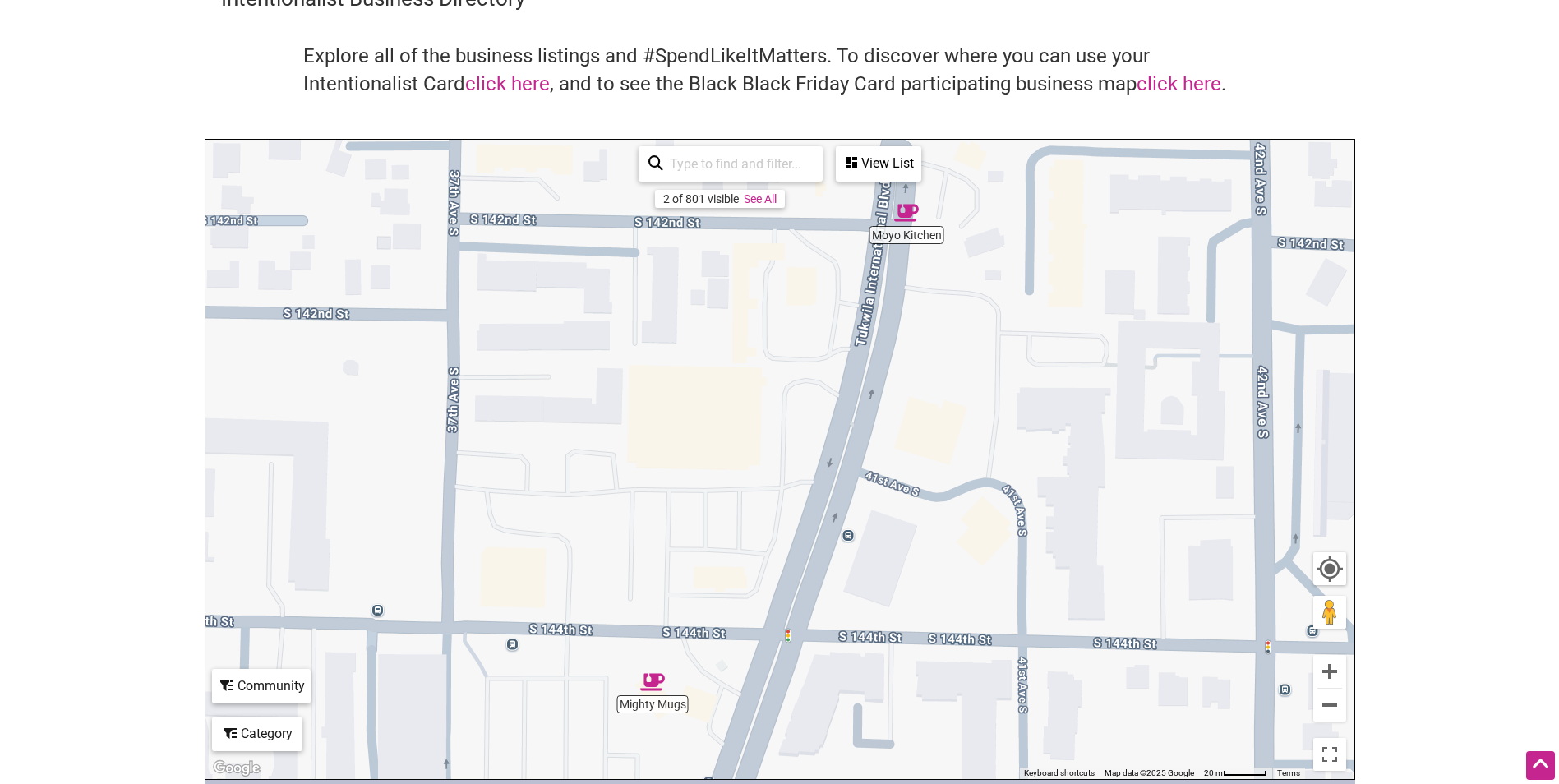 click at bounding box center [653, 682] 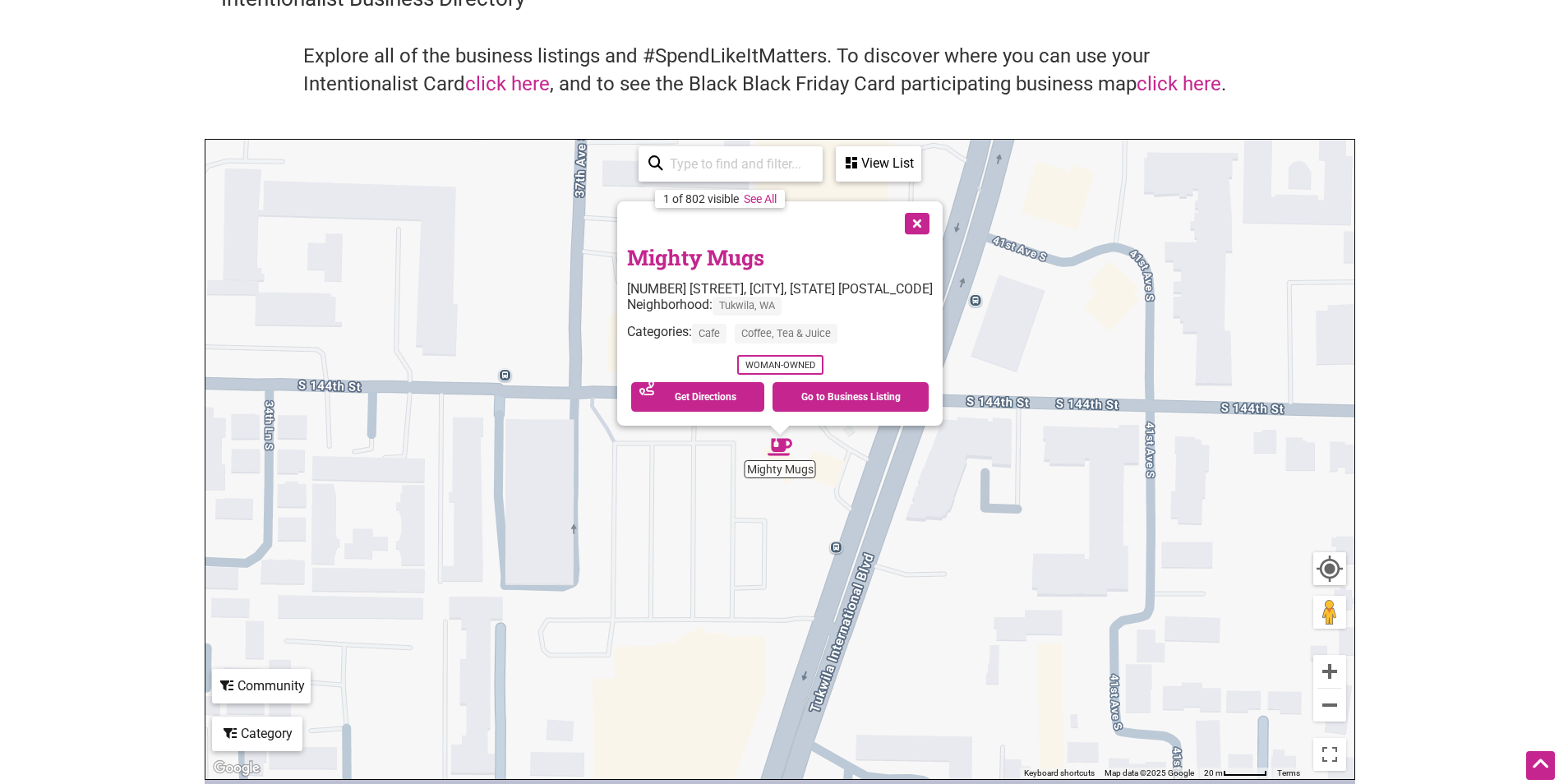 click at bounding box center [916, 222] 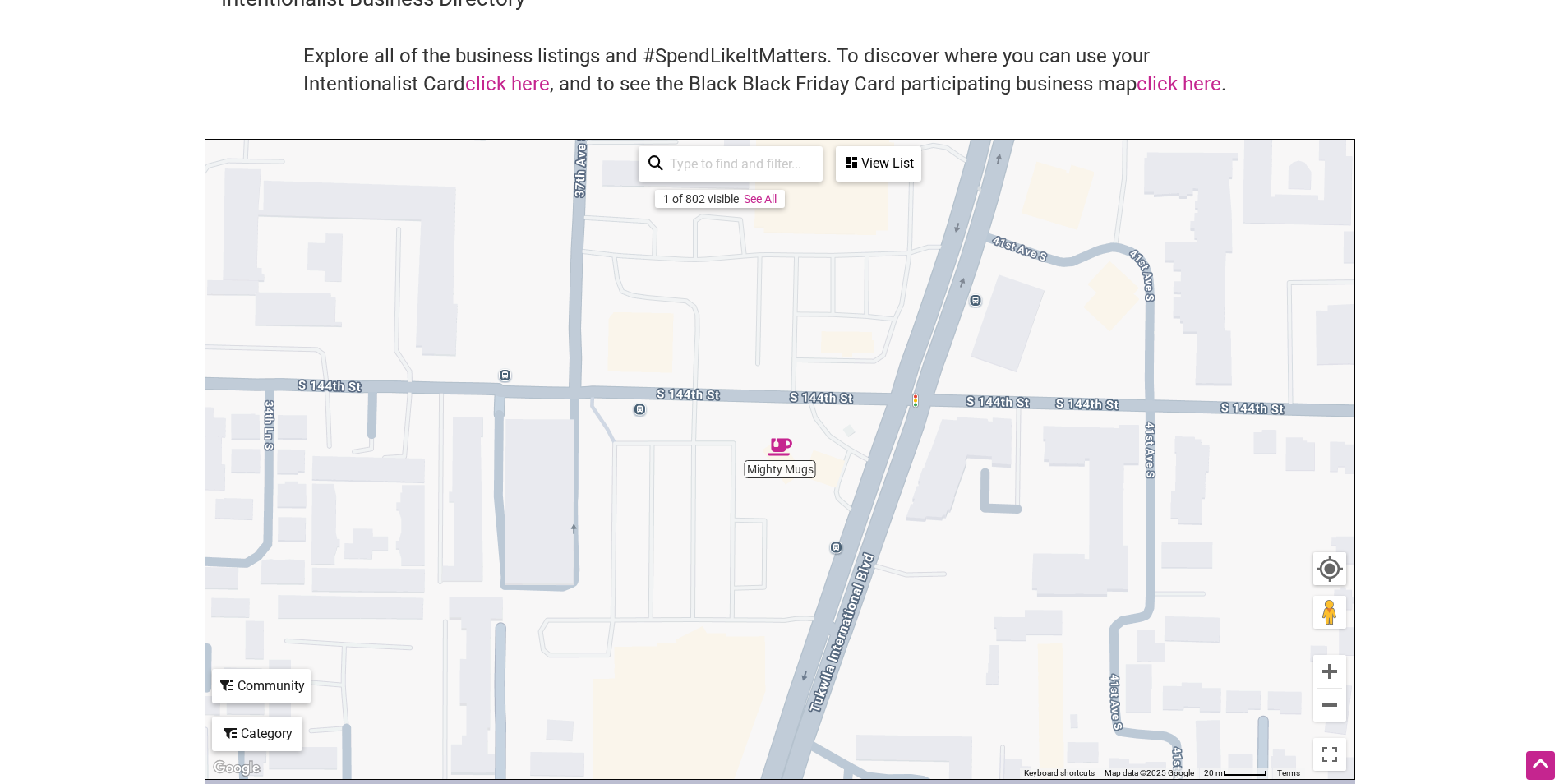drag, startPoint x: 959, startPoint y: 234, endPoint x: 897, endPoint y: 477, distance: 250.78477 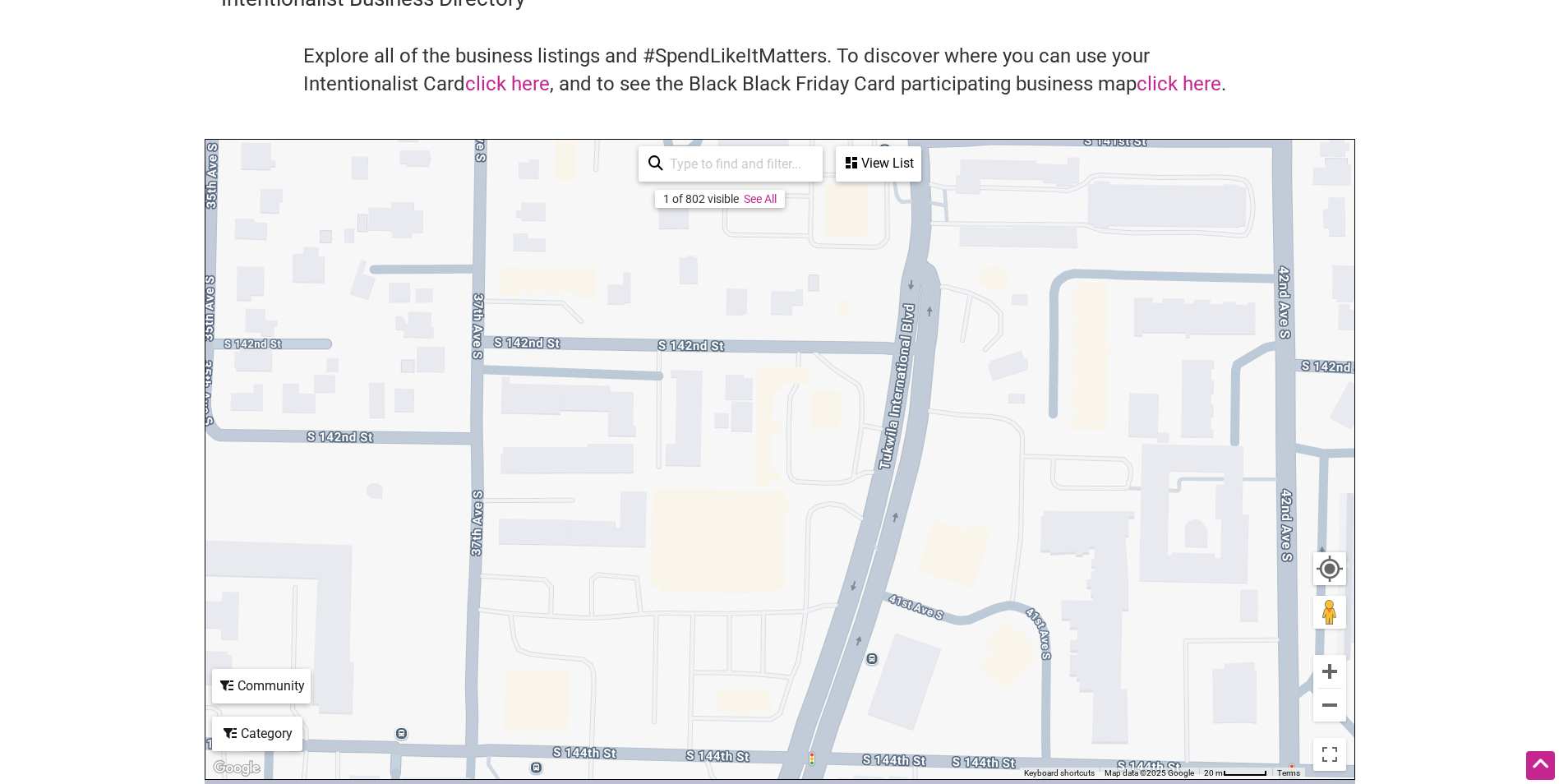 scroll, scrollTop: 247, scrollLeft: 0, axis: vertical 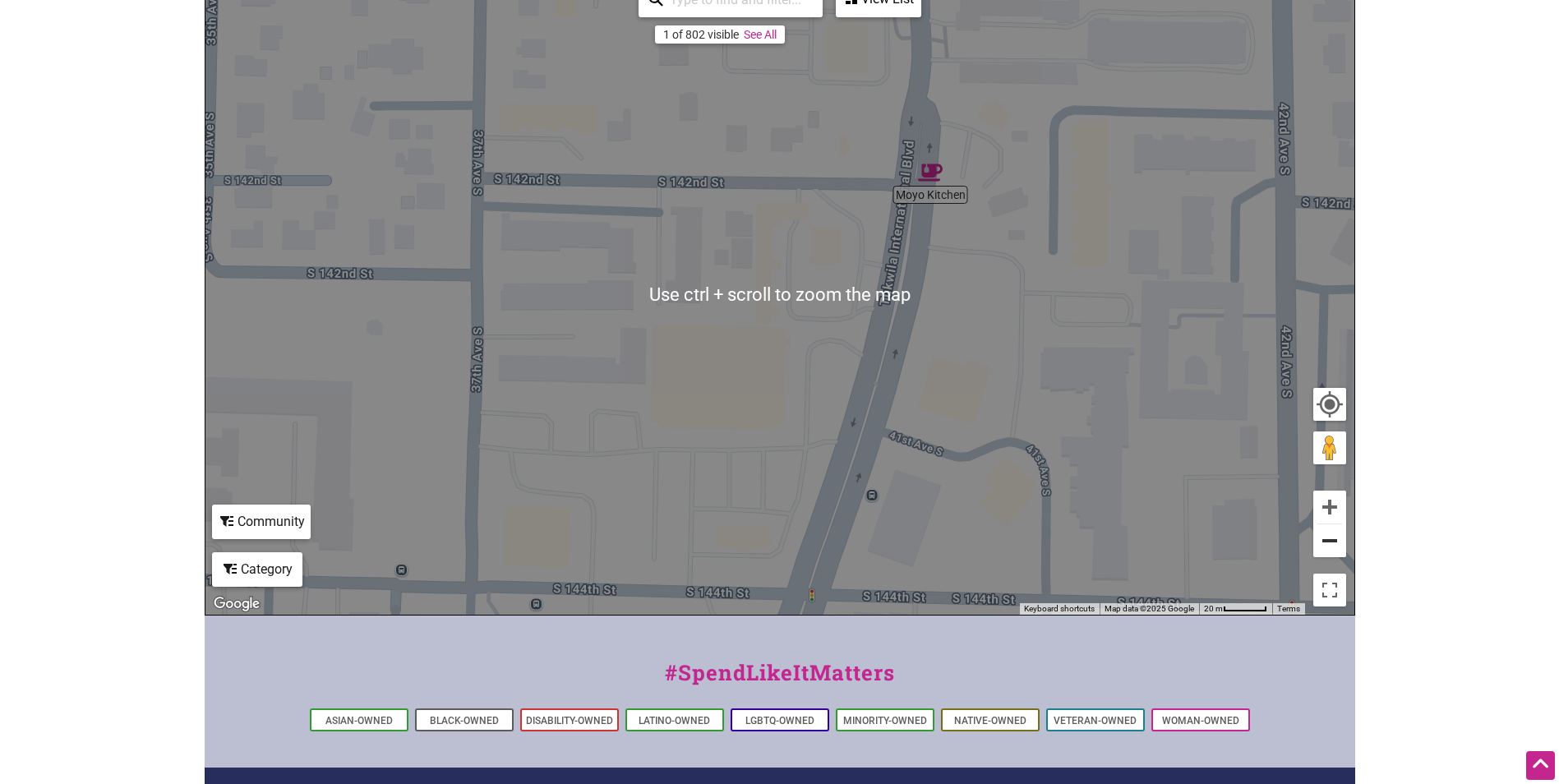 click at bounding box center (1330, 541) 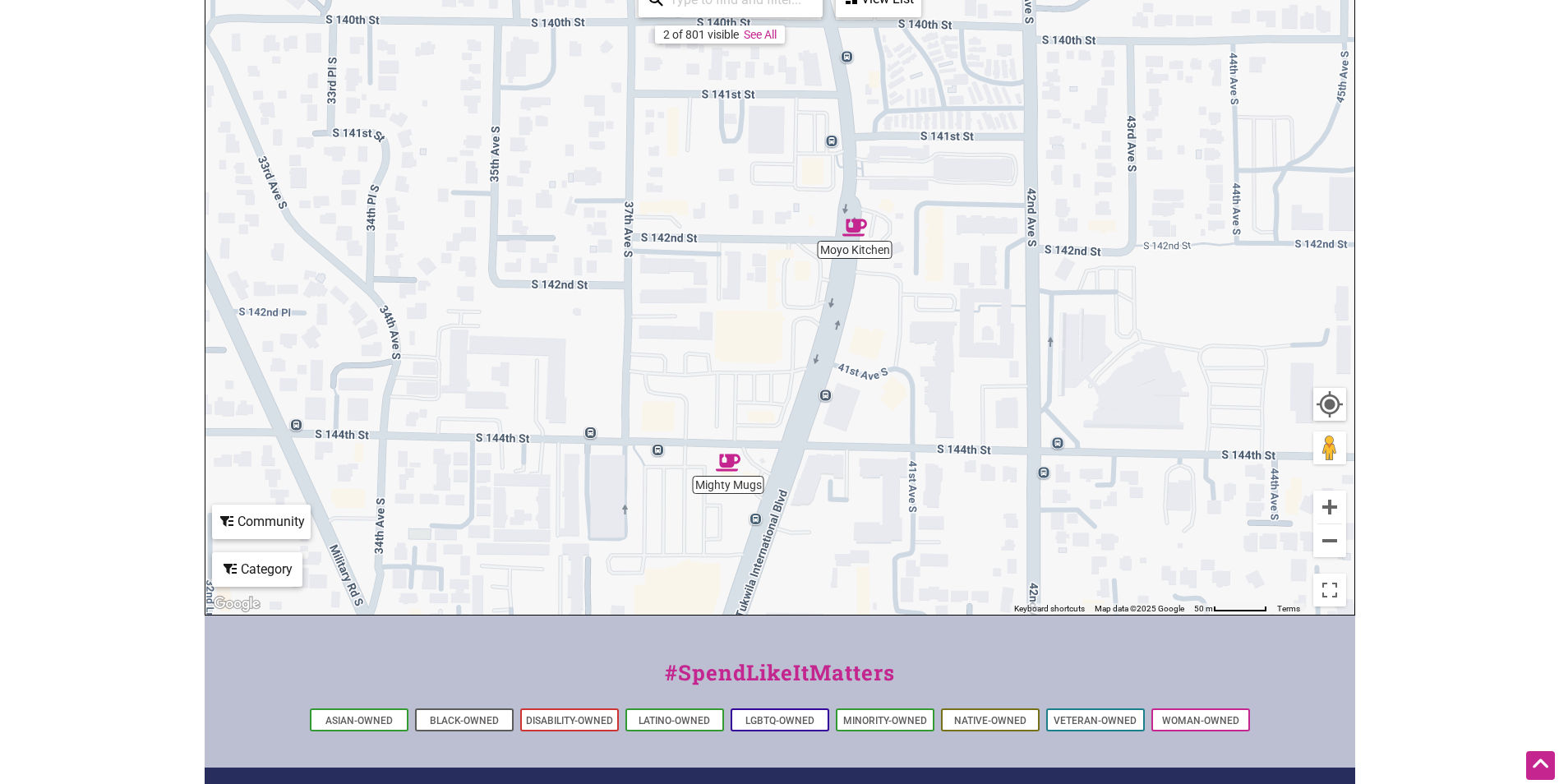 click at bounding box center [855, 228] 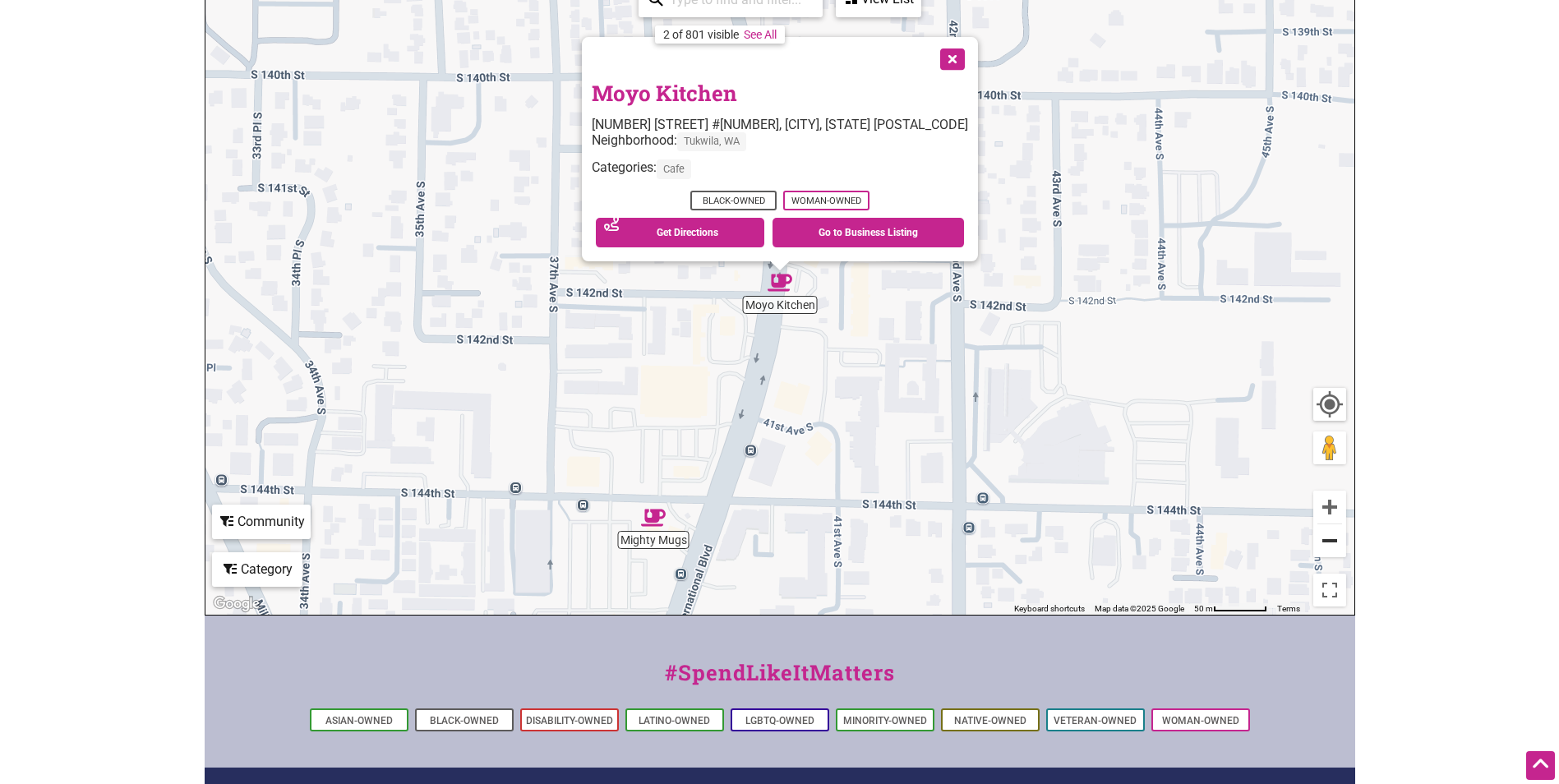 click at bounding box center (1330, 541) 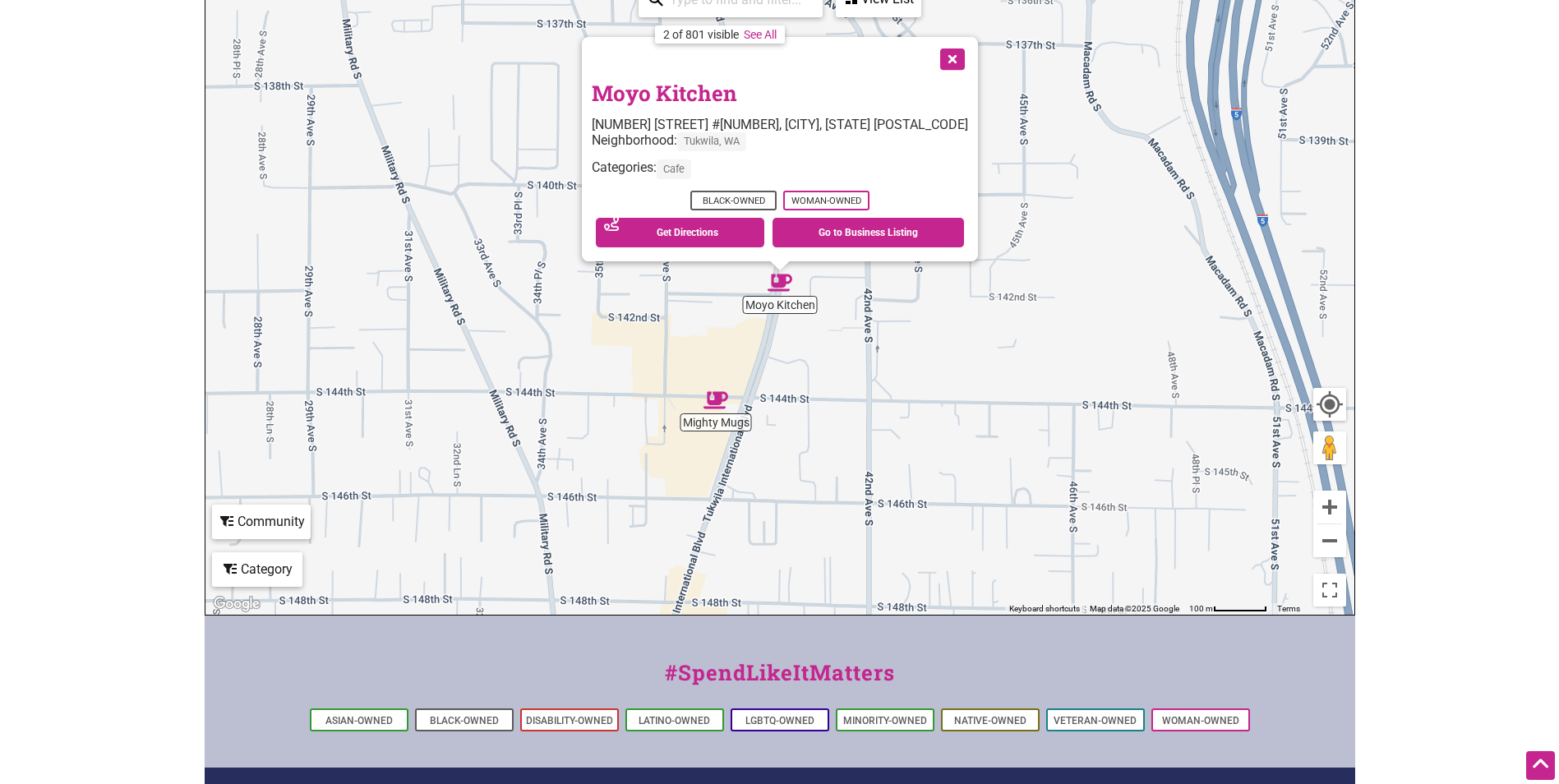 click at bounding box center (951, 58) 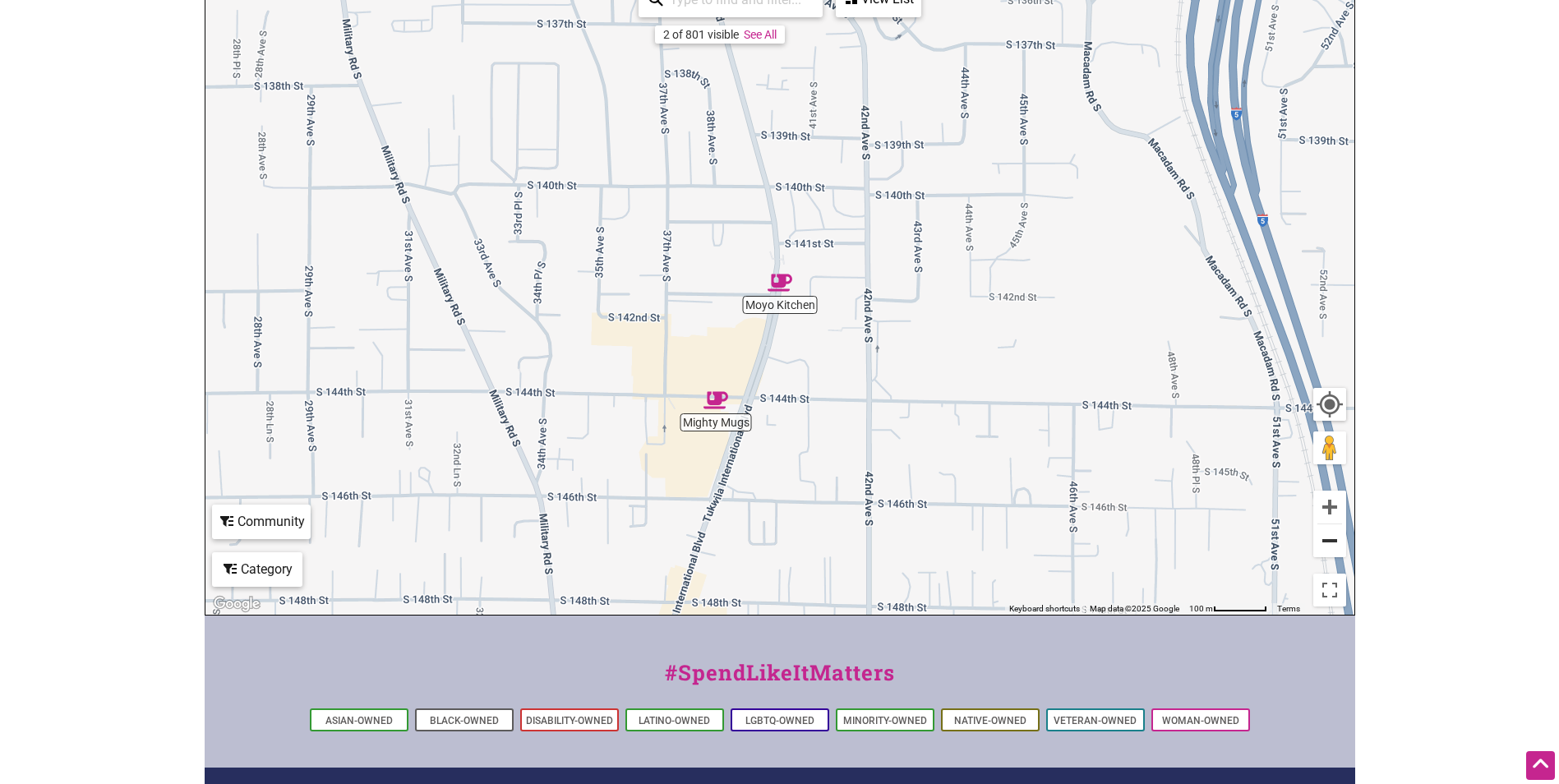 click at bounding box center [1330, 541] 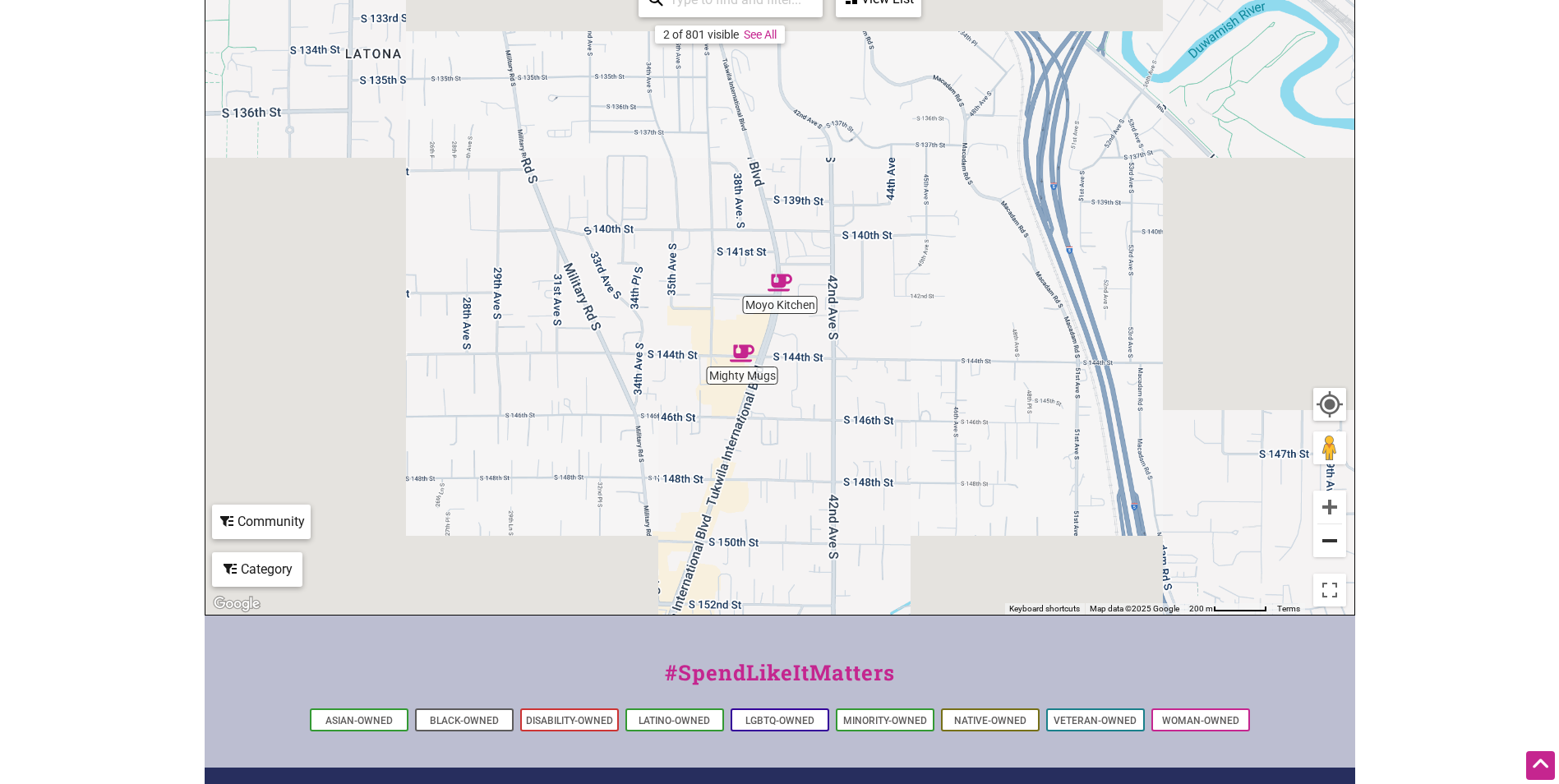 click at bounding box center [1330, 541] 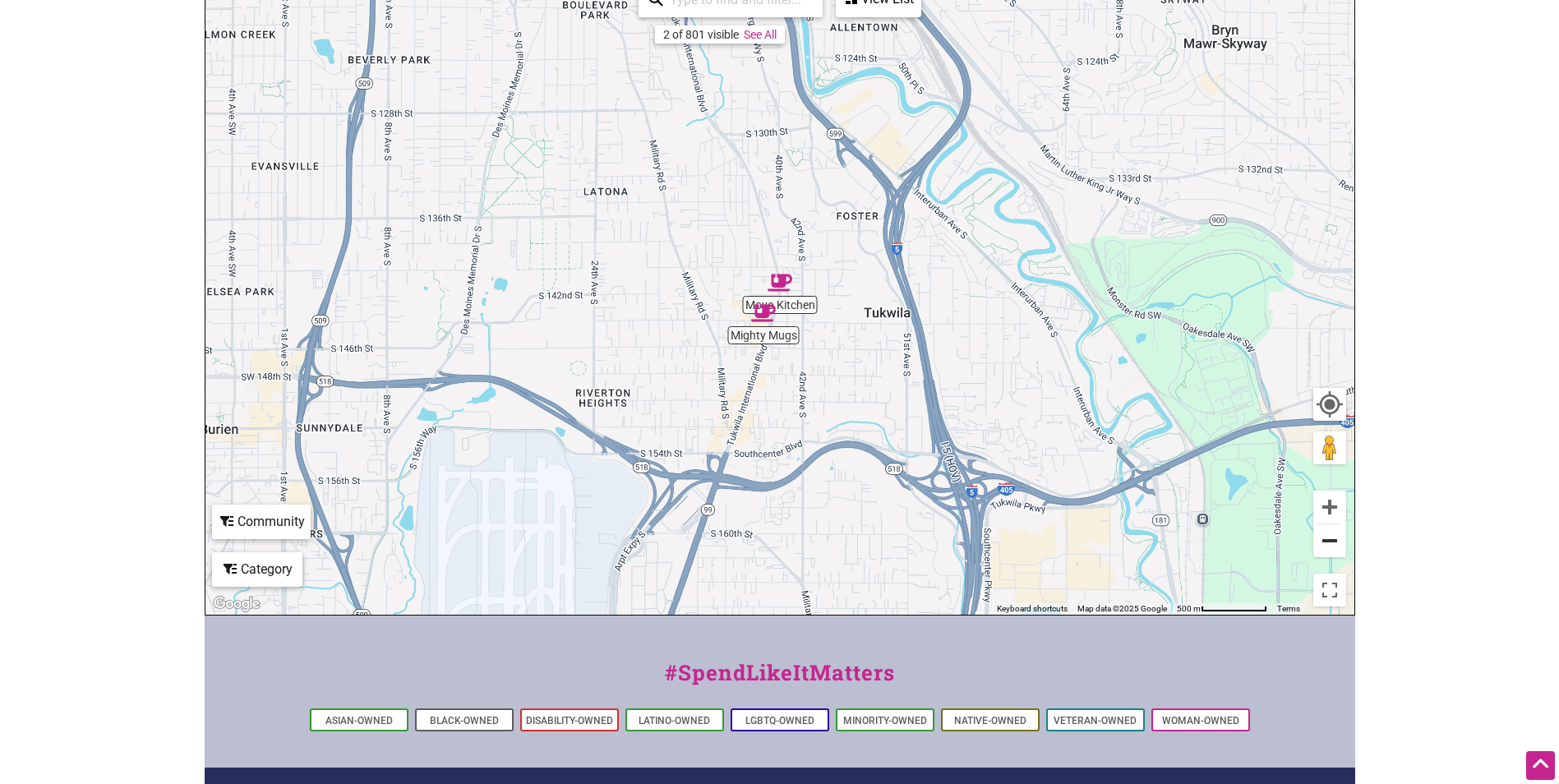 click at bounding box center [1330, 541] 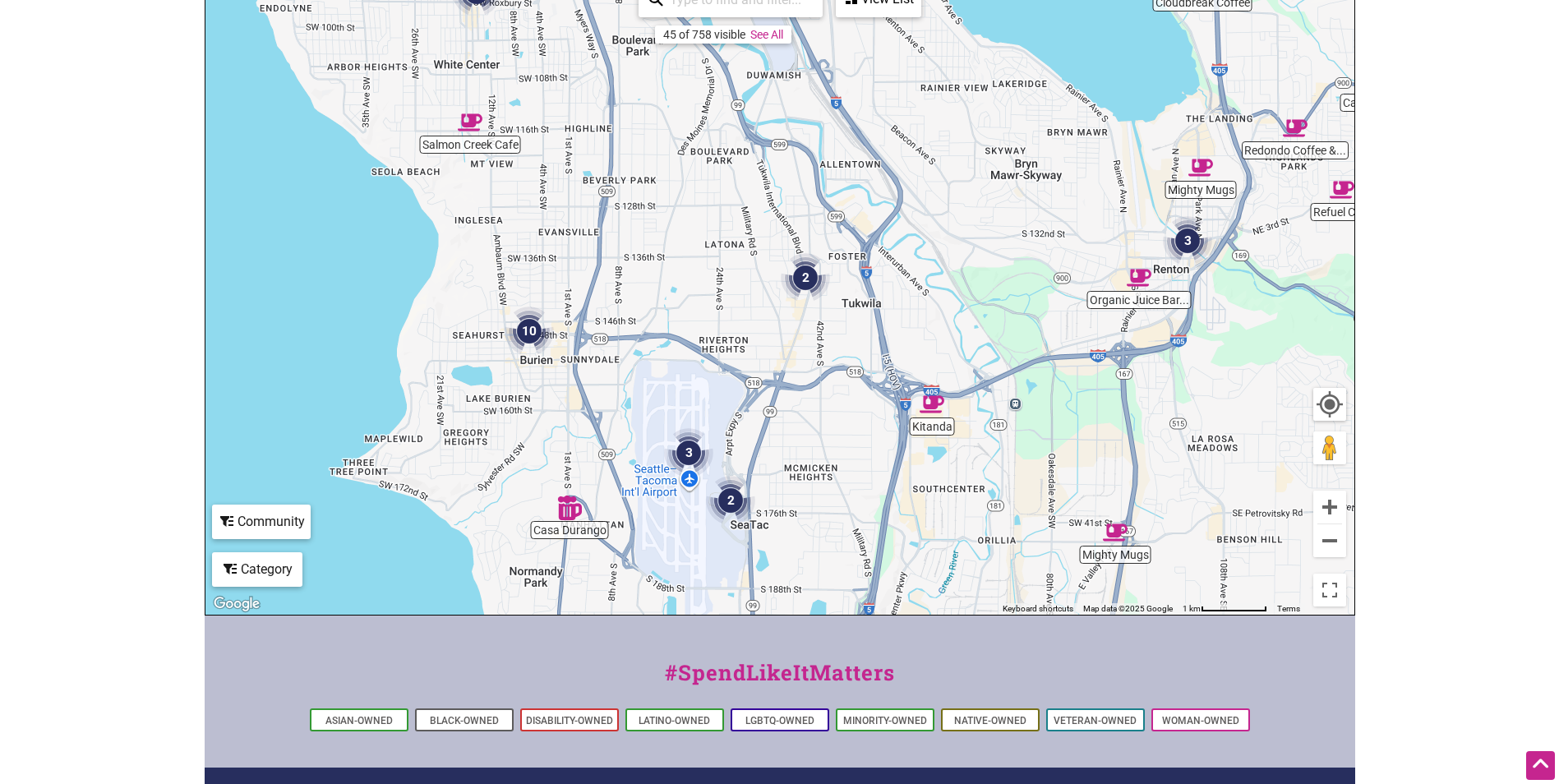 drag, startPoint x: 610, startPoint y: 256, endPoint x: 641, endPoint y: 256, distance: 31 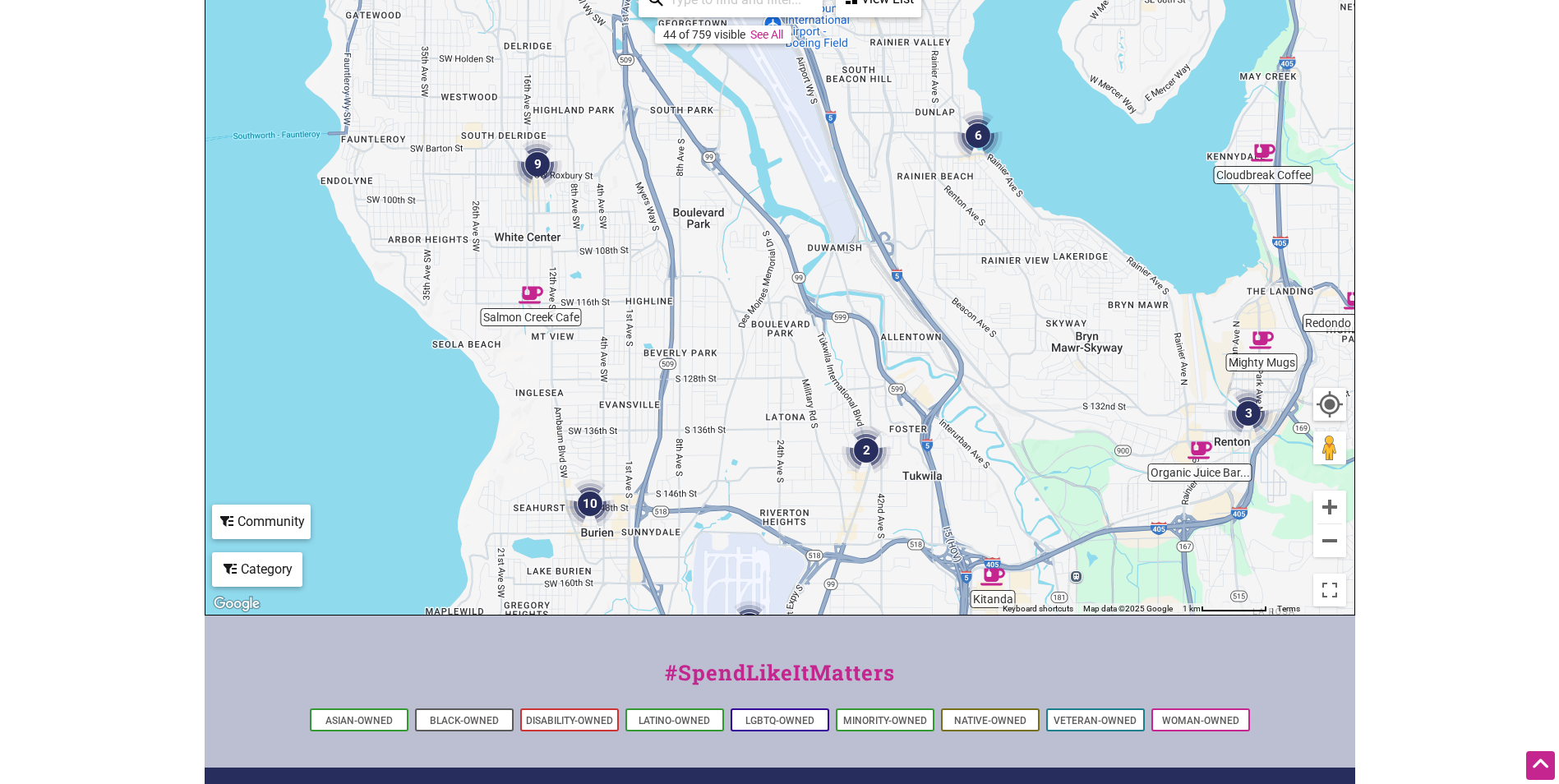 drag, startPoint x: 636, startPoint y: 247, endPoint x: 698, endPoint y: 427, distance: 190.3786 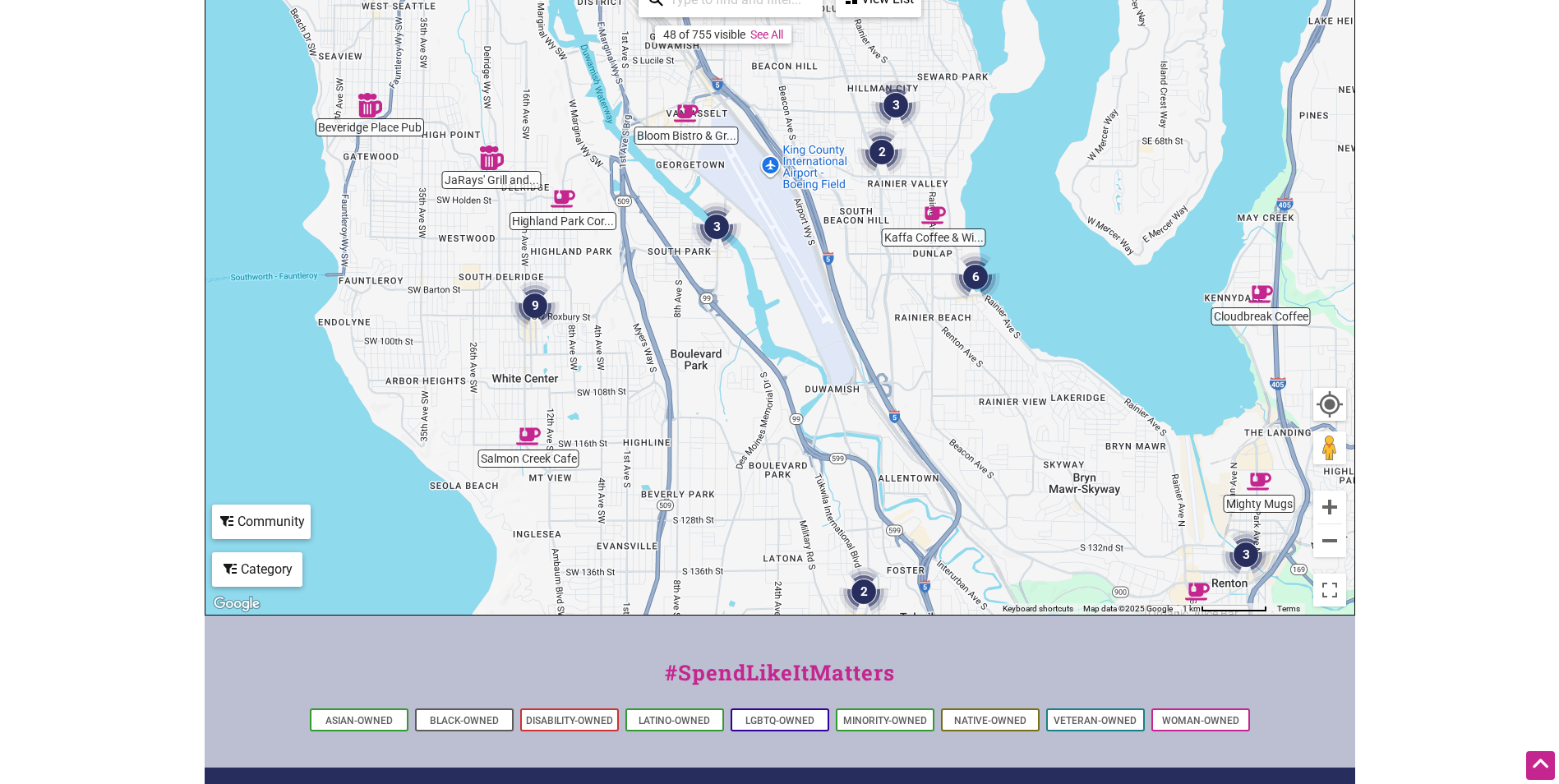 drag, startPoint x: 661, startPoint y: 257, endPoint x: 658, endPoint y: 399, distance: 142.03169 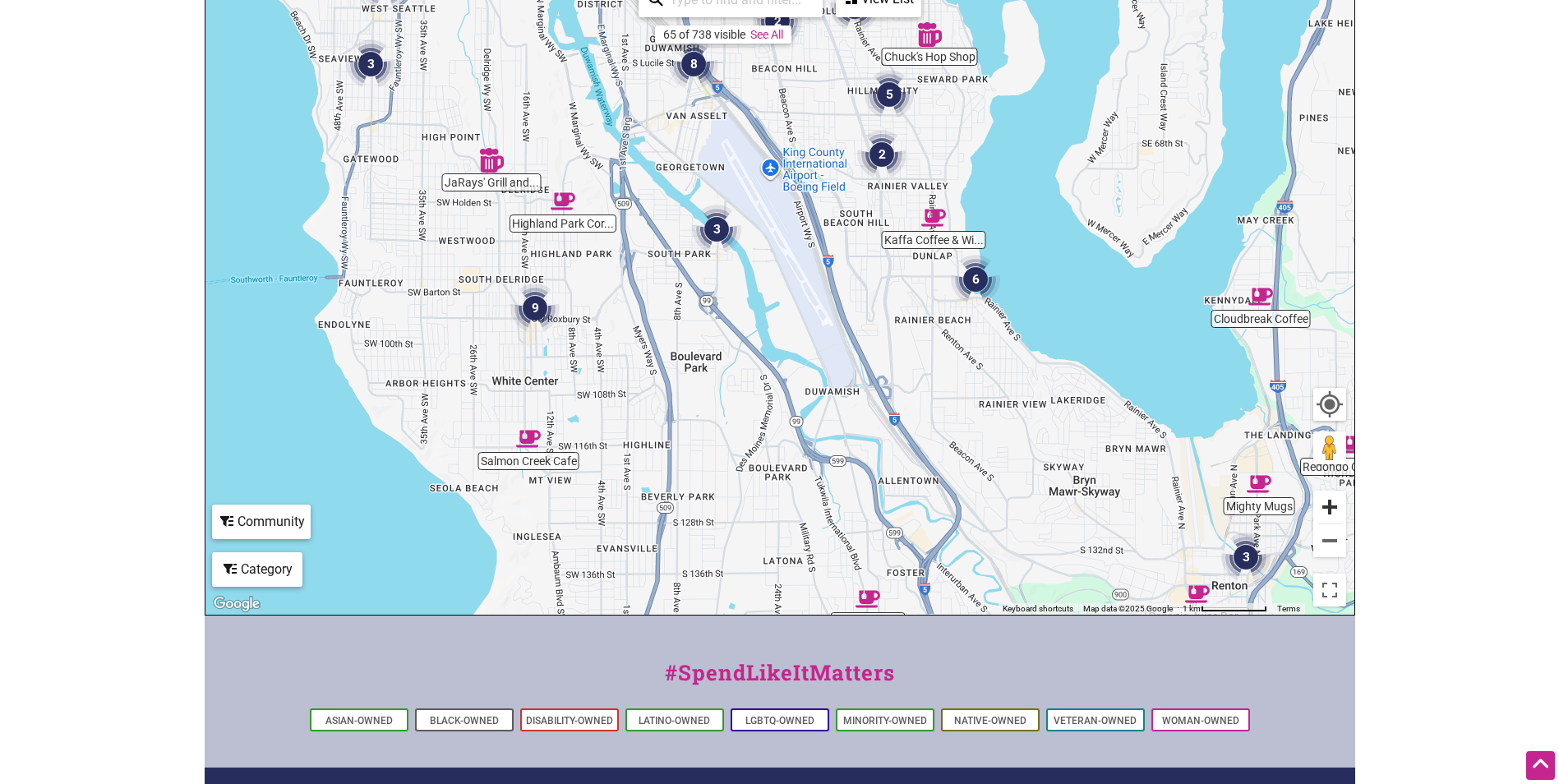 click at bounding box center [1330, 507] 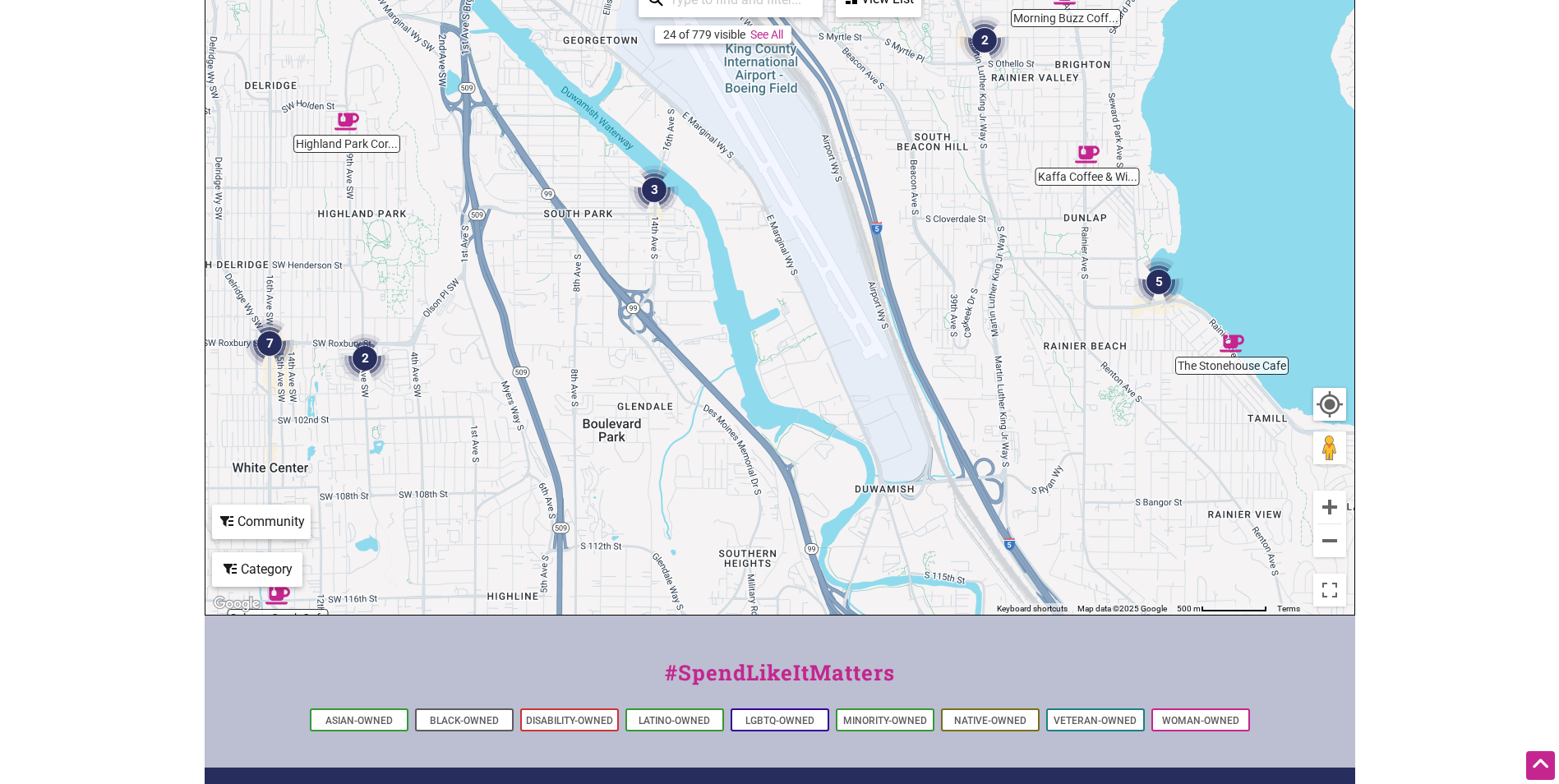 click at bounding box center (1232, 344) 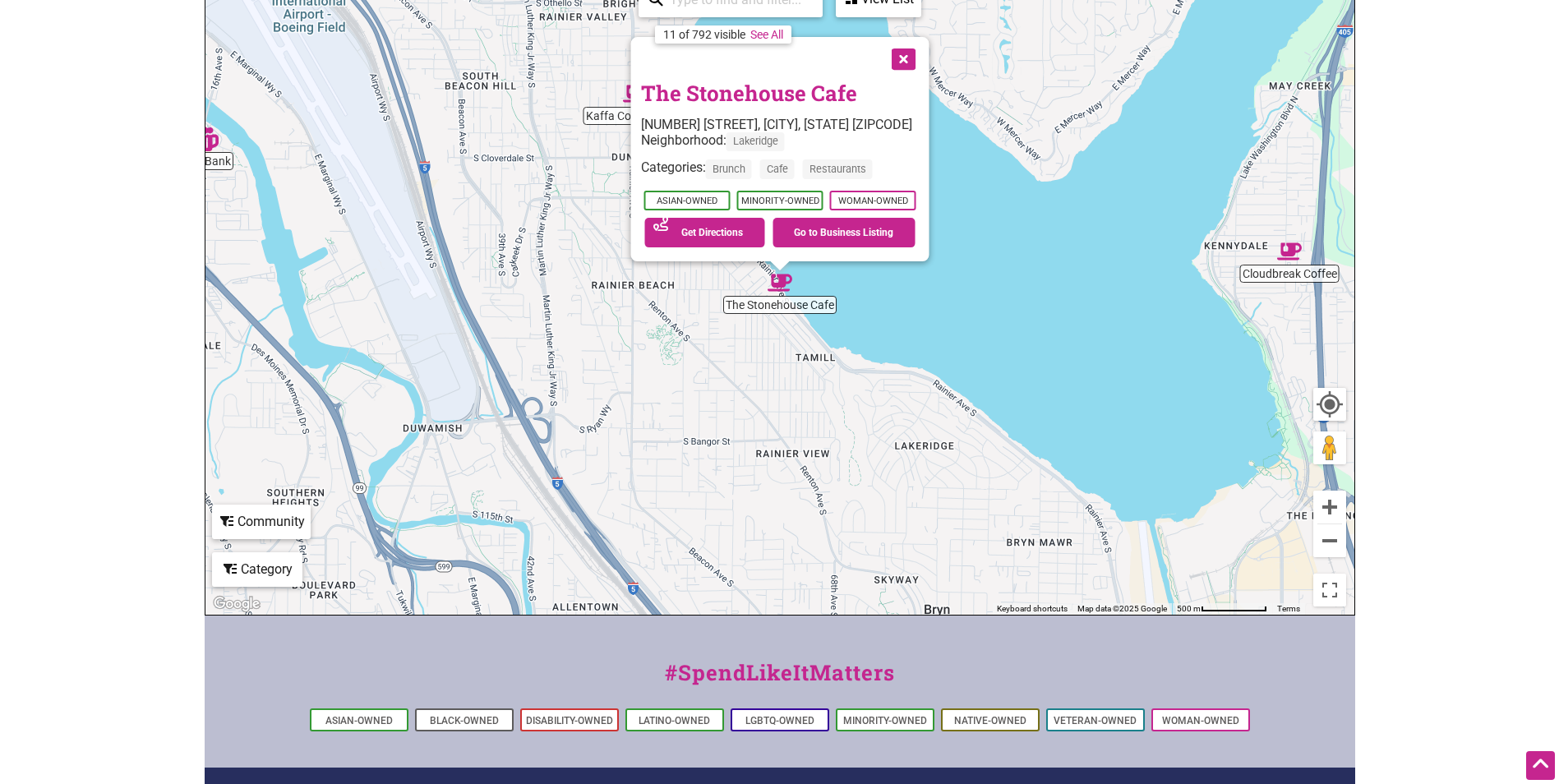 click at bounding box center (902, 58) 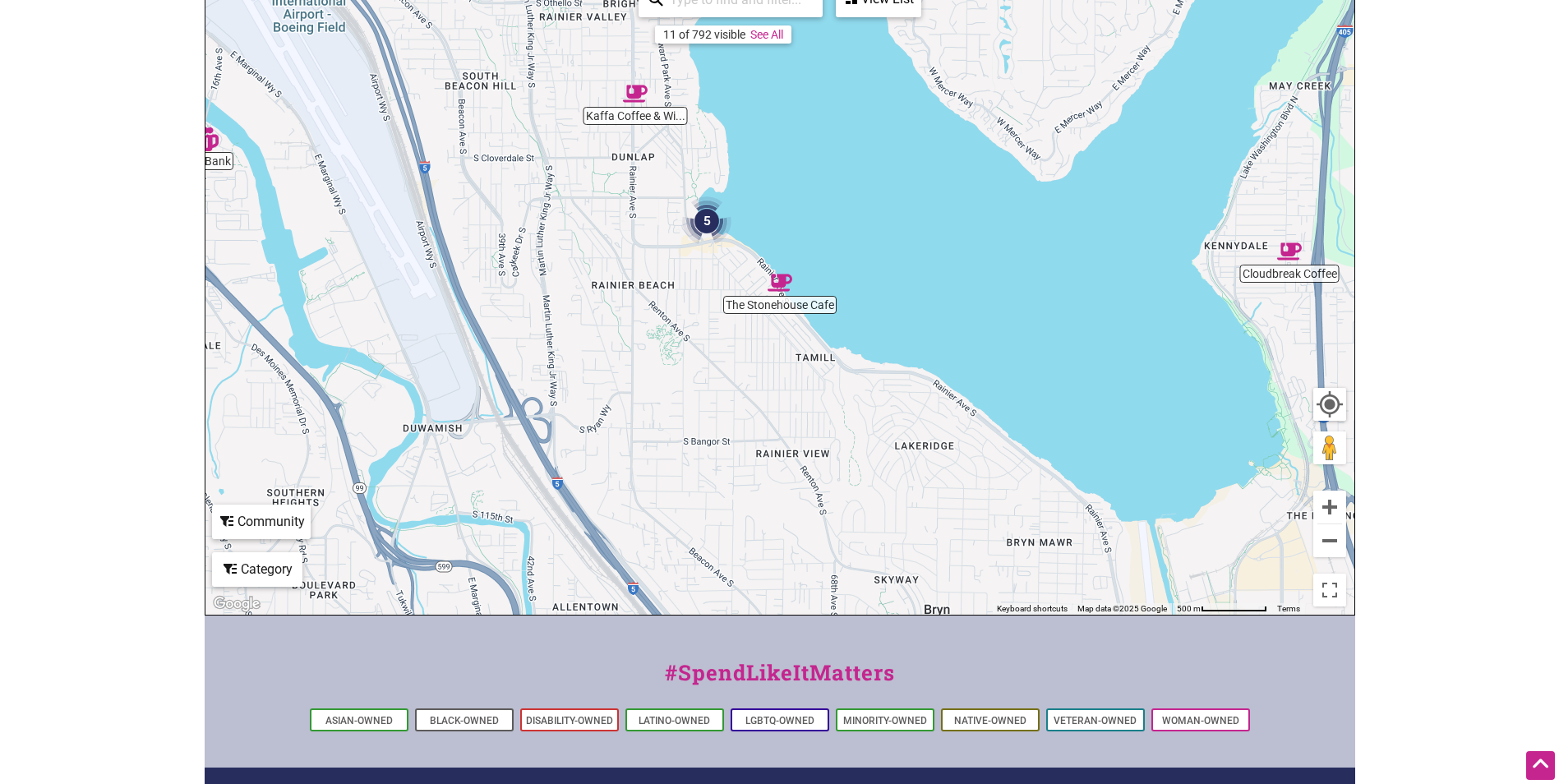 click at bounding box center (707, 221) 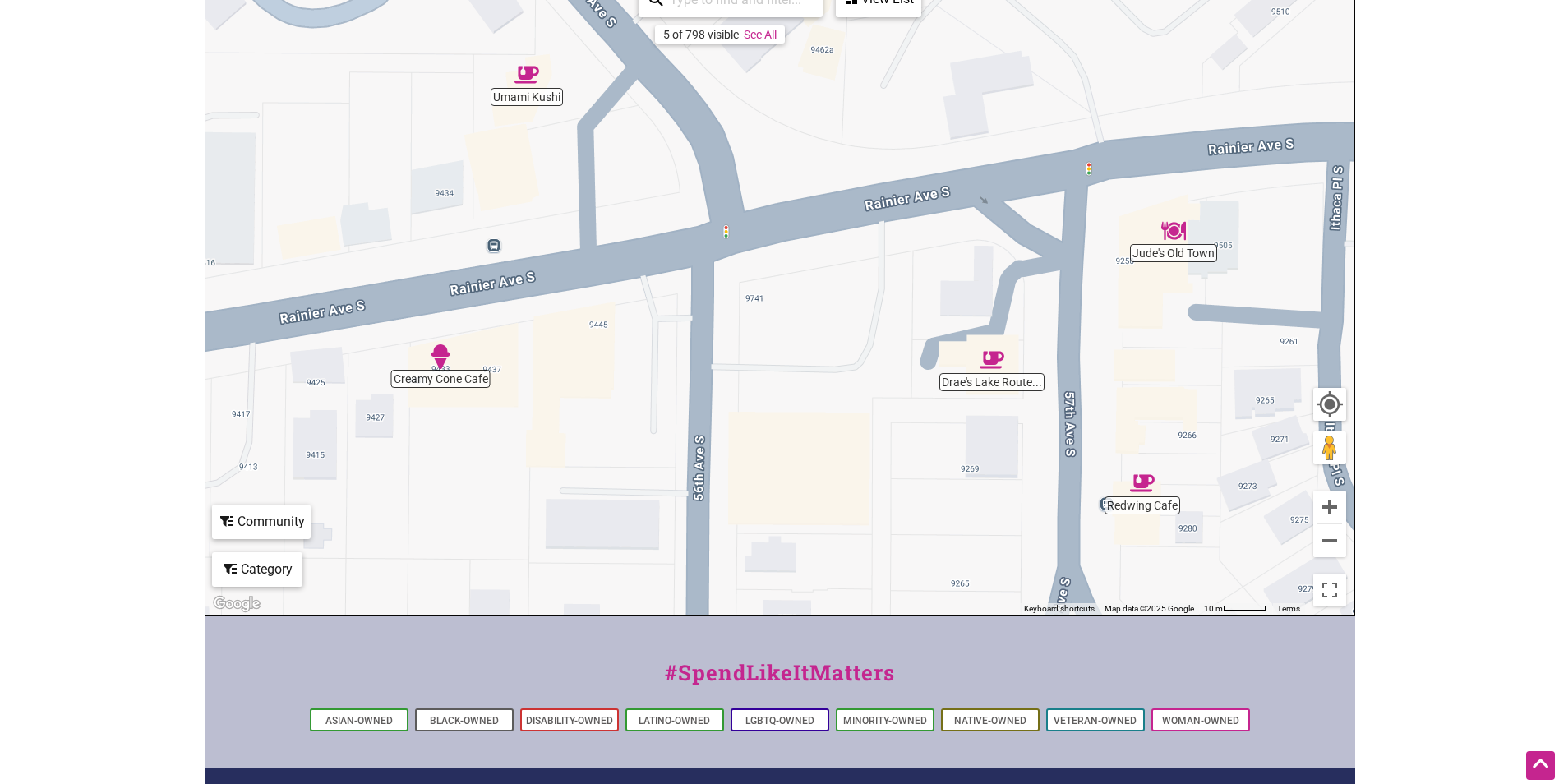 drag, startPoint x: 779, startPoint y: 444, endPoint x: 801, endPoint y: 438, distance: 22.80351 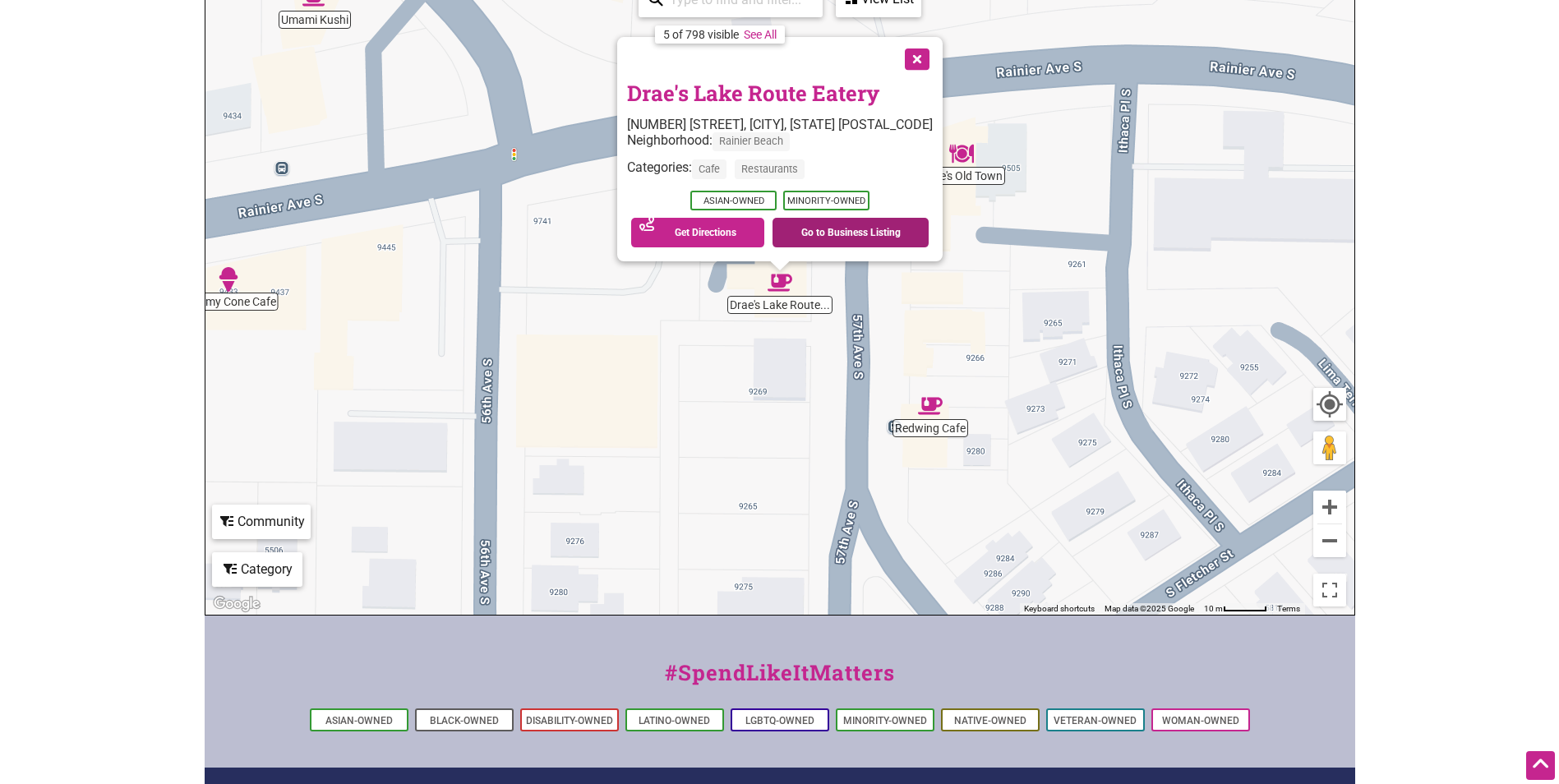 click on "Go to Business Listing" at bounding box center (851, 233) 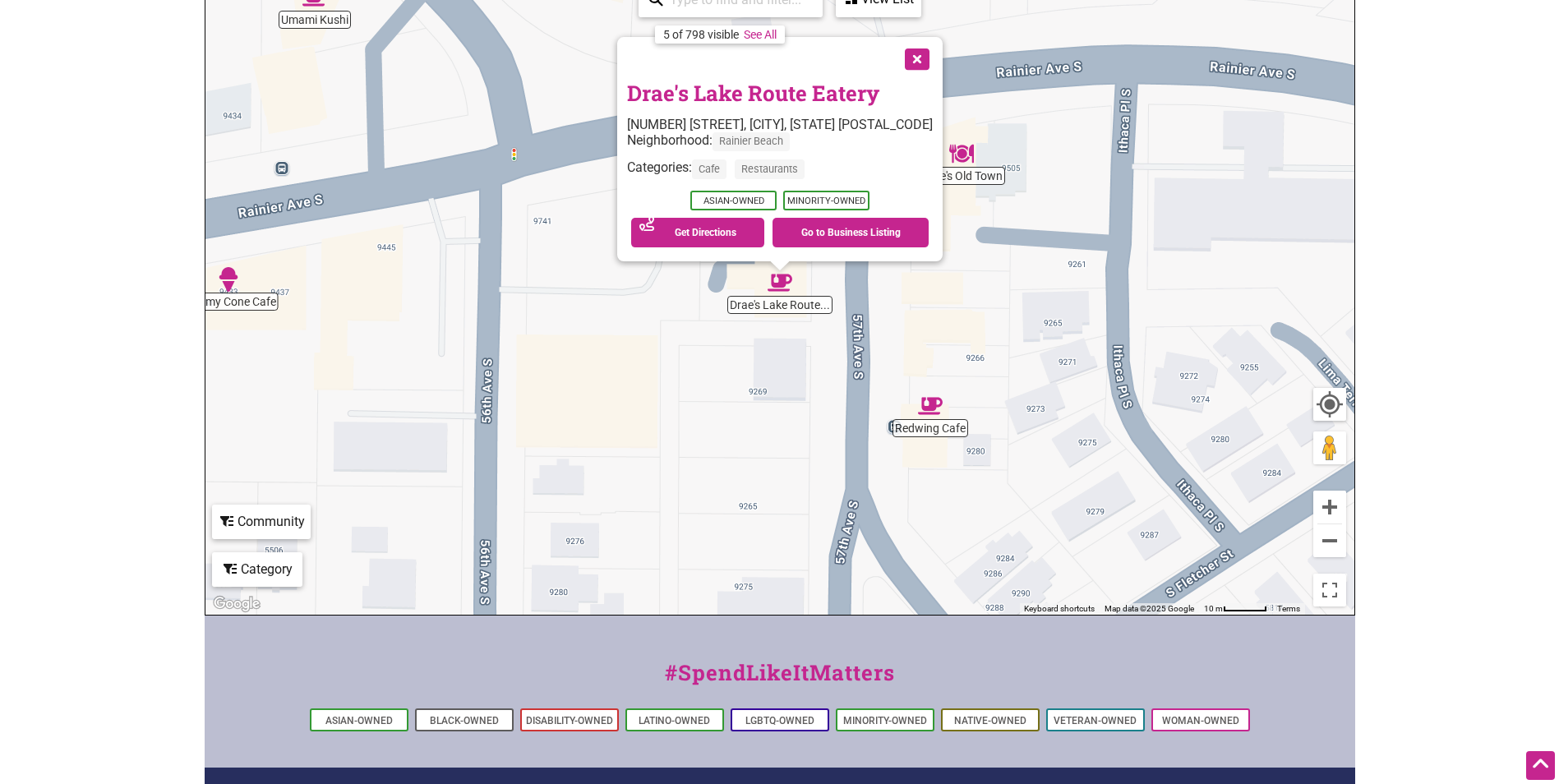 click on "To navigate, press the arrow keys.
Drae's Lake Route Eatery
9261 57th Ave S, Seattle, WA 98118
Neighborhood:  Rainier Beach
Categories:  Cafe Restaurants
Asian-Owned Minority-Owned
See on Map
Get Directions
Go to Business Listing" at bounding box center (780, 295) 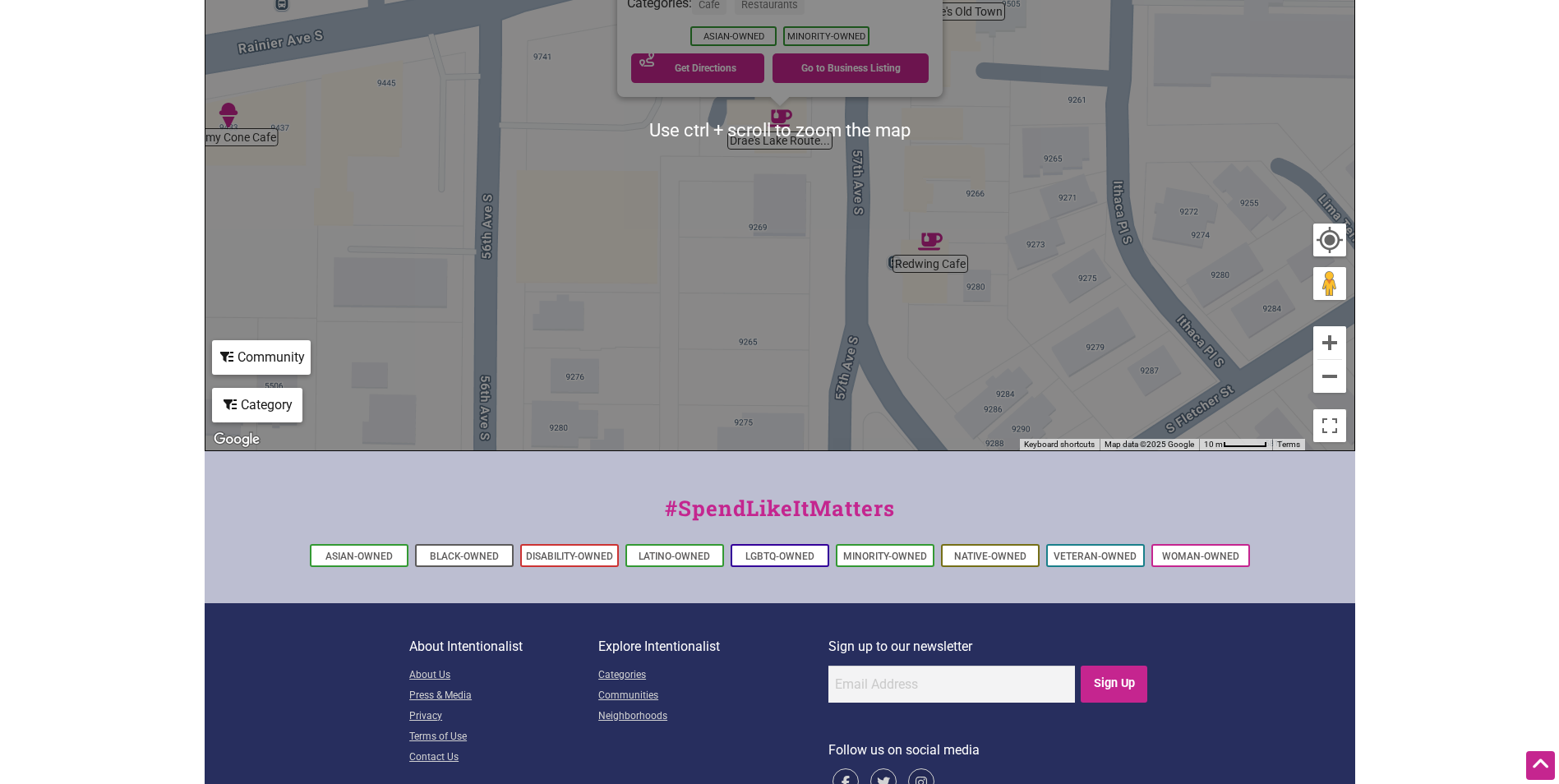 scroll, scrollTop: 164, scrollLeft: 0, axis: vertical 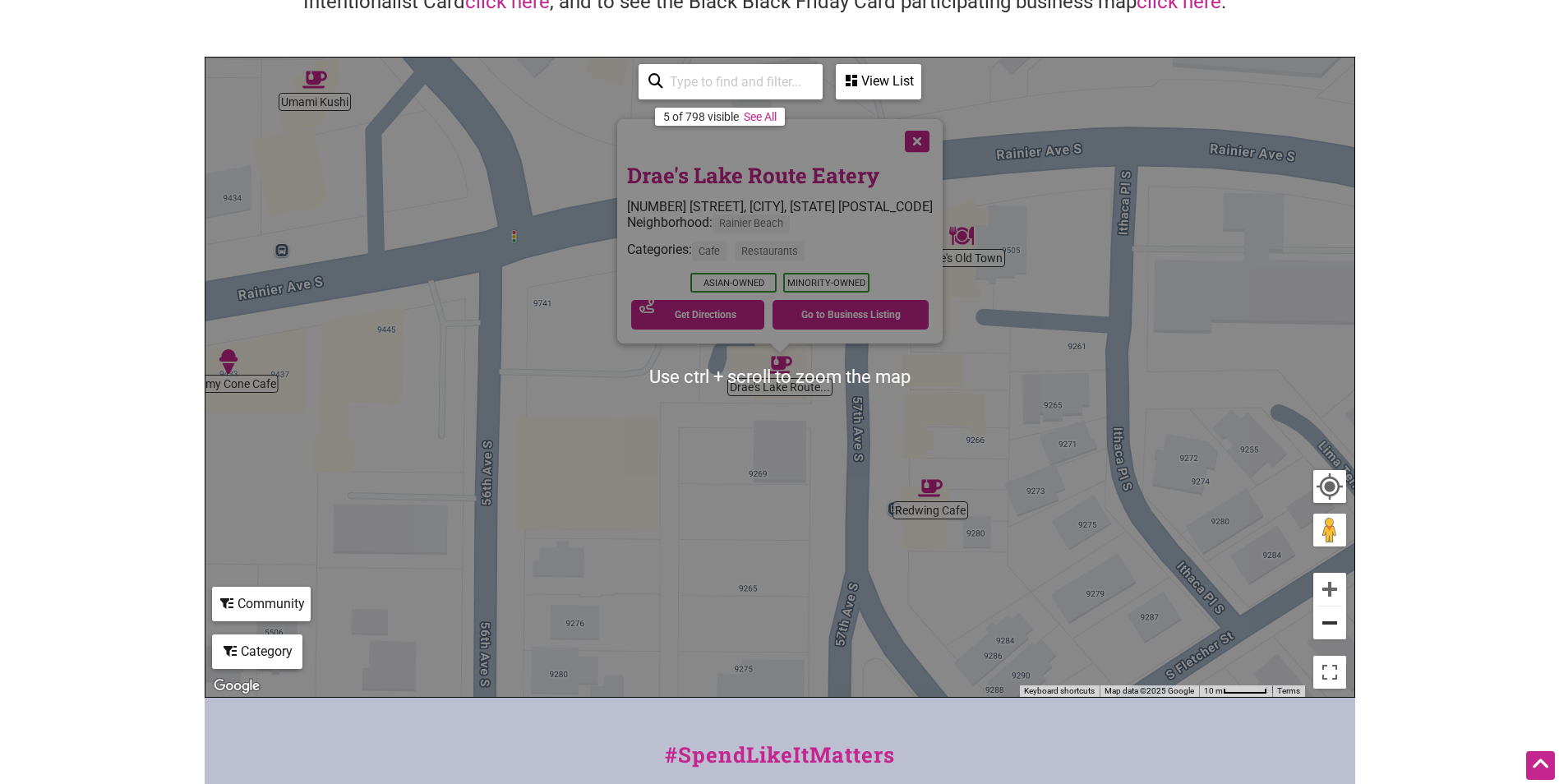 click at bounding box center [1330, 623] 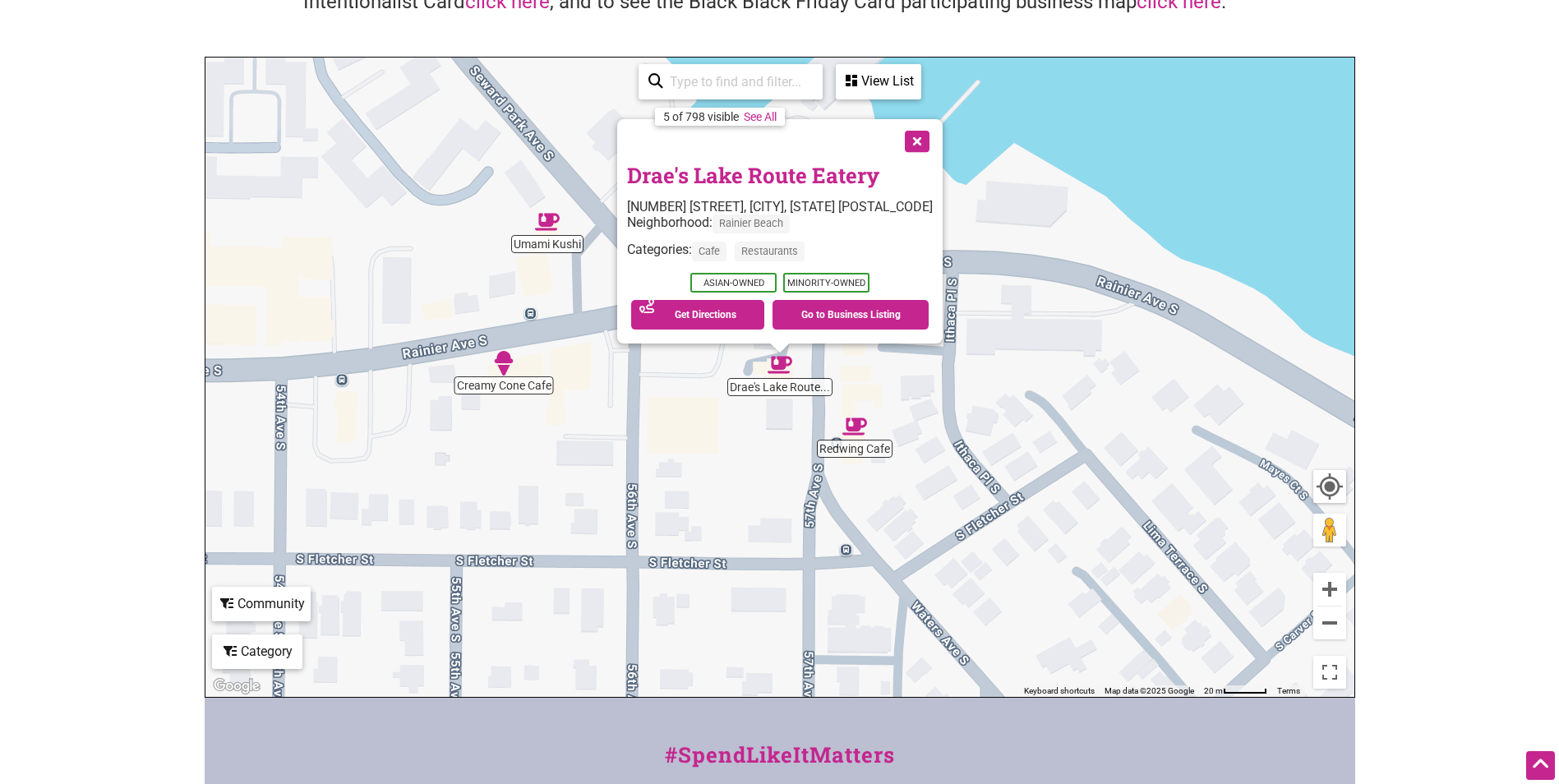 click on "To navigate, press the arrow keys.
Drae's Lake Route Eatery
9261 57th Ave S, Seattle, WA 98118
Neighborhood:  Rainier Beach
Categories:  Cafe Restaurants
Asian-Owned Minority-Owned
See on Map
Get Directions
Go to Business Listing" at bounding box center (780, 377) 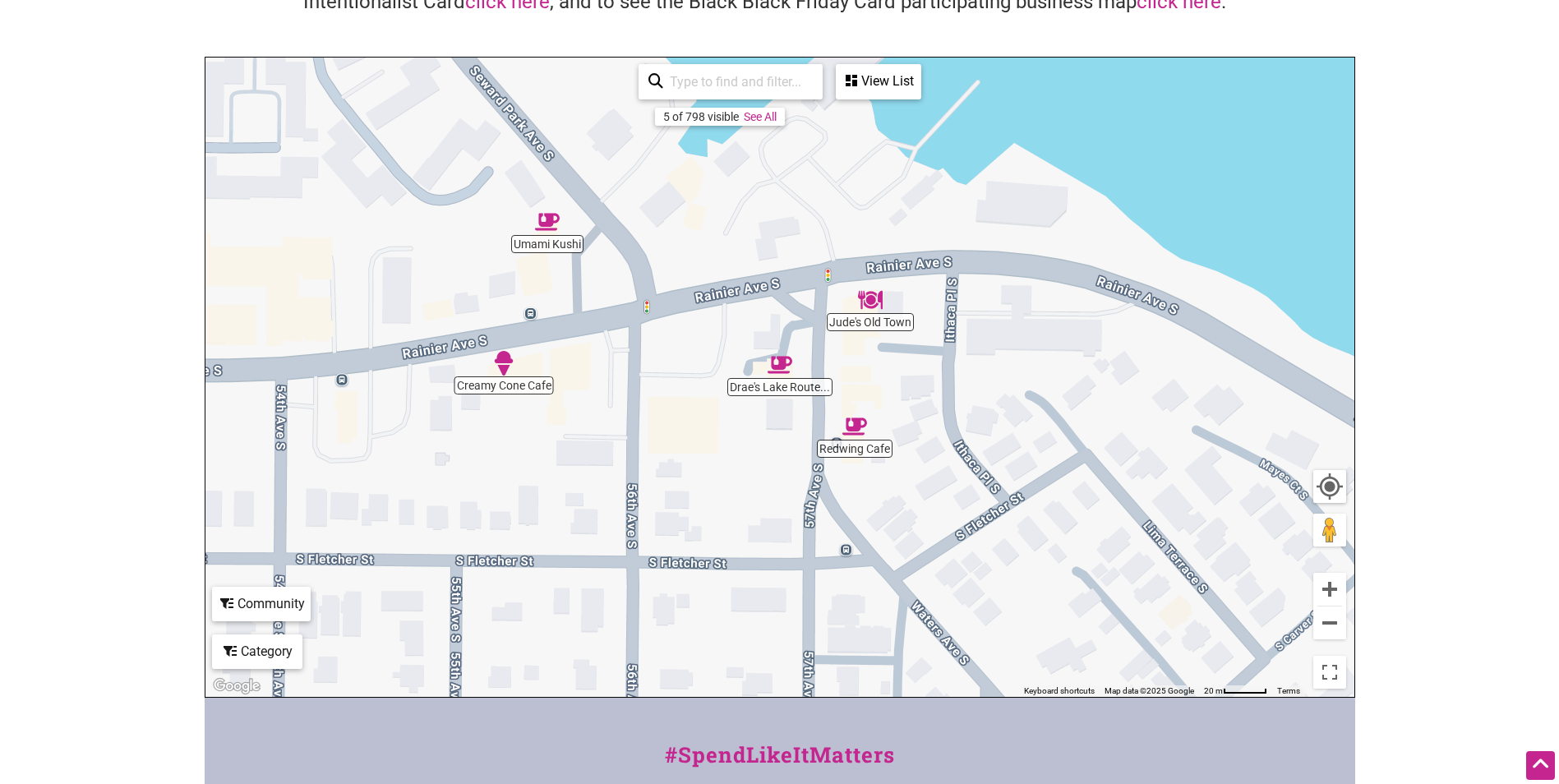 click at bounding box center (870, 300) 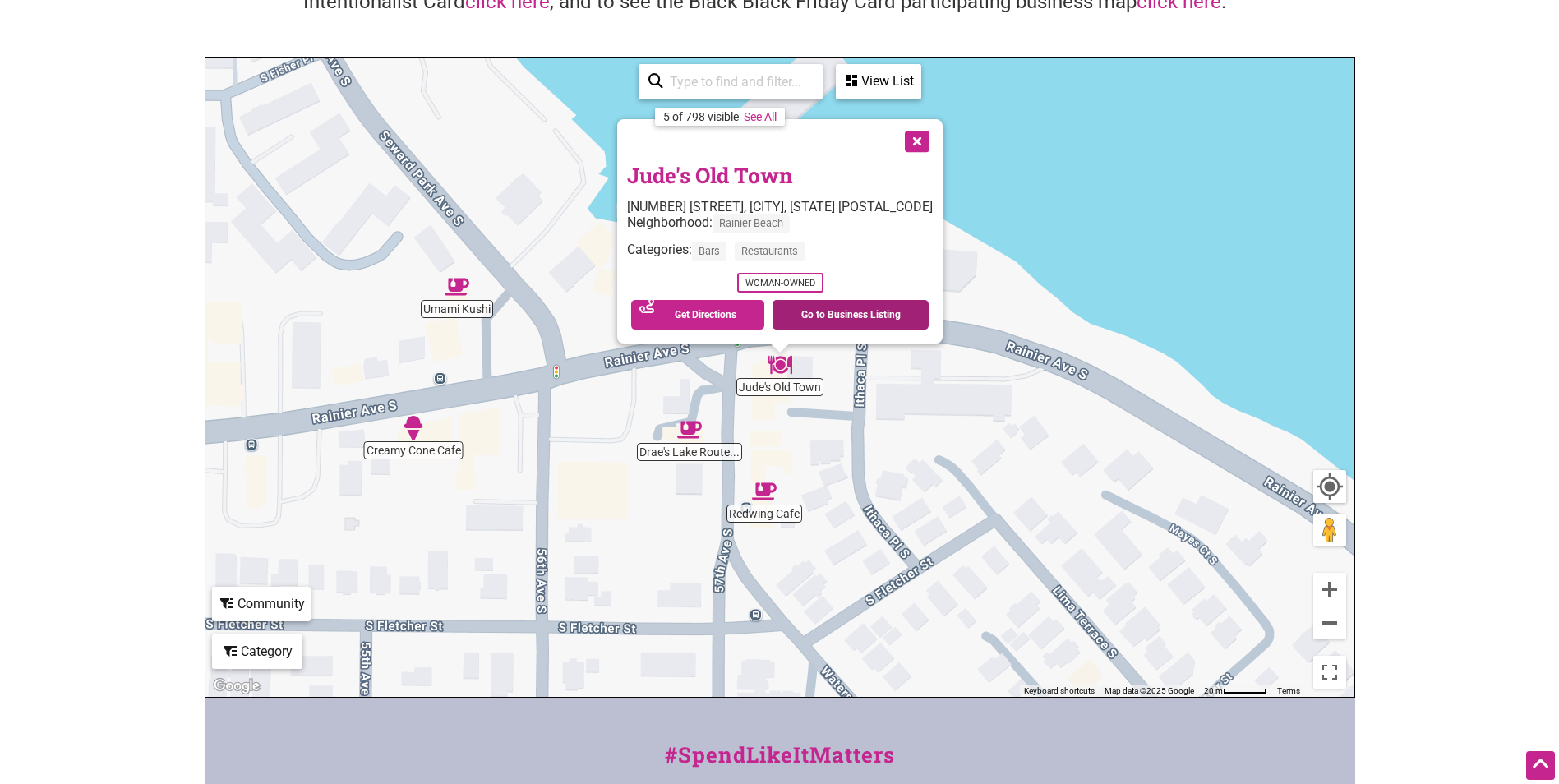 click on "Go to Business Listing" at bounding box center (851, 315) 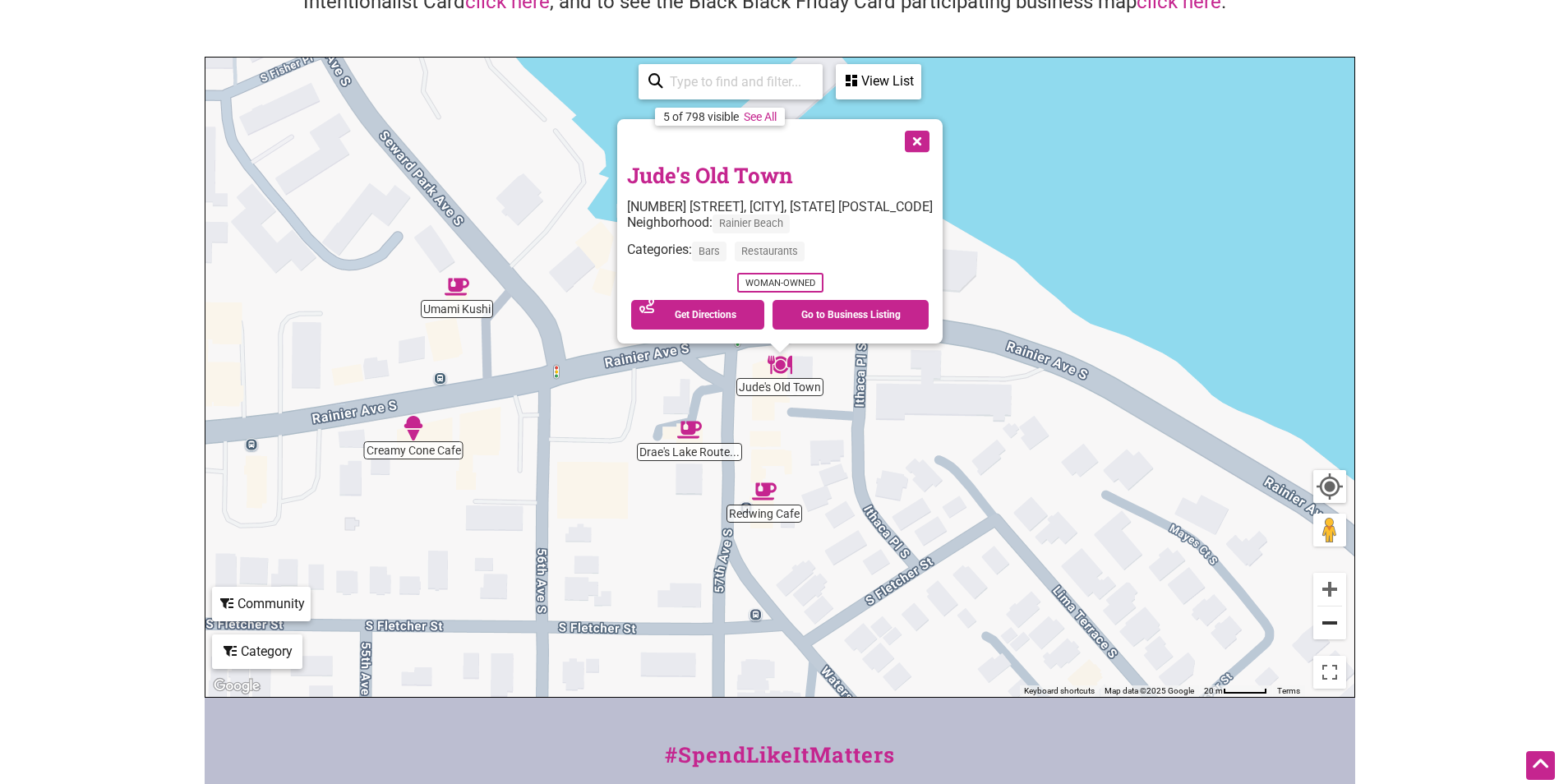 click at bounding box center (1330, 623) 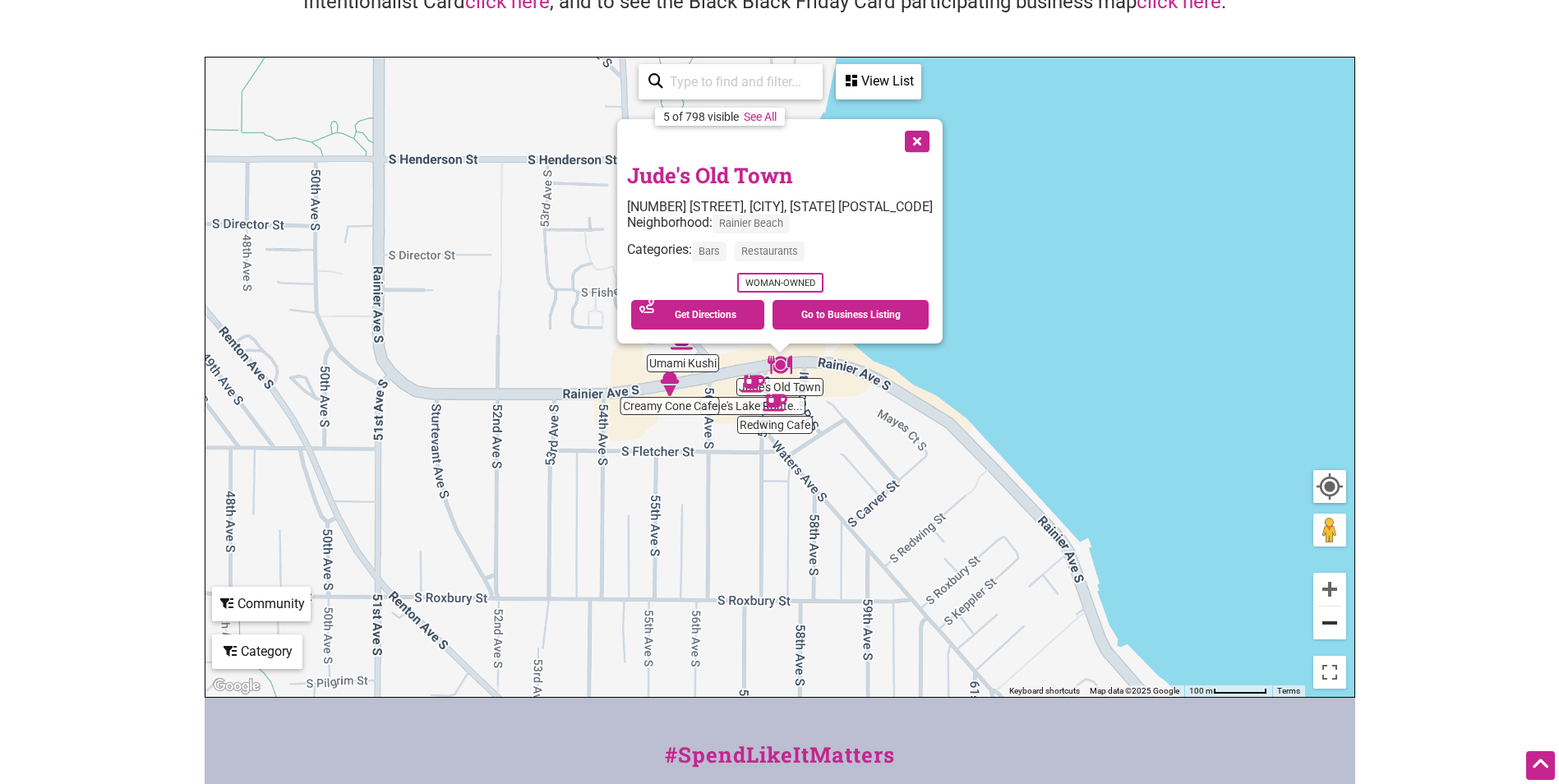 click at bounding box center [1330, 623] 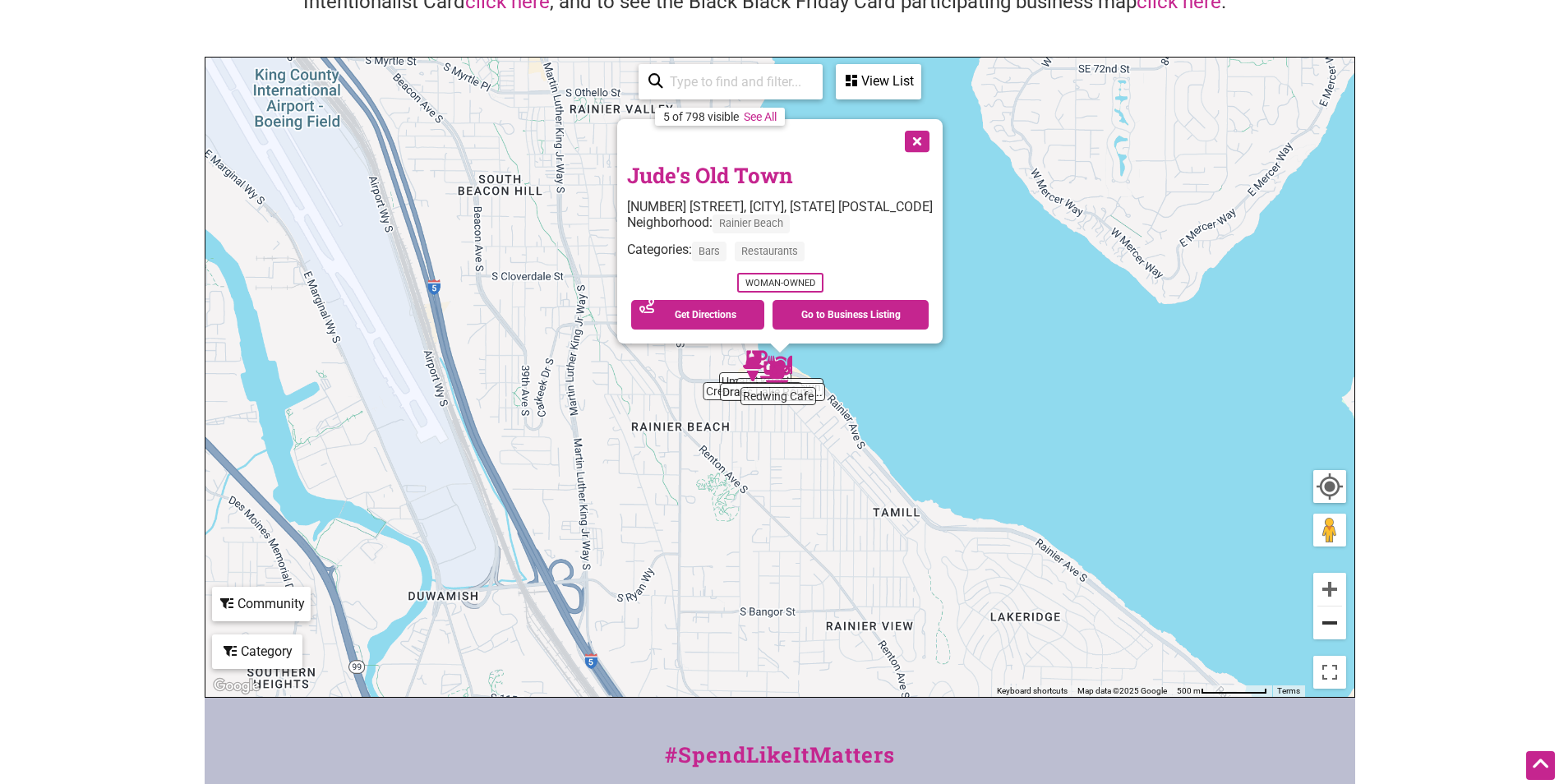 click at bounding box center (1330, 623) 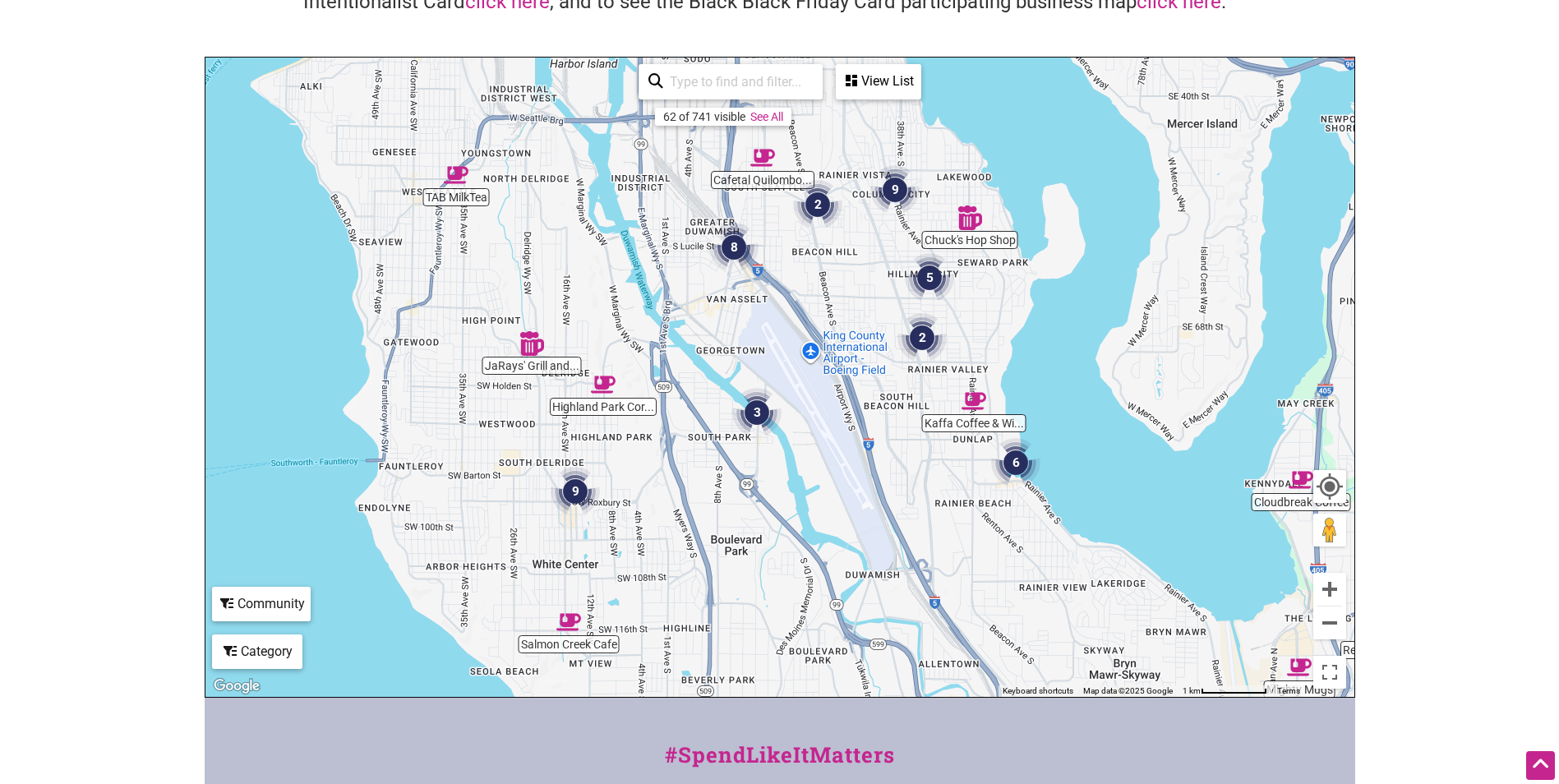 drag, startPoint x: 412, startPoint y: 517, endPoint x: 666, endPoint y: 634, distance: 279.65157 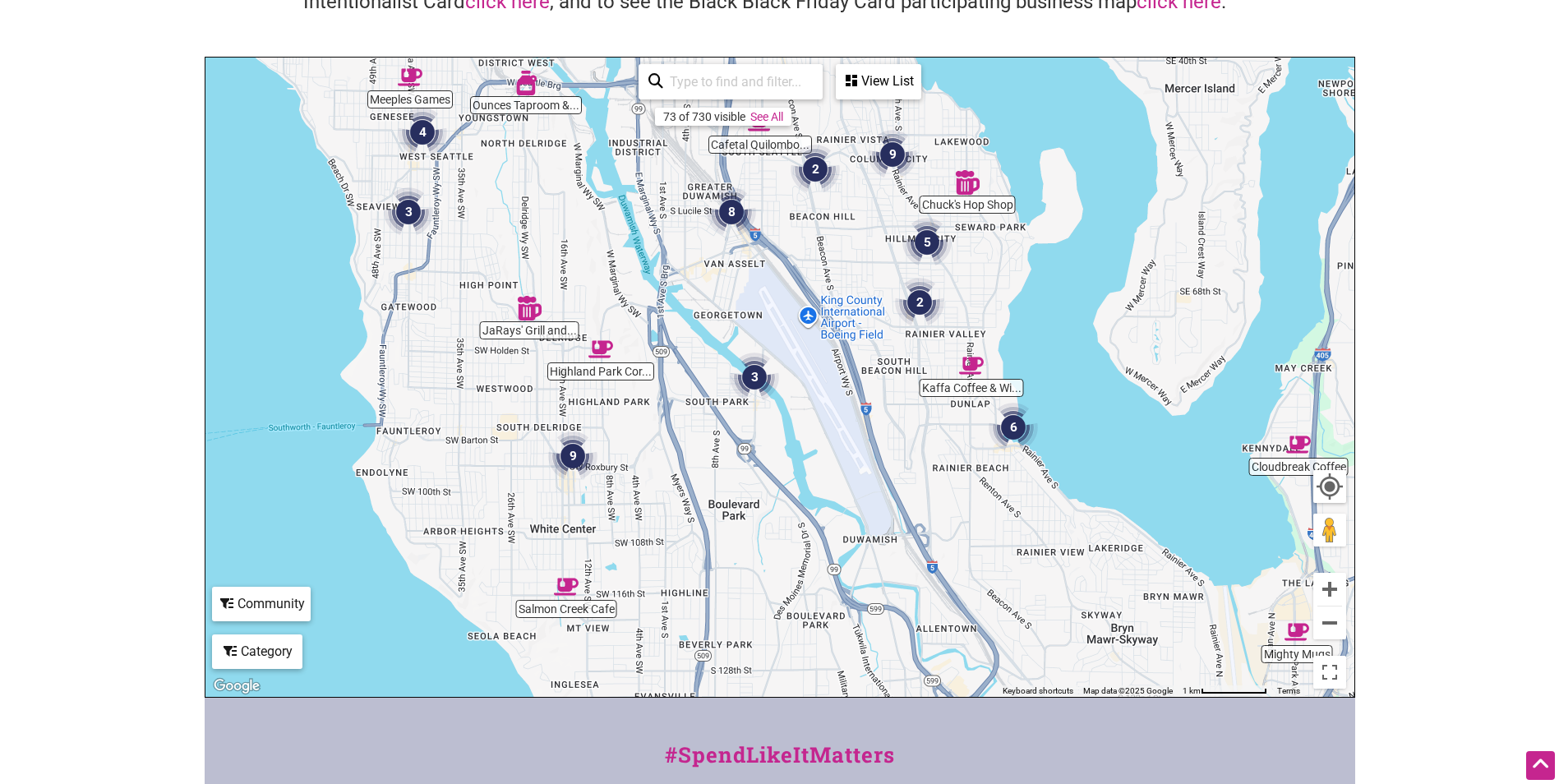 drag, startPoint x: 459, startPoint y: 426, endPoint x: 455, endPoint y: 364, distance: 62.1289 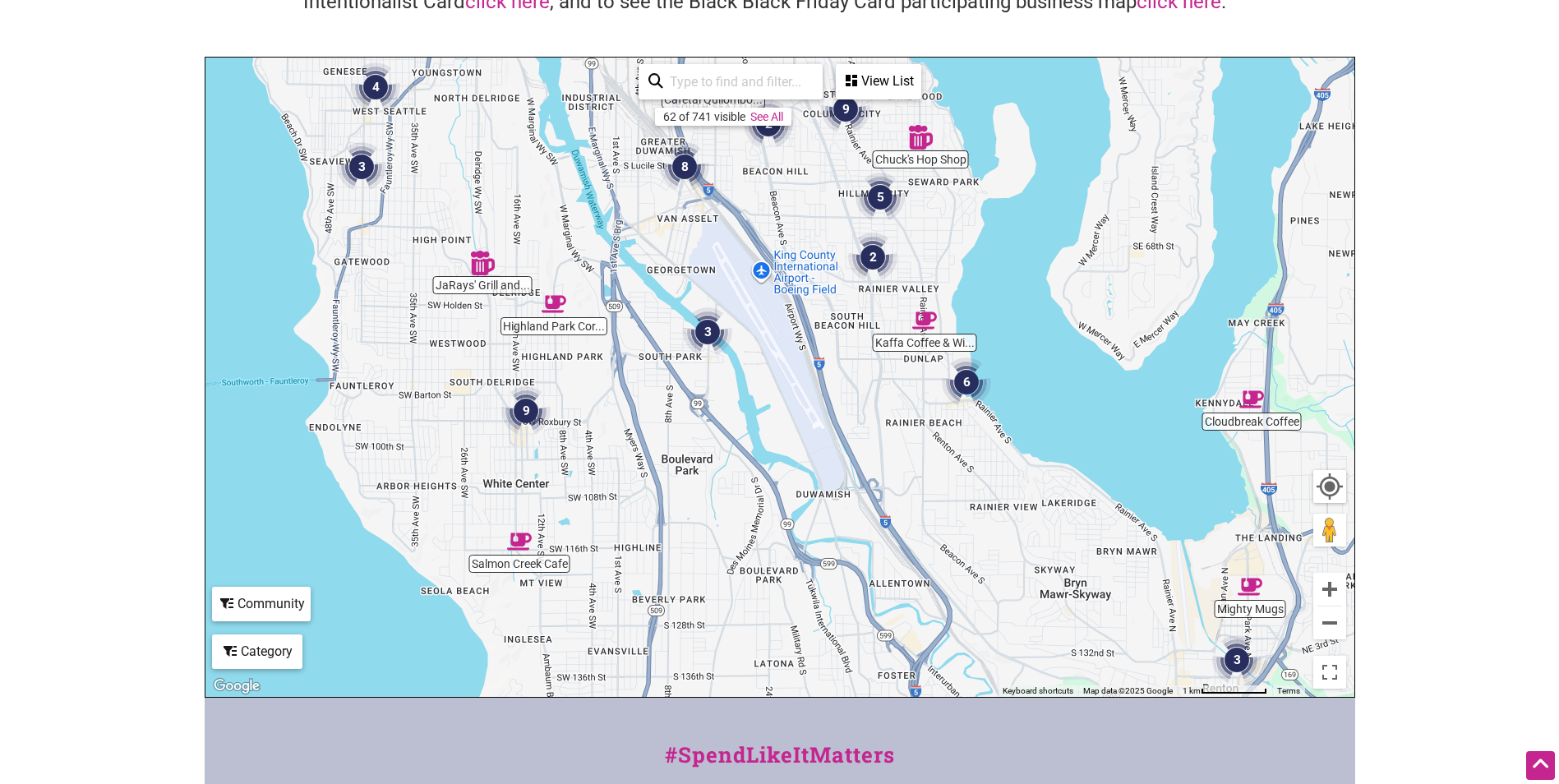 drag, startPoint x: 747, startPoint y: 565, endPoint x: 704, endPoint y: 570, distance: 43.28972 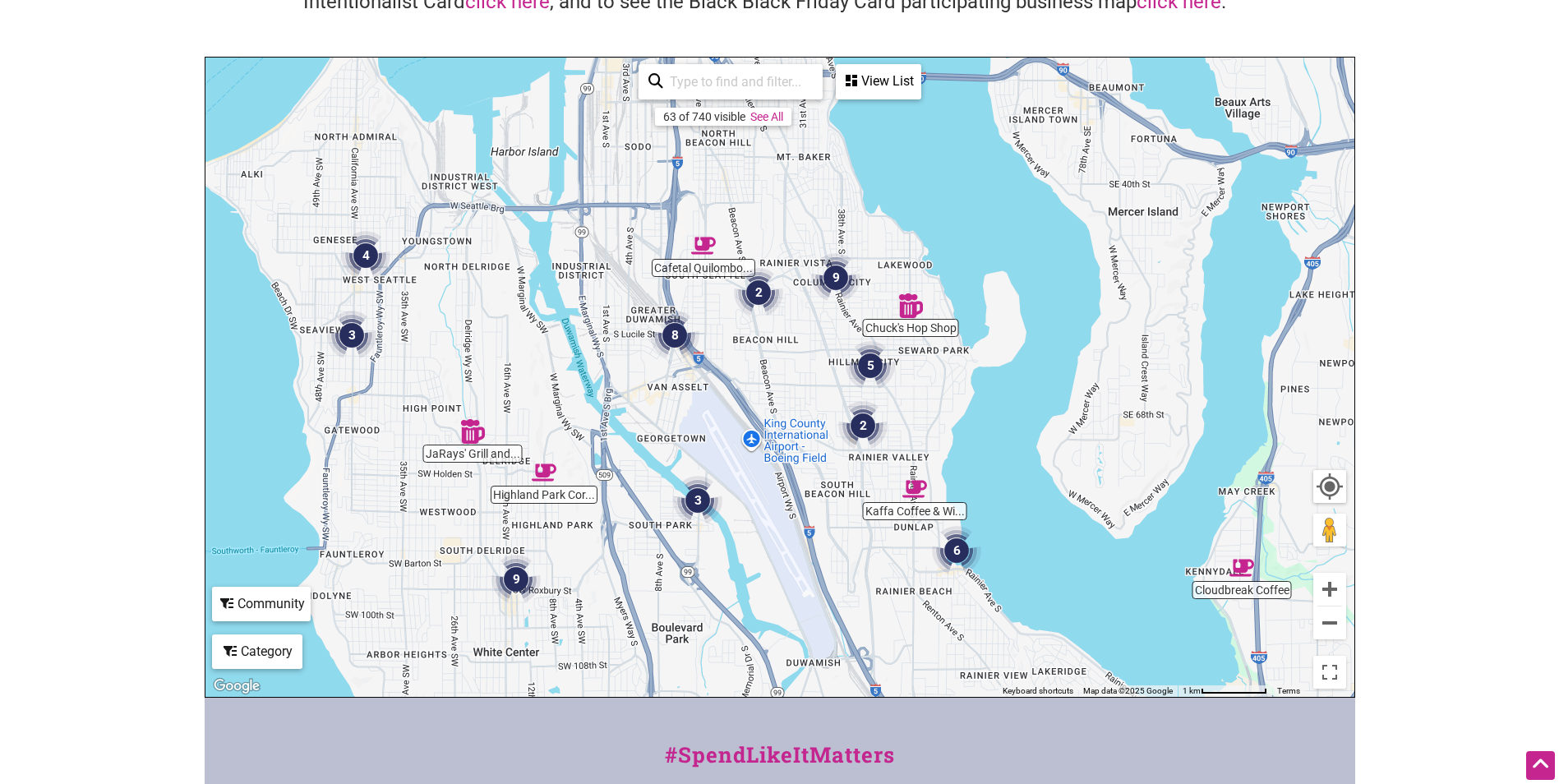 drag, startPoint x: 347, startPoint y: 274, endPoint x: 336, endPoint y: 452, distance: 178.33956 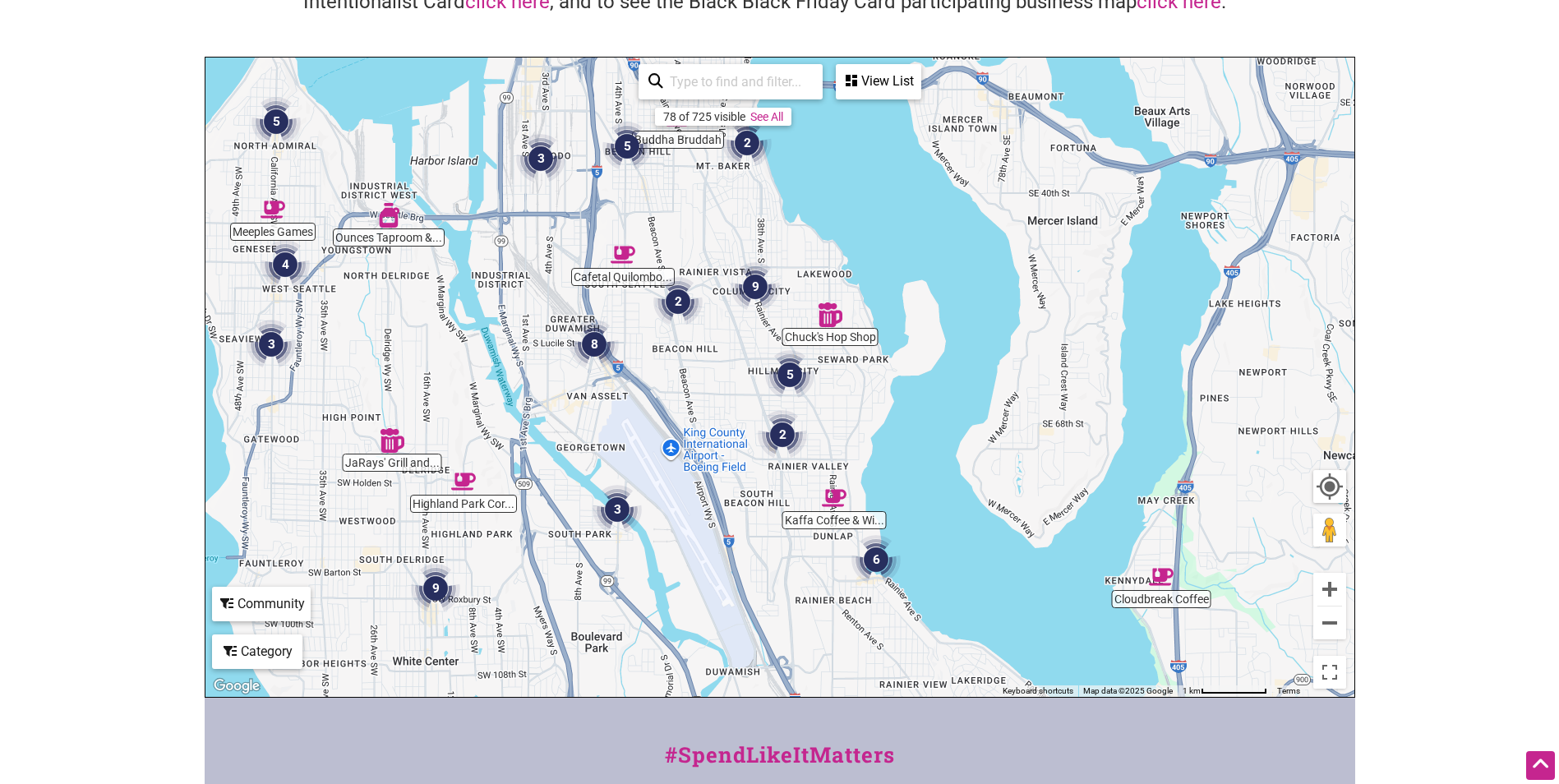 drag, startPoint x: 488, startPoint y: 408, endPoint x: 404, endPoint y: 417, distance: 84.48077 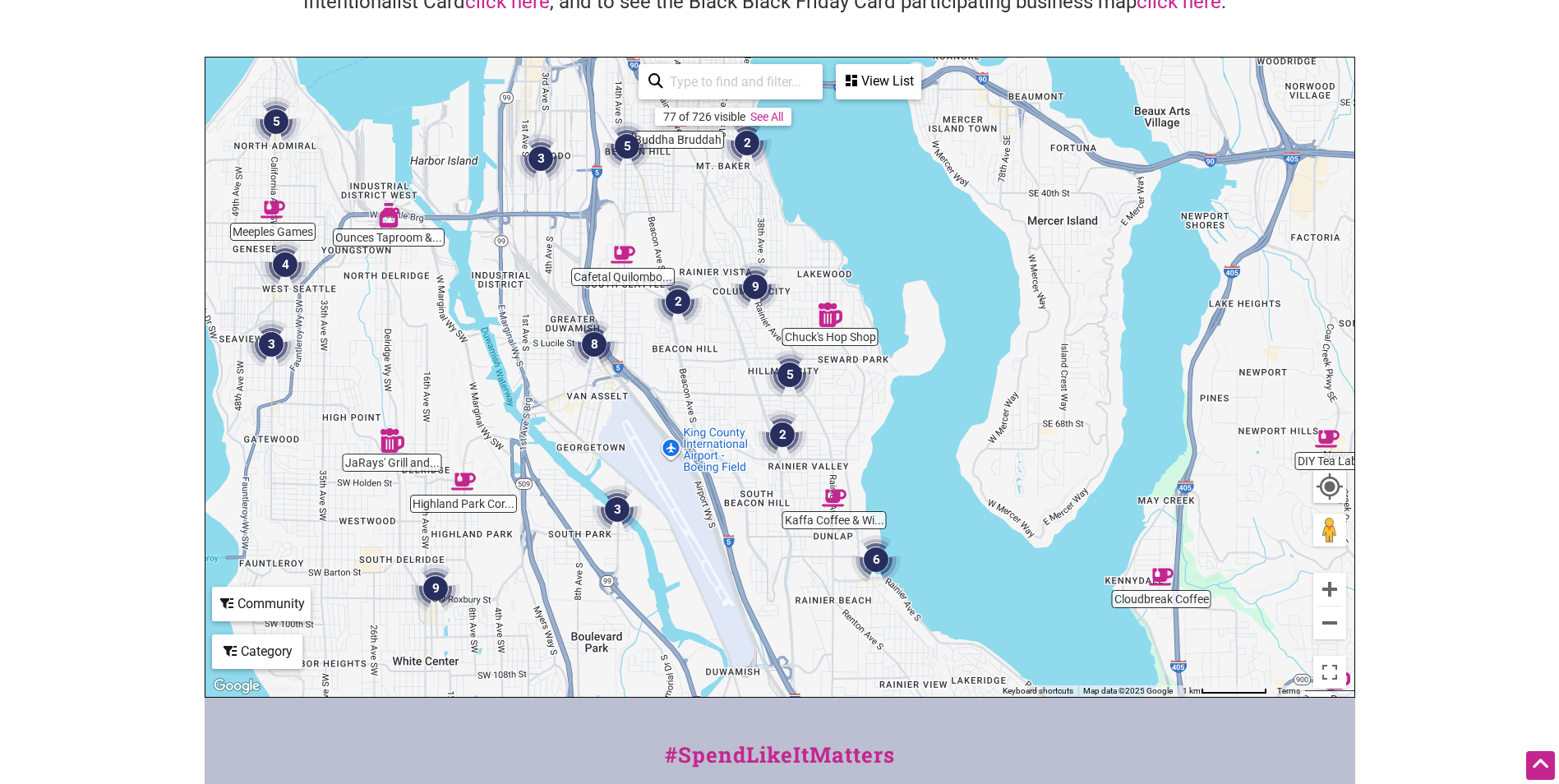 click on "To navigate, press the arrow keys." at bounding box center (780, 377) 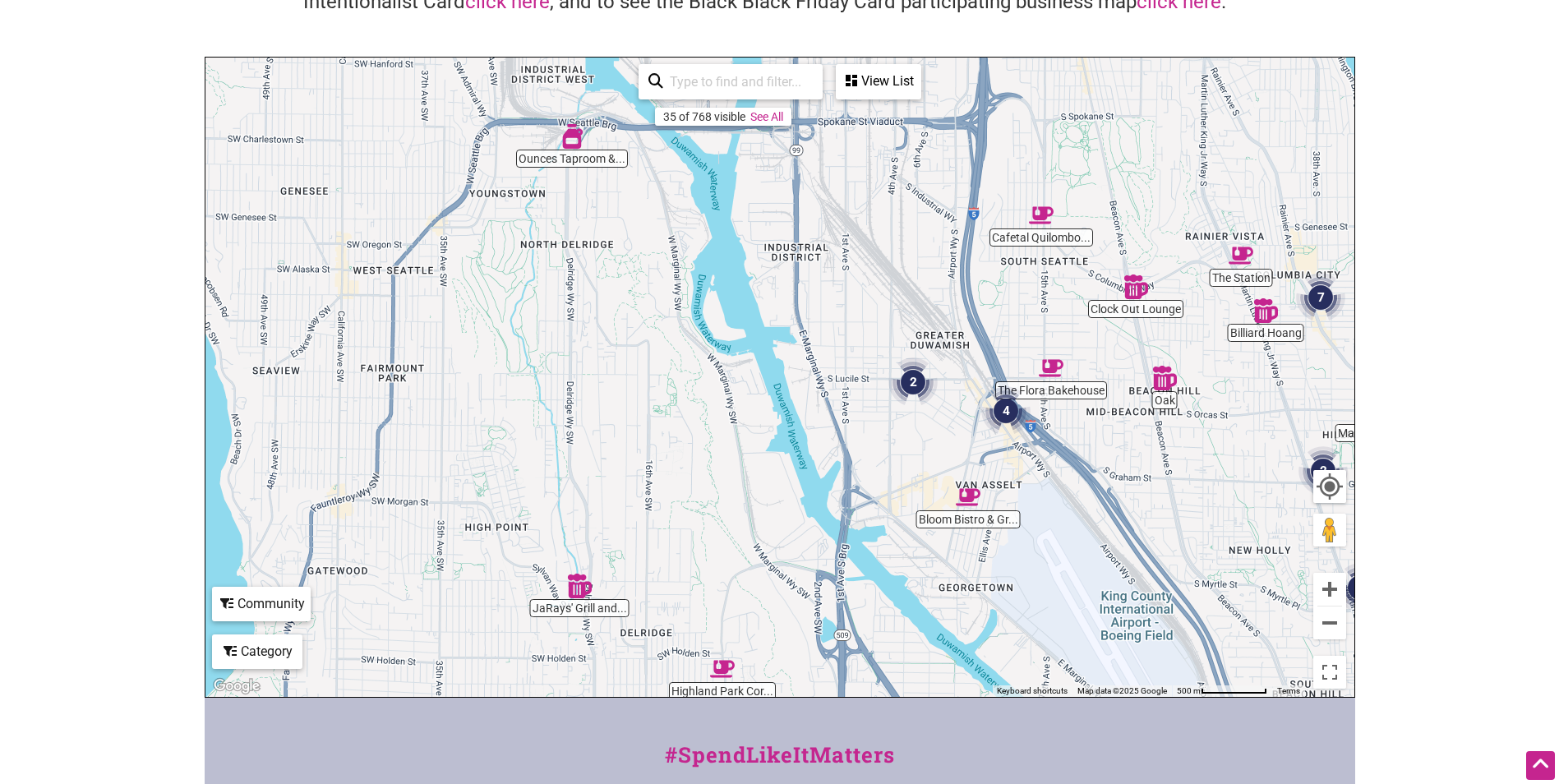 drag, startPoint x: 415, startPoint y: 429, endPoint x: 669, endPoint y: 517, distance: 268.8122 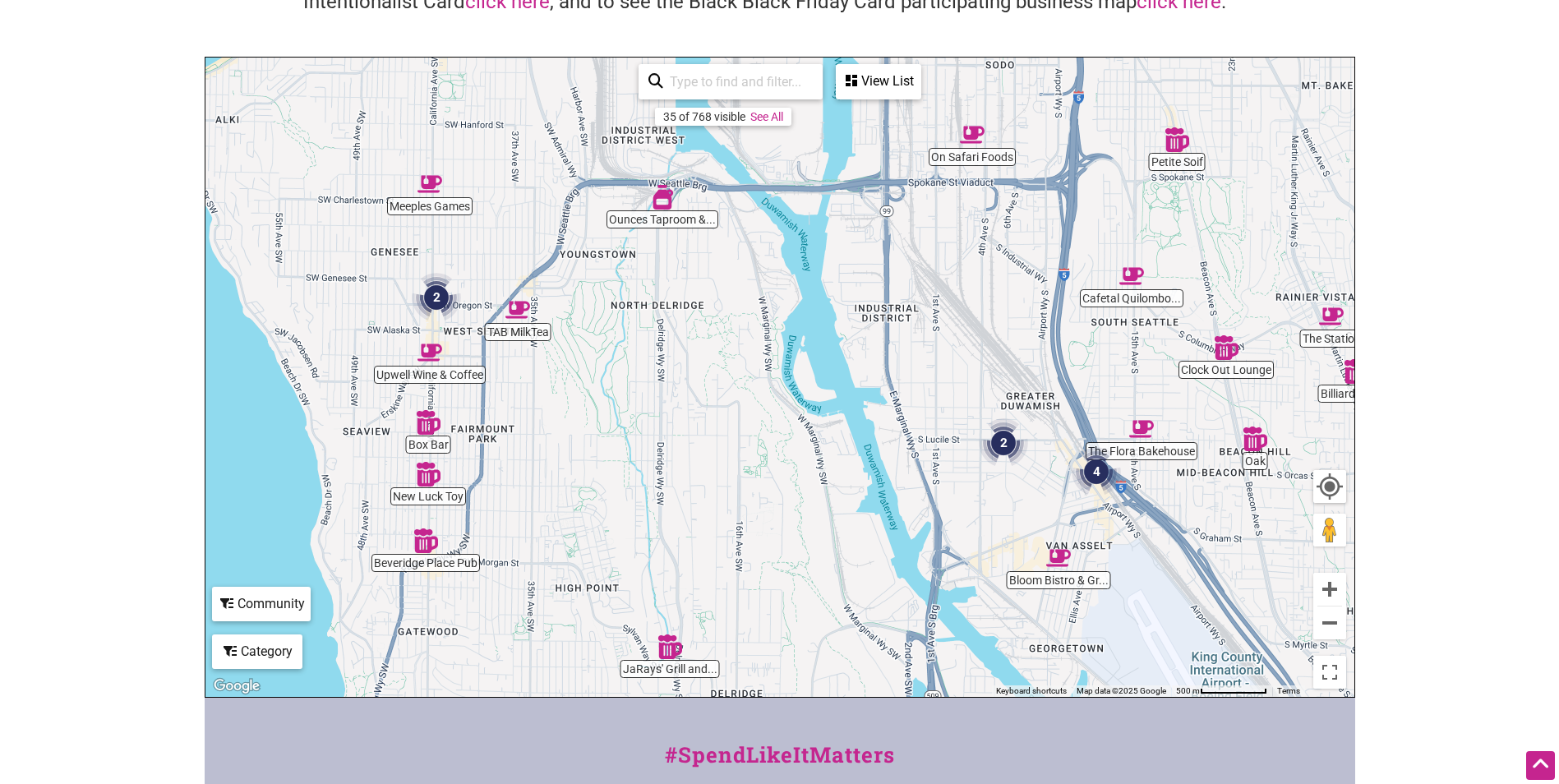drag, startPoint x: 531, startPoint y: 357, endPoint x: 626, endPoint y: 425, distance: 116.82893 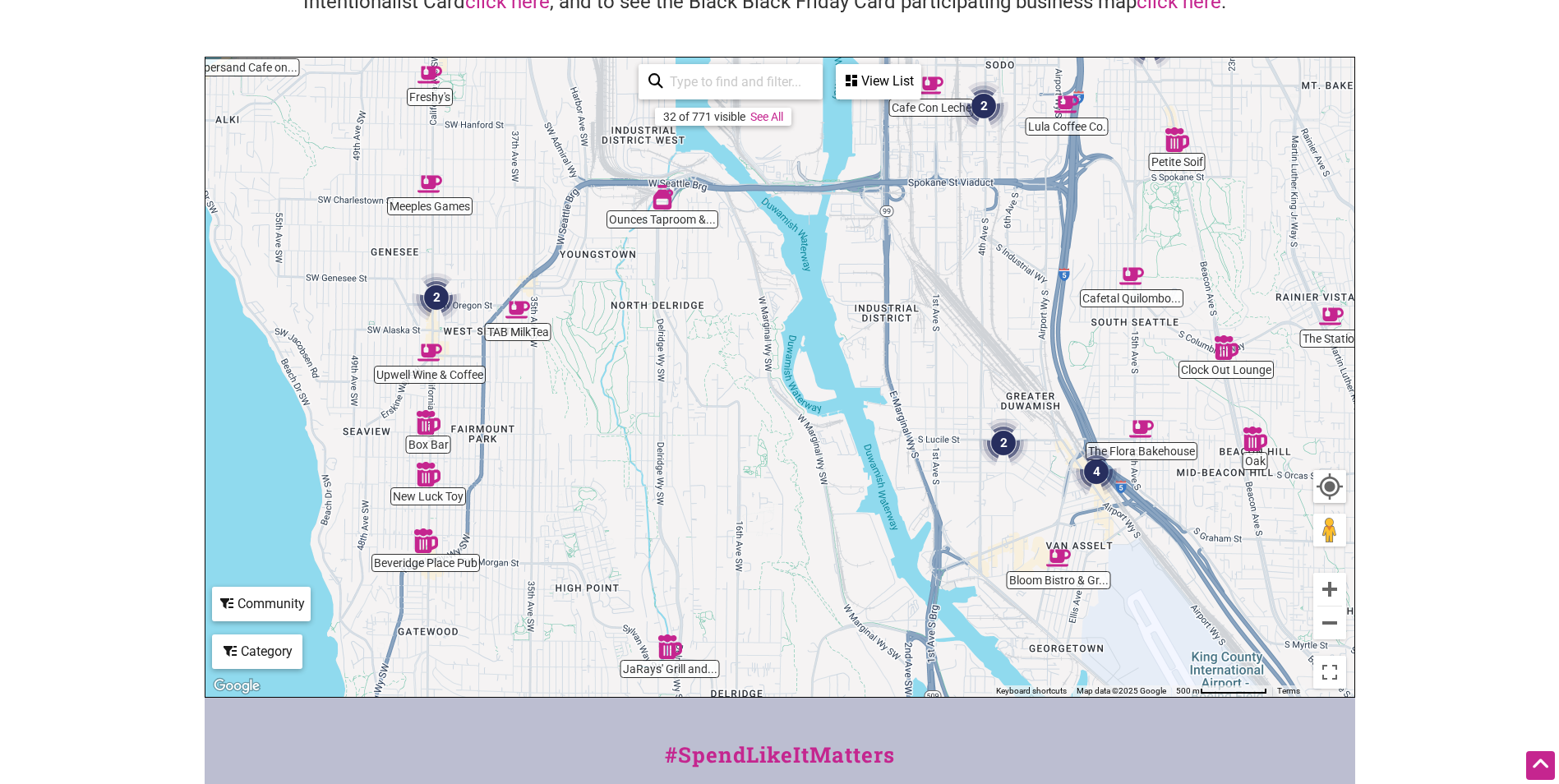 click at bounding box center (662, 197) 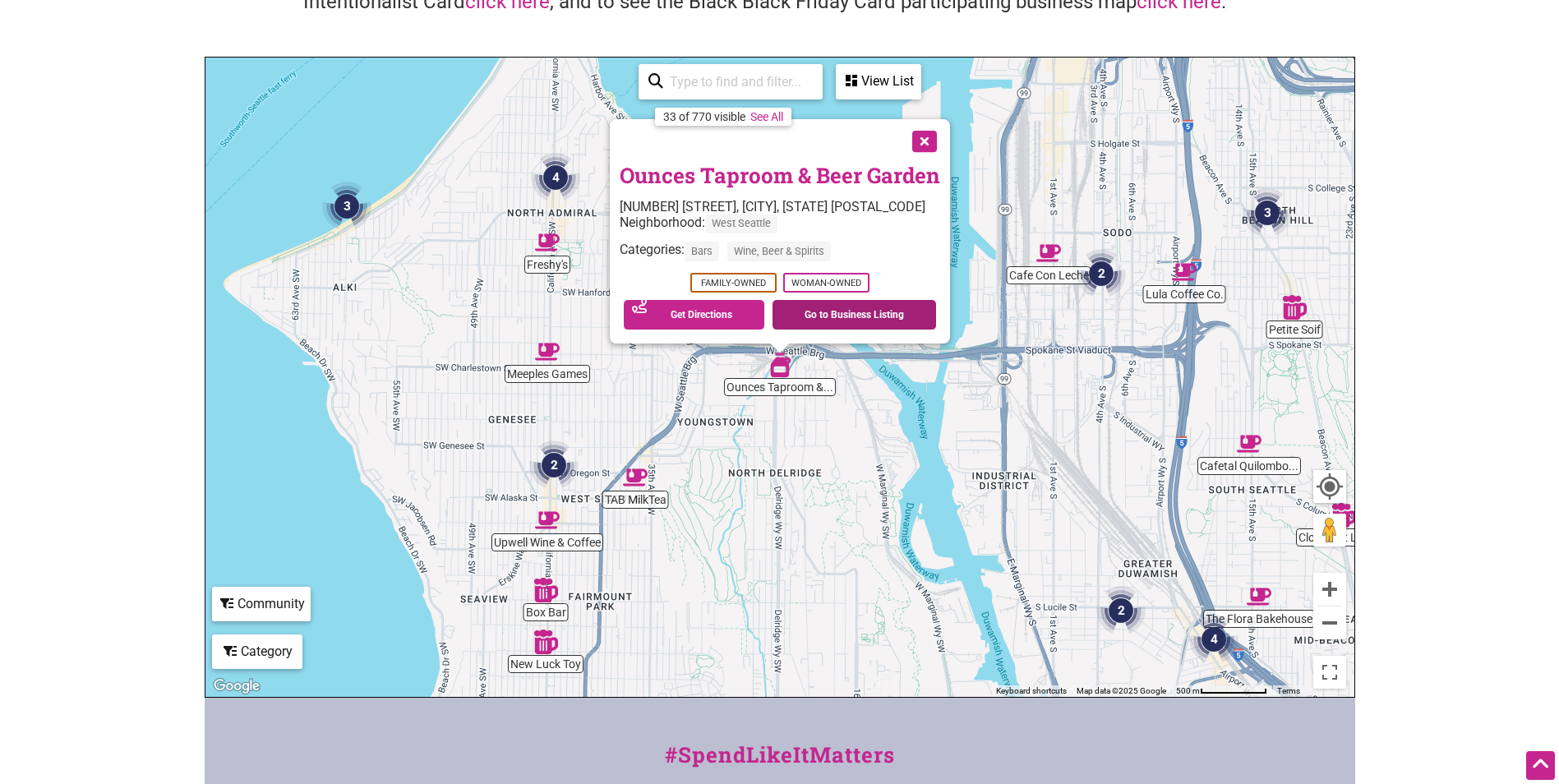 click on "Go to Business Listing" at bounding box center (854, 315) 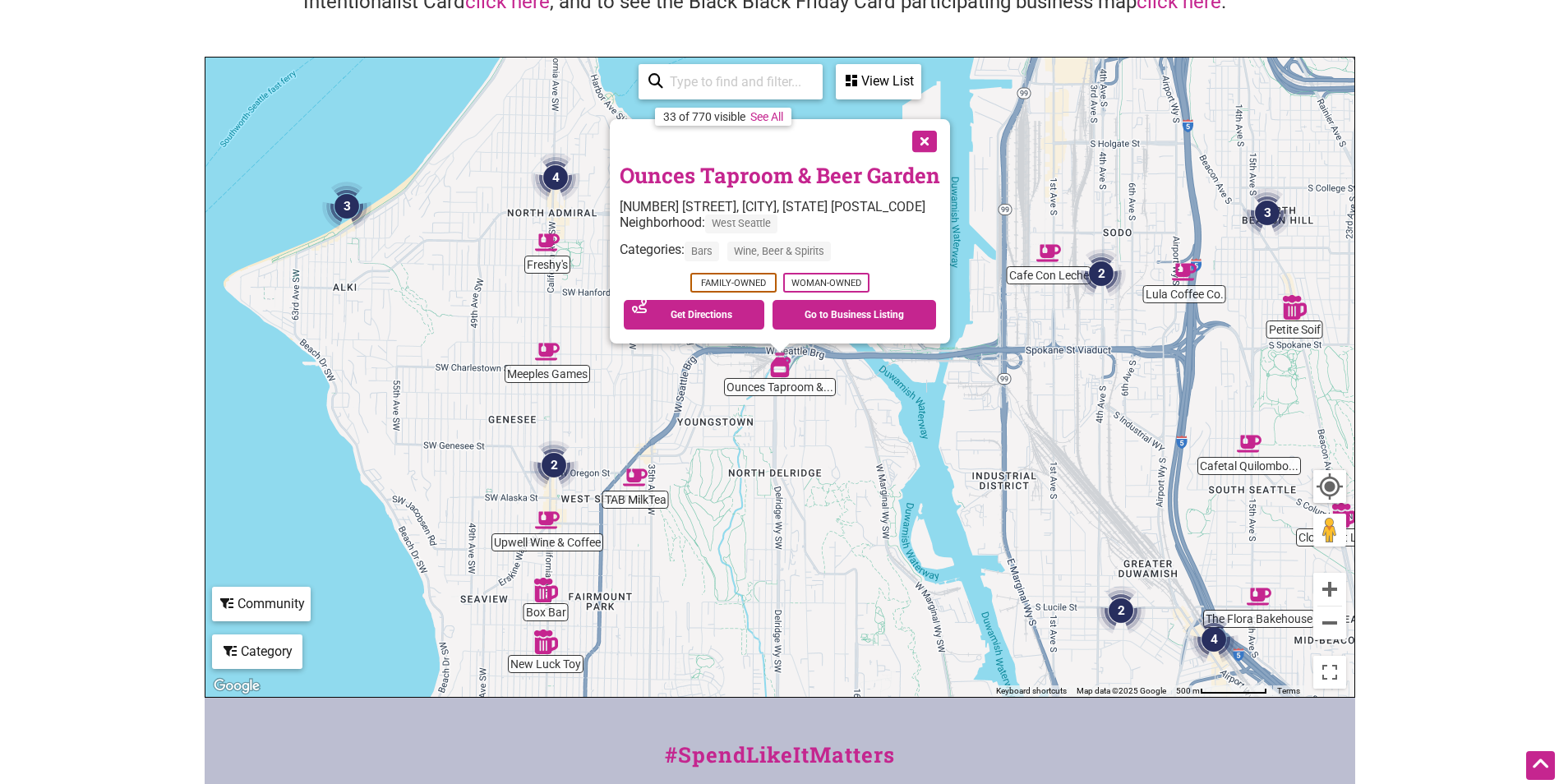 click on "To navigate, press the arrow keys.
Ounces Taproom & Beer Garden
3809 Delridge Way SW, Seattle, WA 98106
Neighborhood:  West Seattle
Categories:  Bars Wine, Beer & Spirits
Family-Owned Woman-Owned
See on Map
Get Directions
Go to Business Listing" at bounding box center [780, 377] 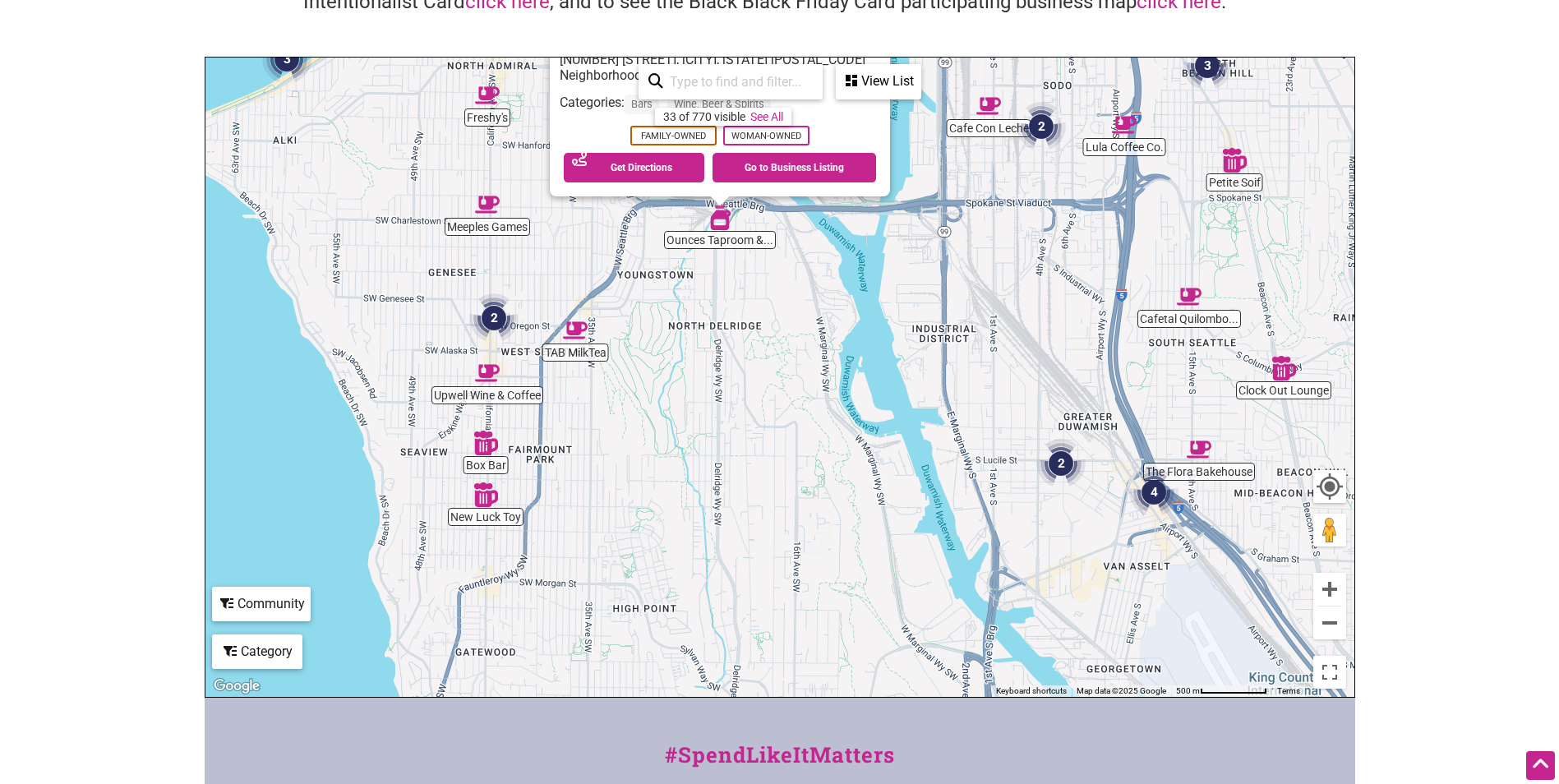 drag, startPoint x: 837, startPoint y: 556, endPoint x: 777, endPoint y: 404, distance: 163.4136 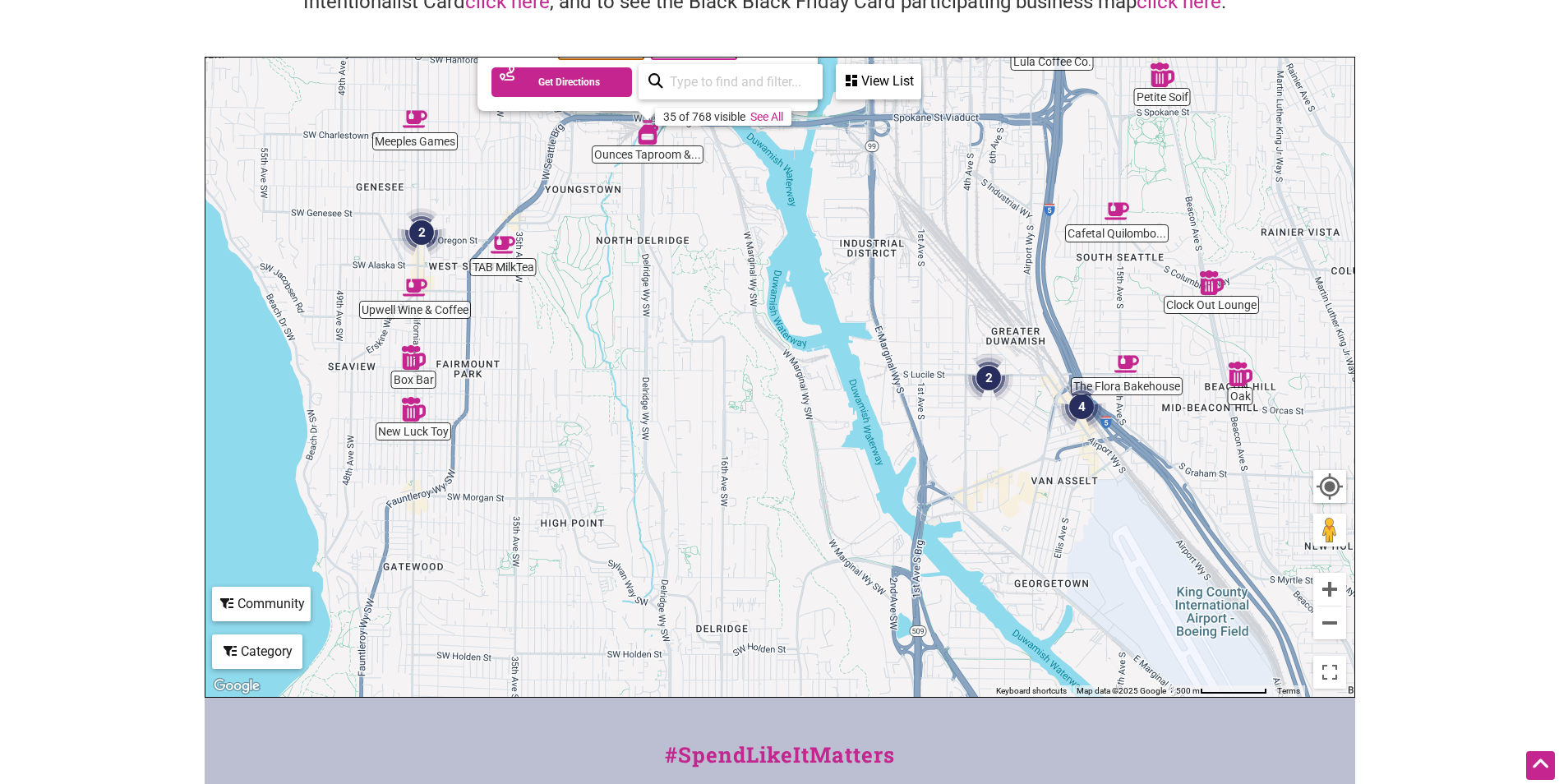 drag, startPoint x: 819, startPoint y: 533, endPoint x: 741, endPoint y: 259, distance: 284.886 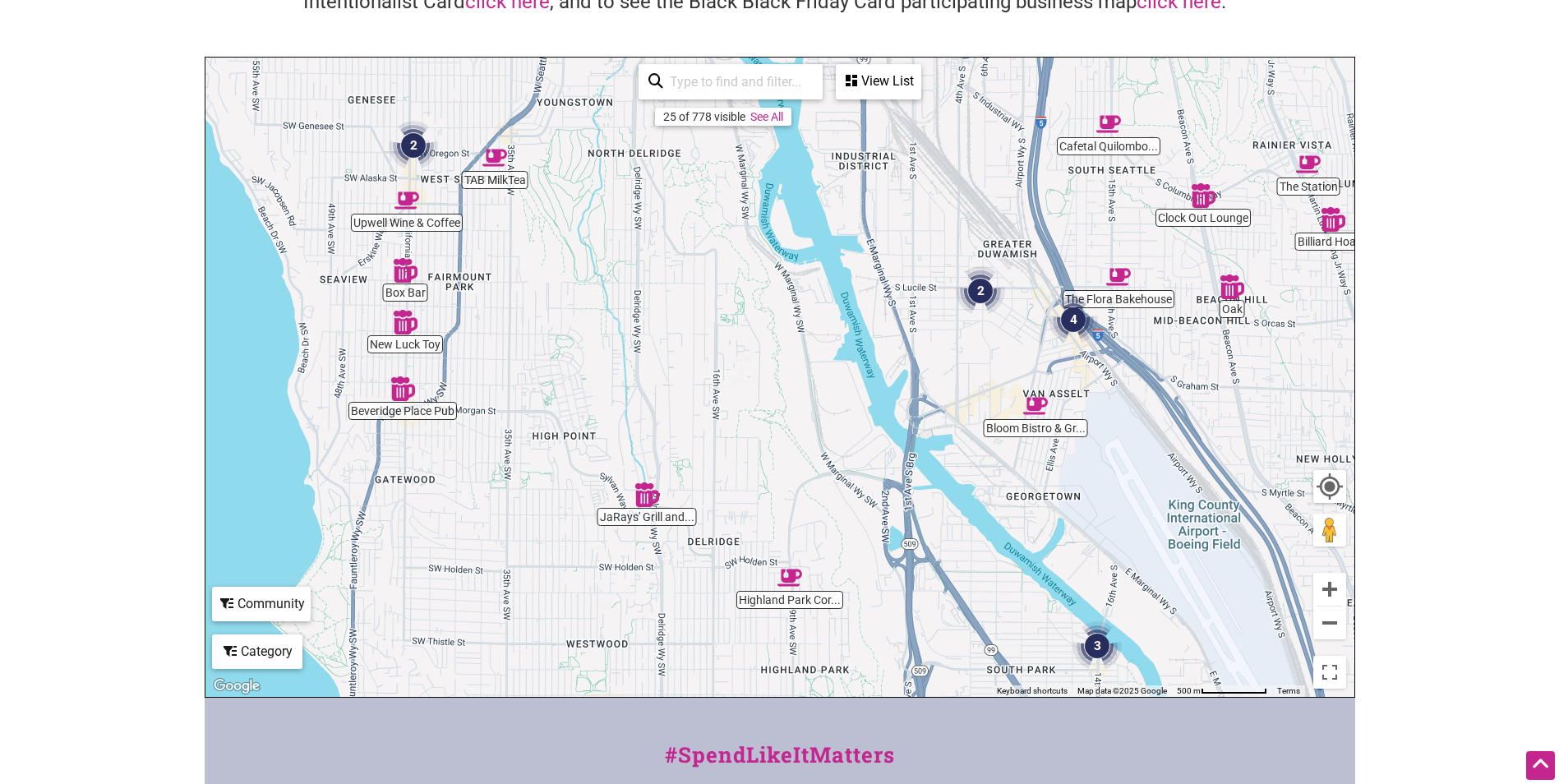 drag, startPoint x: 782, startPoint y: 334, endPoint x: 800, endPoint y: 425, distance: 92.76314 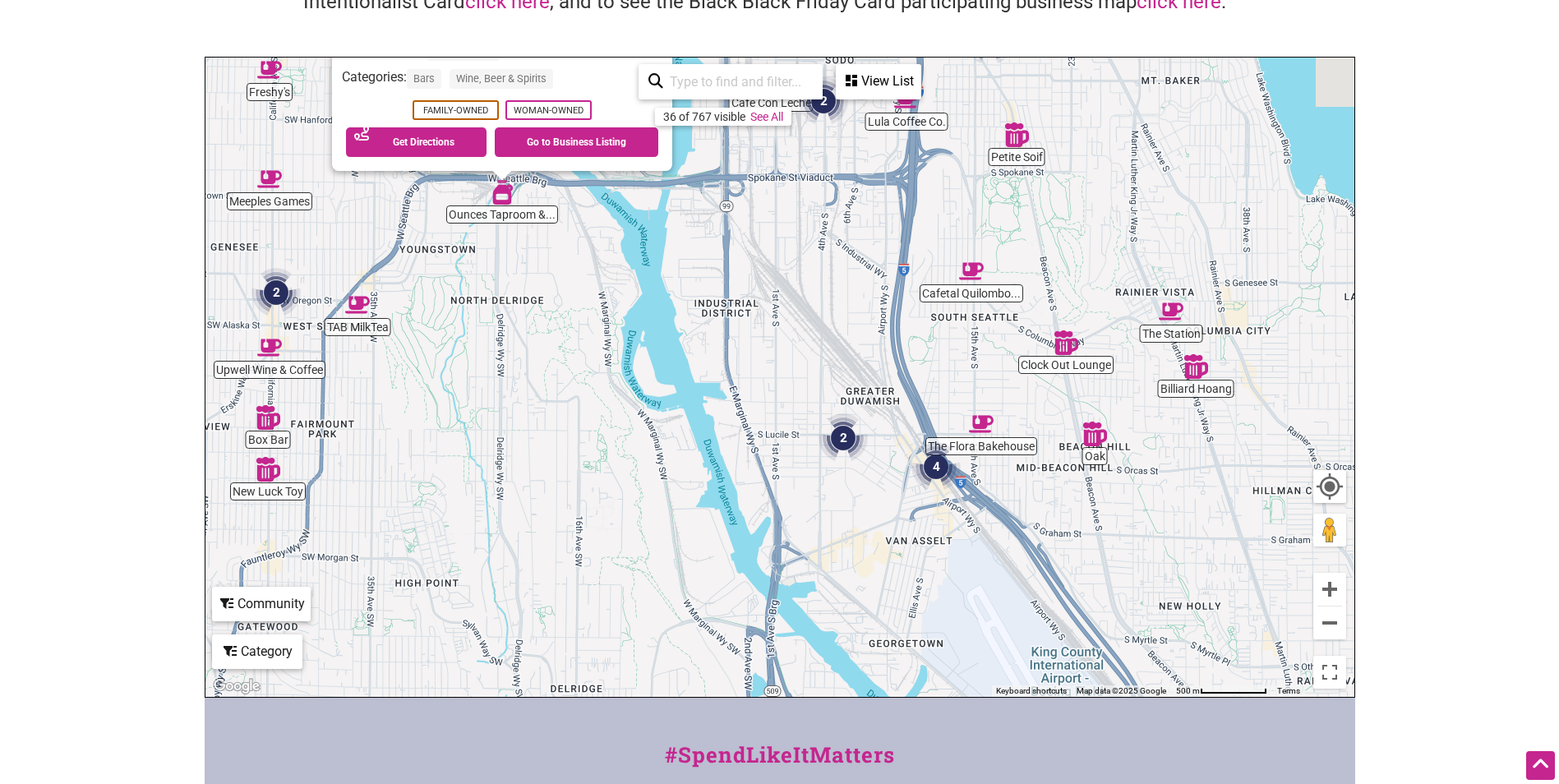 drag, startPoint x: 920, startPoint y: 514, endPoint x: 719, endPoint y: 304, distance: 290.6906 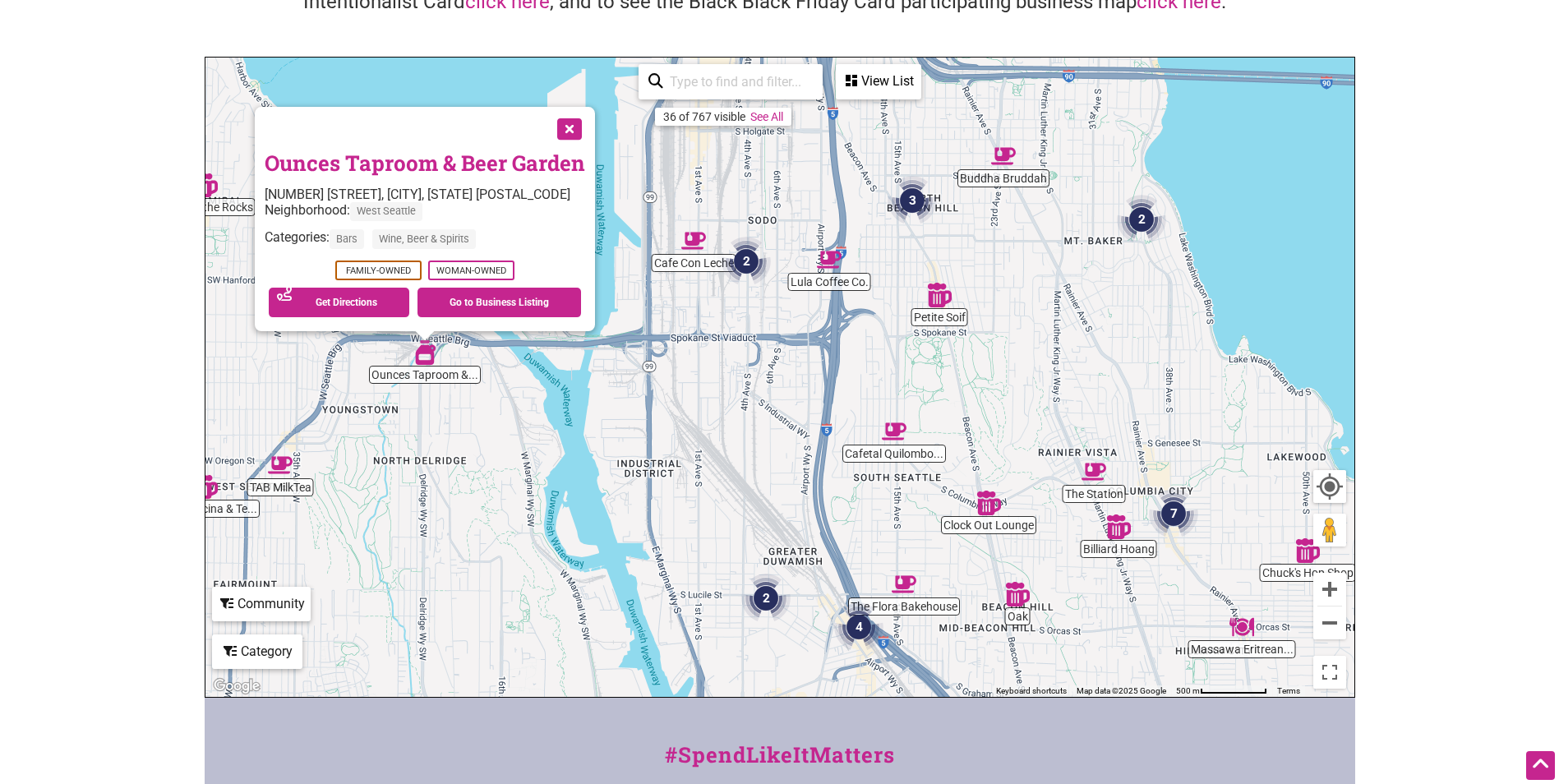 click at bounding box center [568, 127] 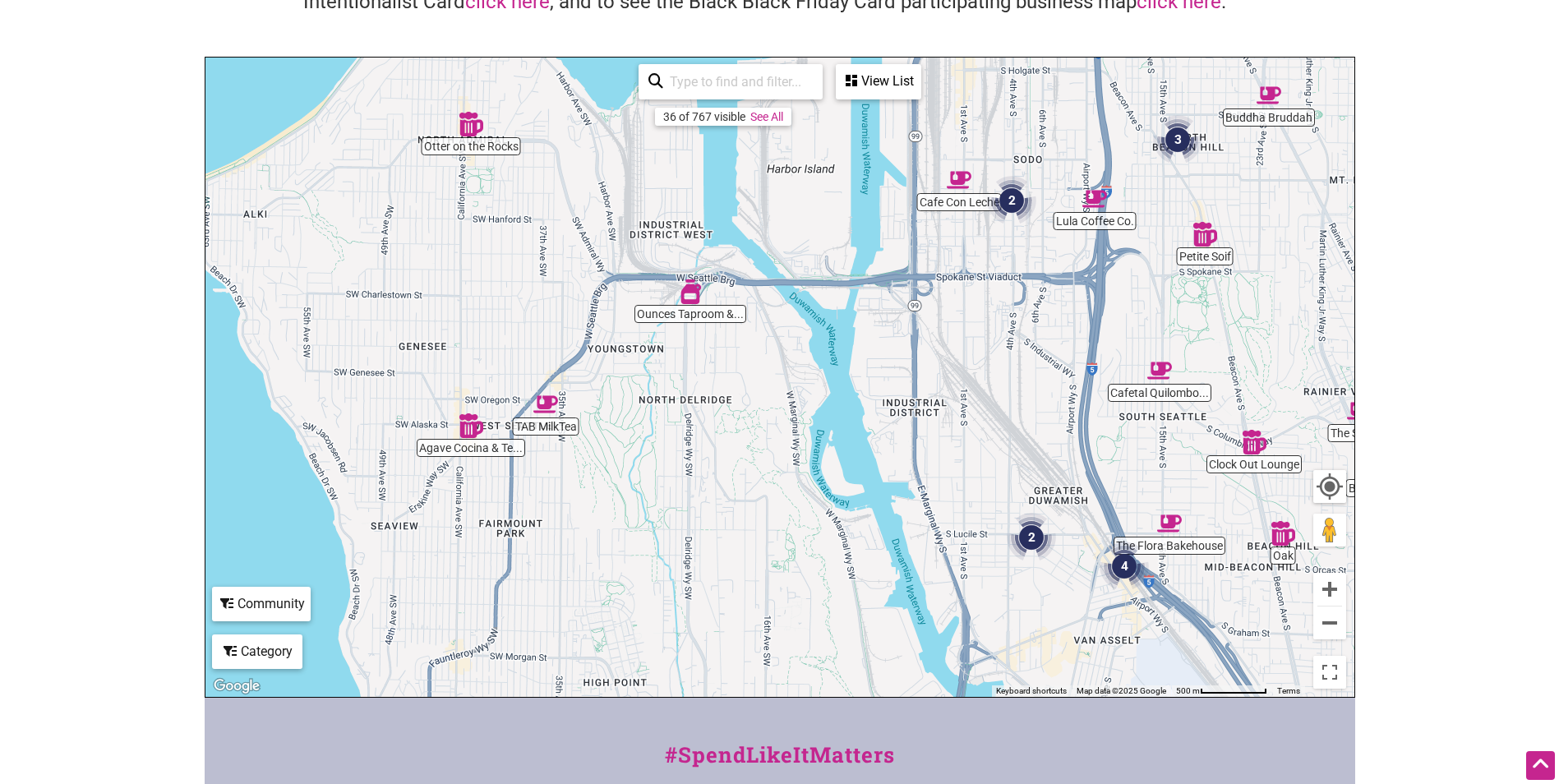 drag, startPoint x: 426, startPoint y: 491, endPoint x: 694, endPoint y: 427, distance: 275.53584 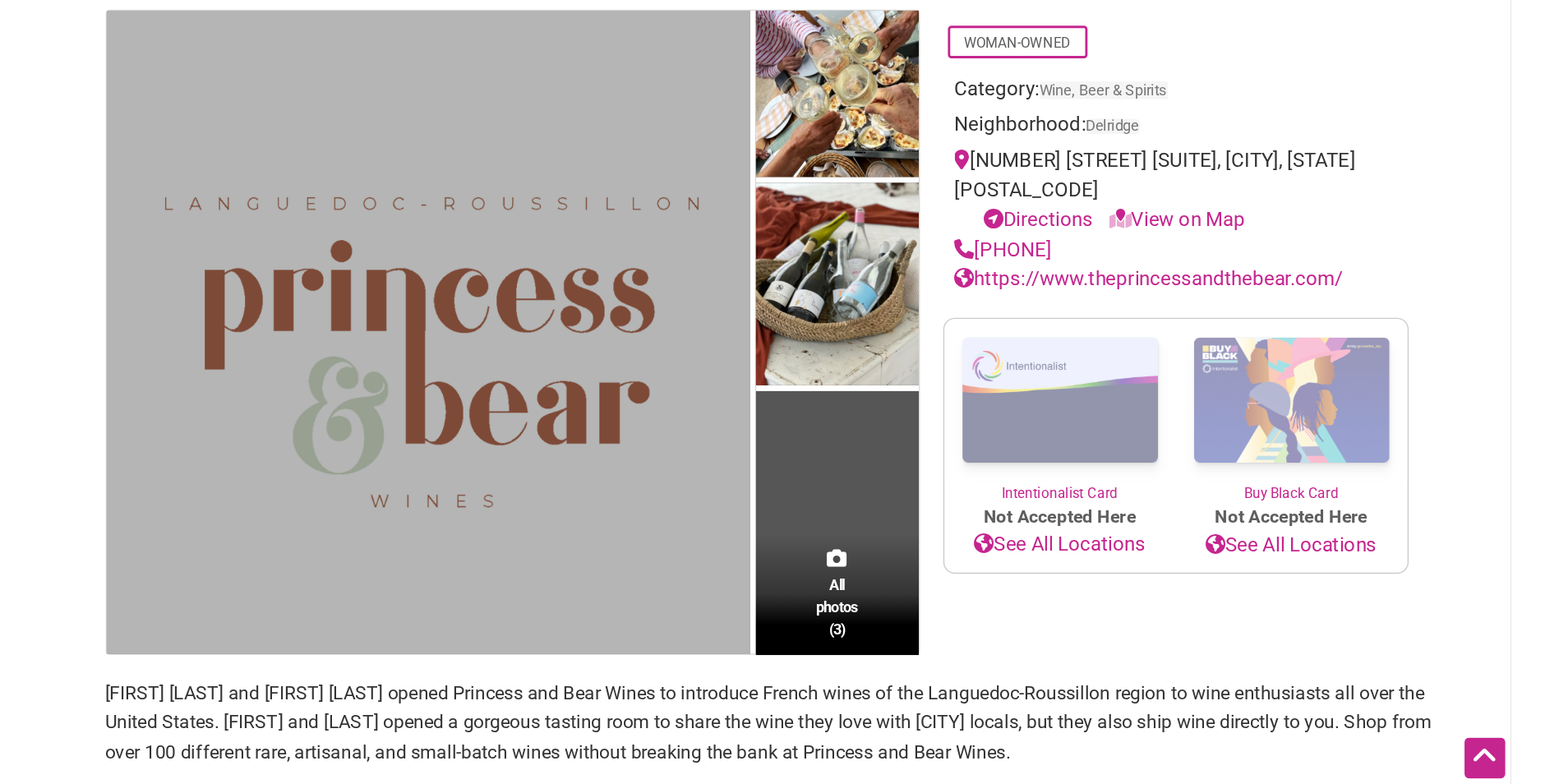 scroll, scrollTop: 329, scrollLeft: 0, axis: vertical 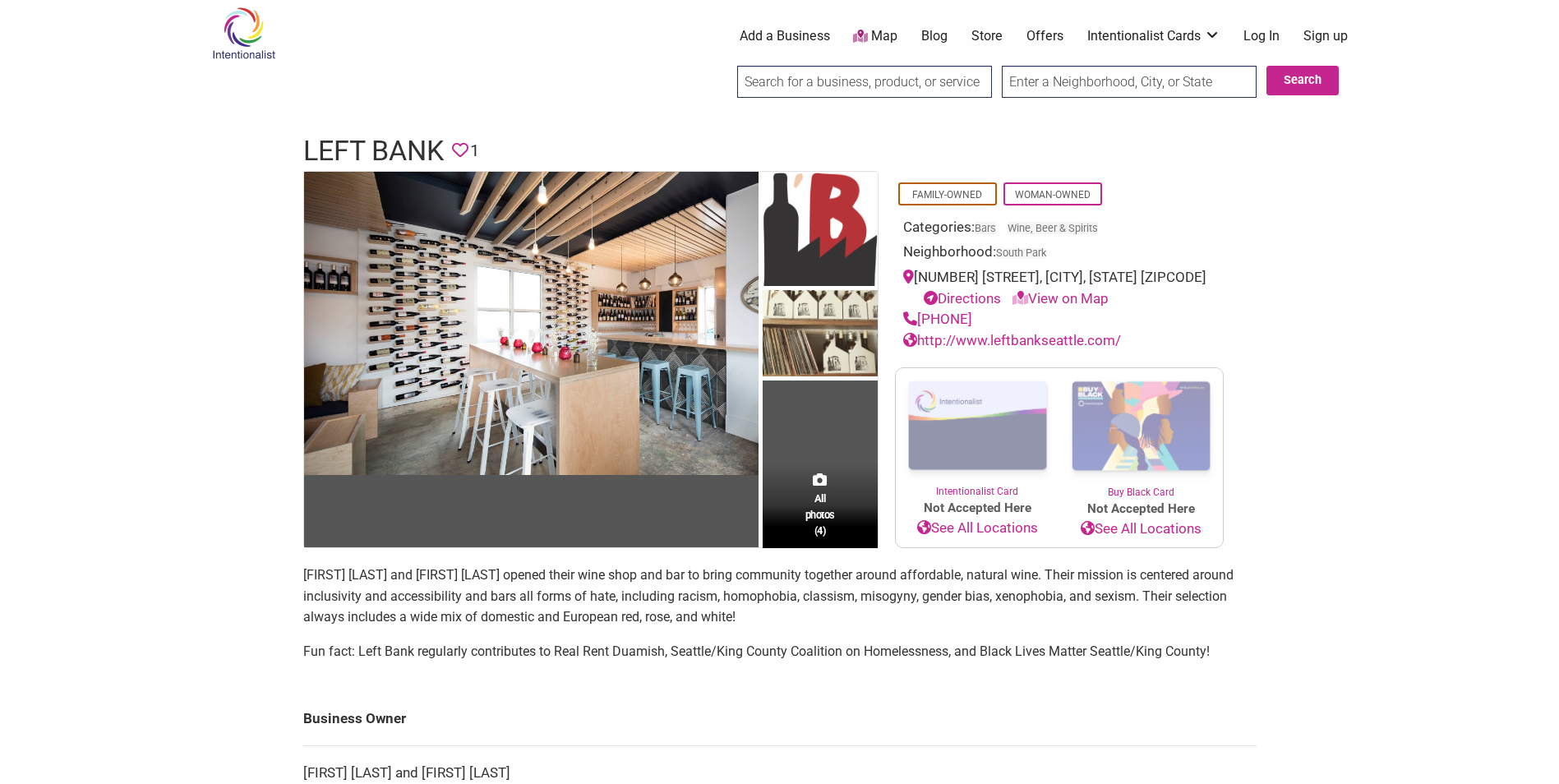 click on "http://www.leftbankseattle.com/" at bounding box center [1012, 340] 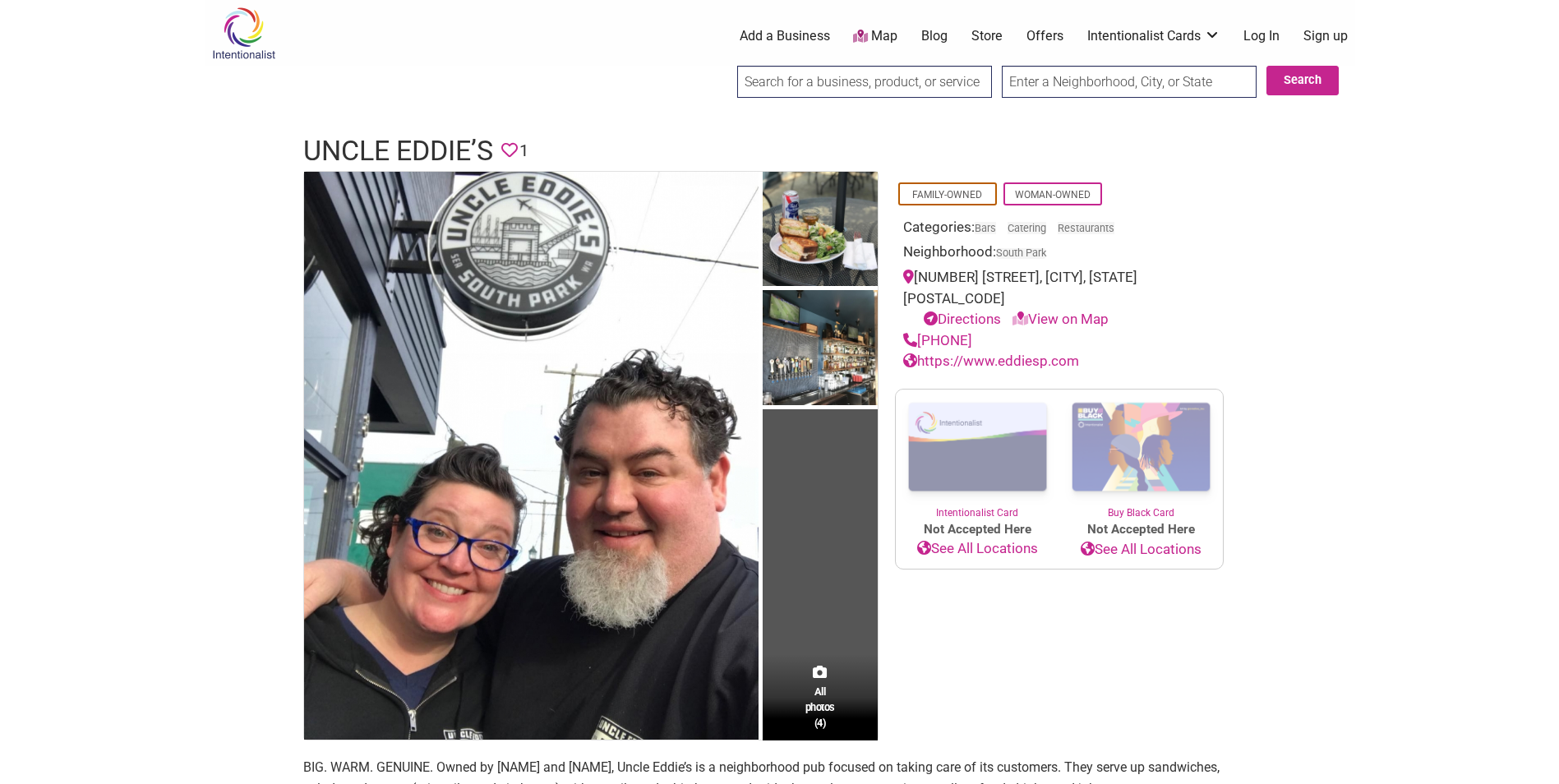 scroll, scrollTop: 0, scrollLeft: 0, axis: both 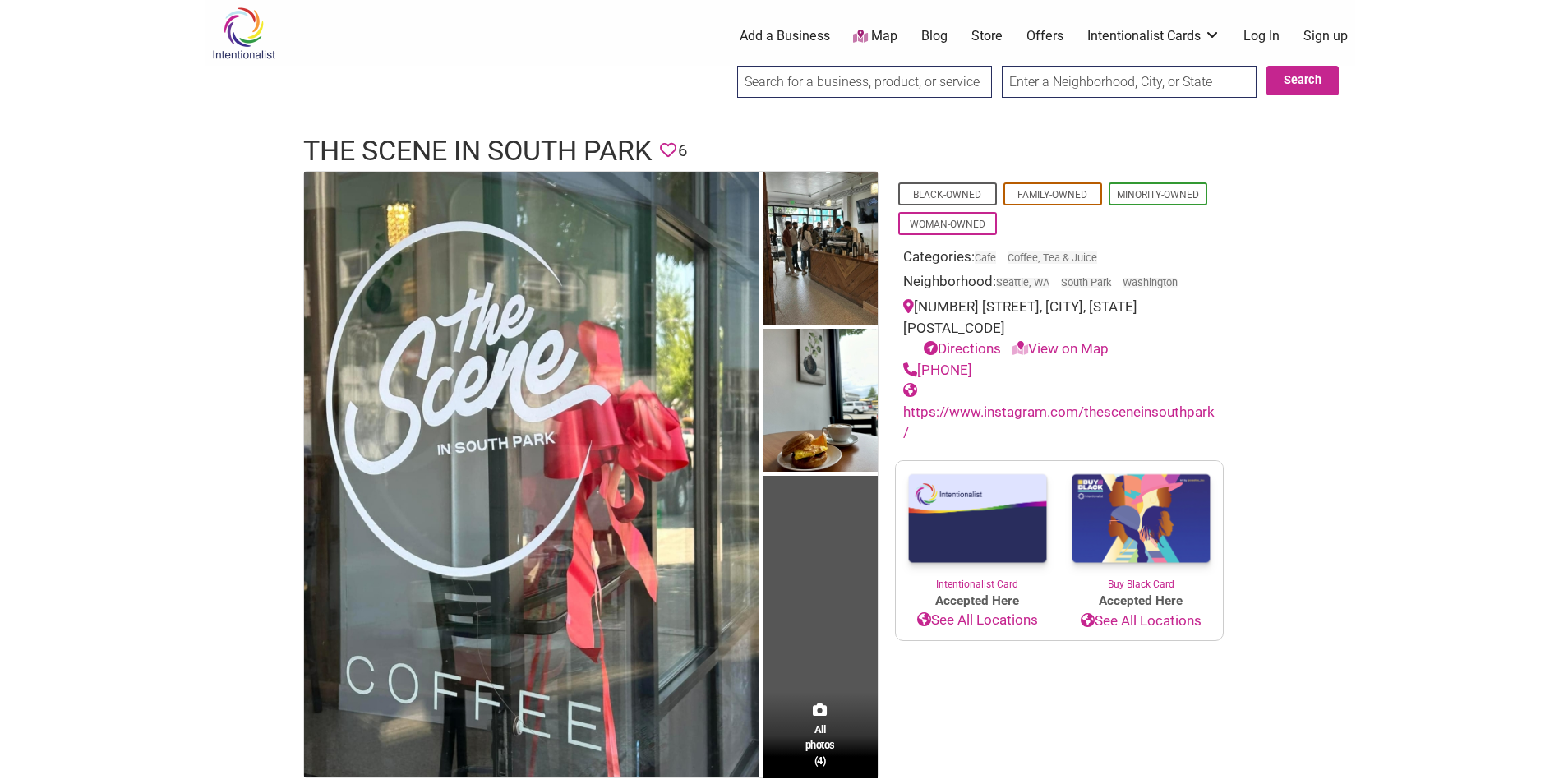 click on "https://www.instagram.com/thesceneinsouthpark/" at bounding box center (1059, 411) 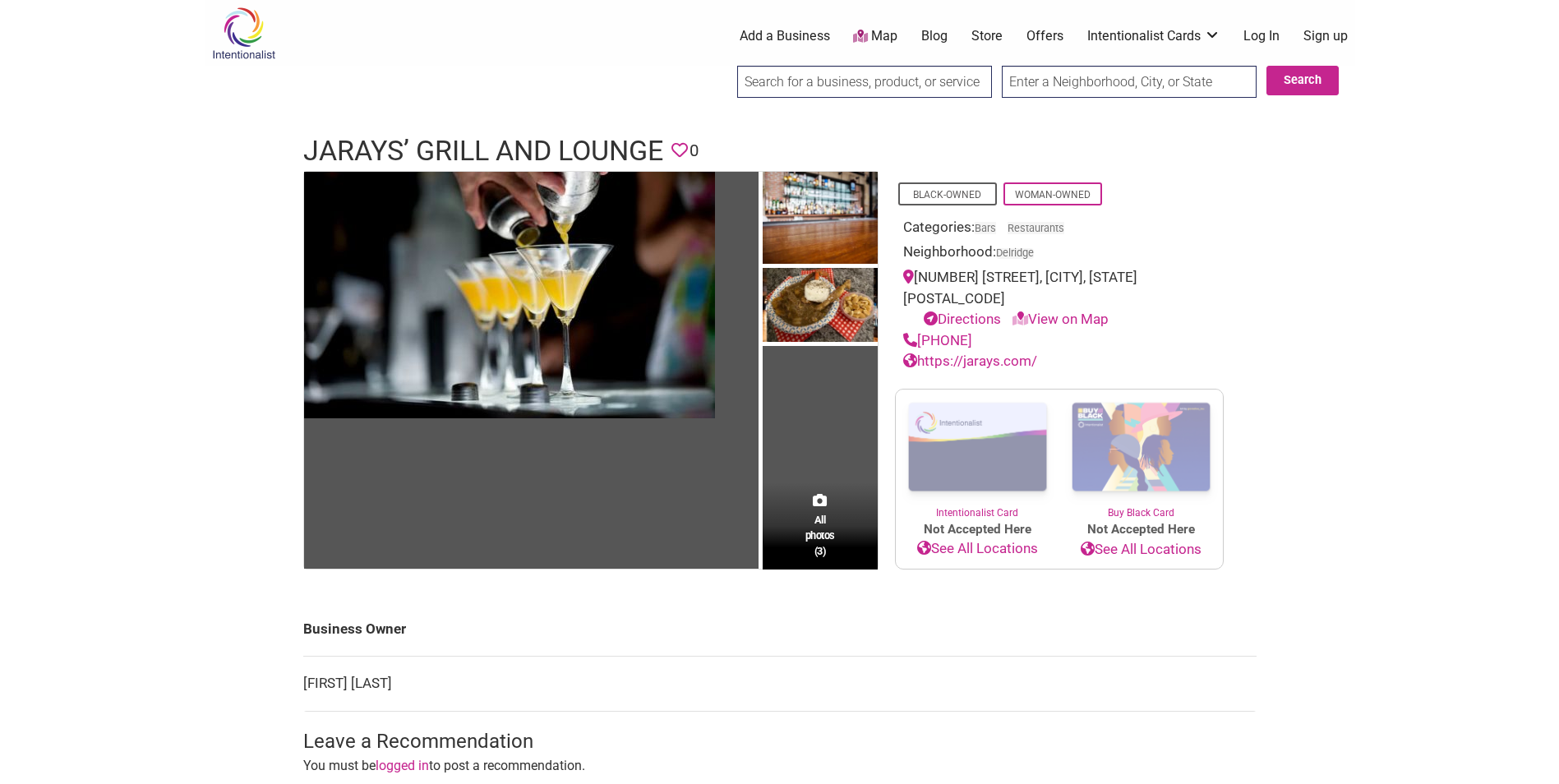 scroll, scrollTop: 0, scrollLeft: 0, axis: both 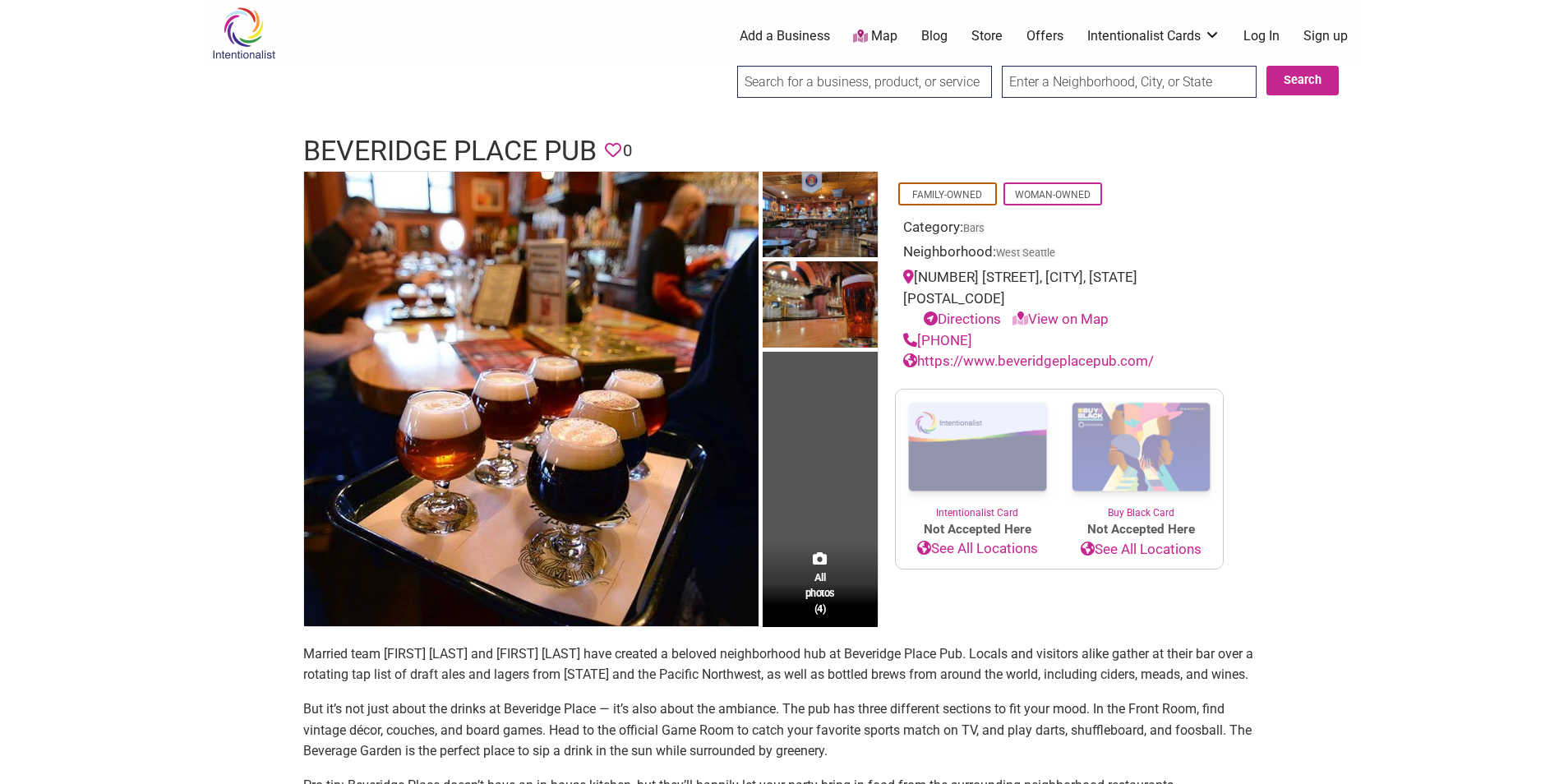 click on "https://www.beveridgeplacepub.com/" at bounding box center [1028, 361] 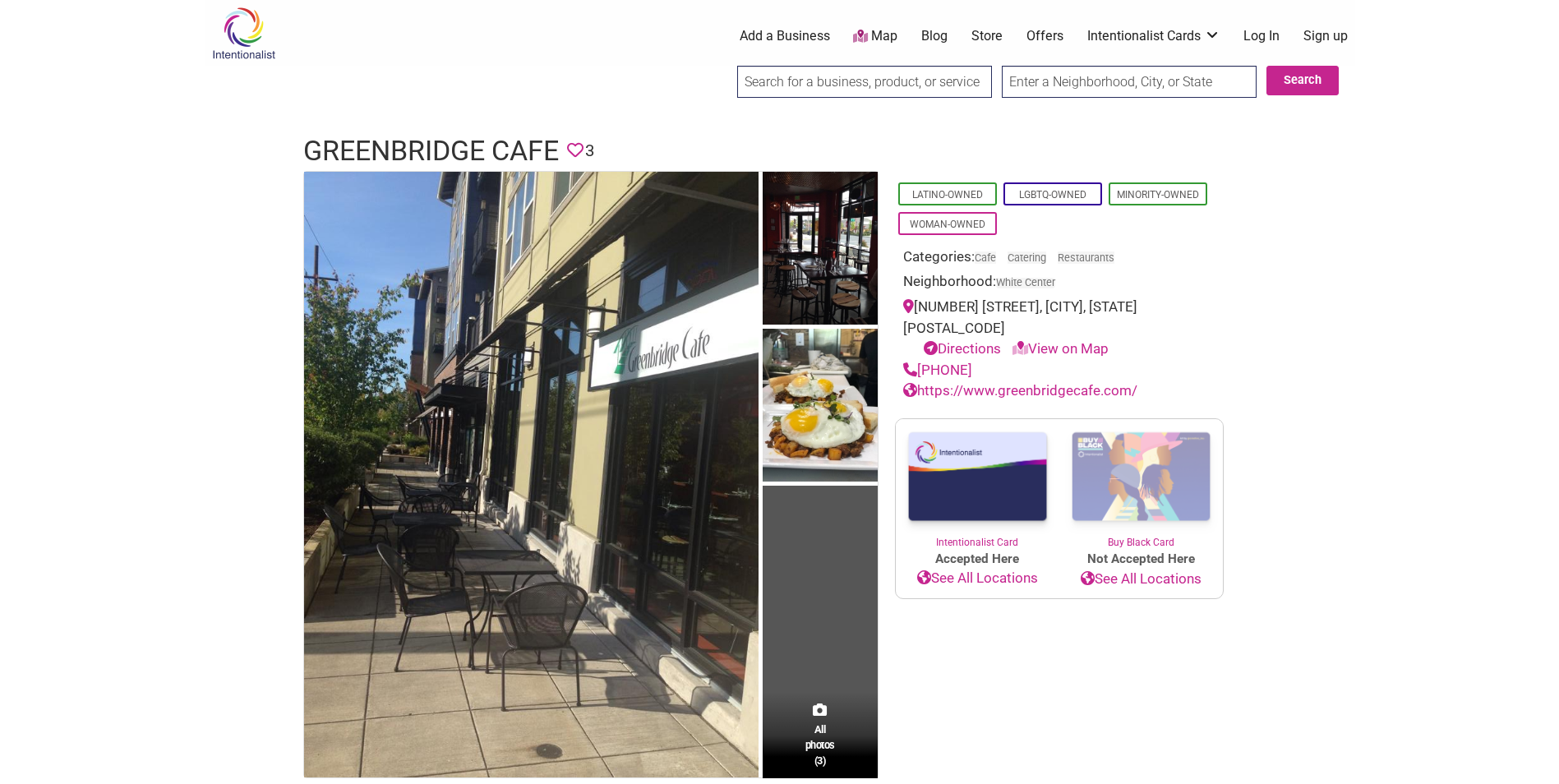 scroll, scrollTop: 0, scrollLeft: 0, axis: both 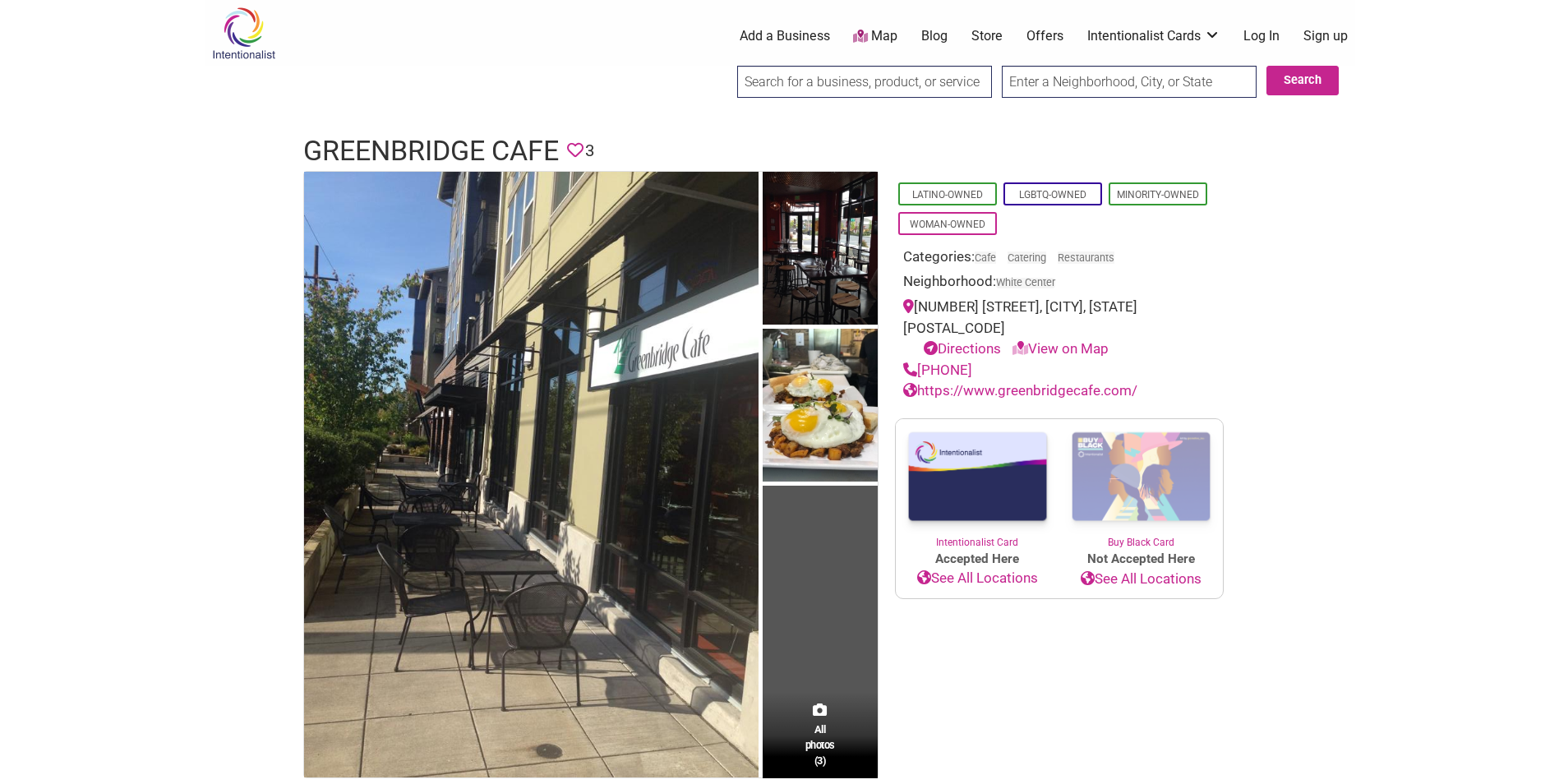 click on "https://www.greenbridgecafe.com/" at bounding box center (1020, 390) 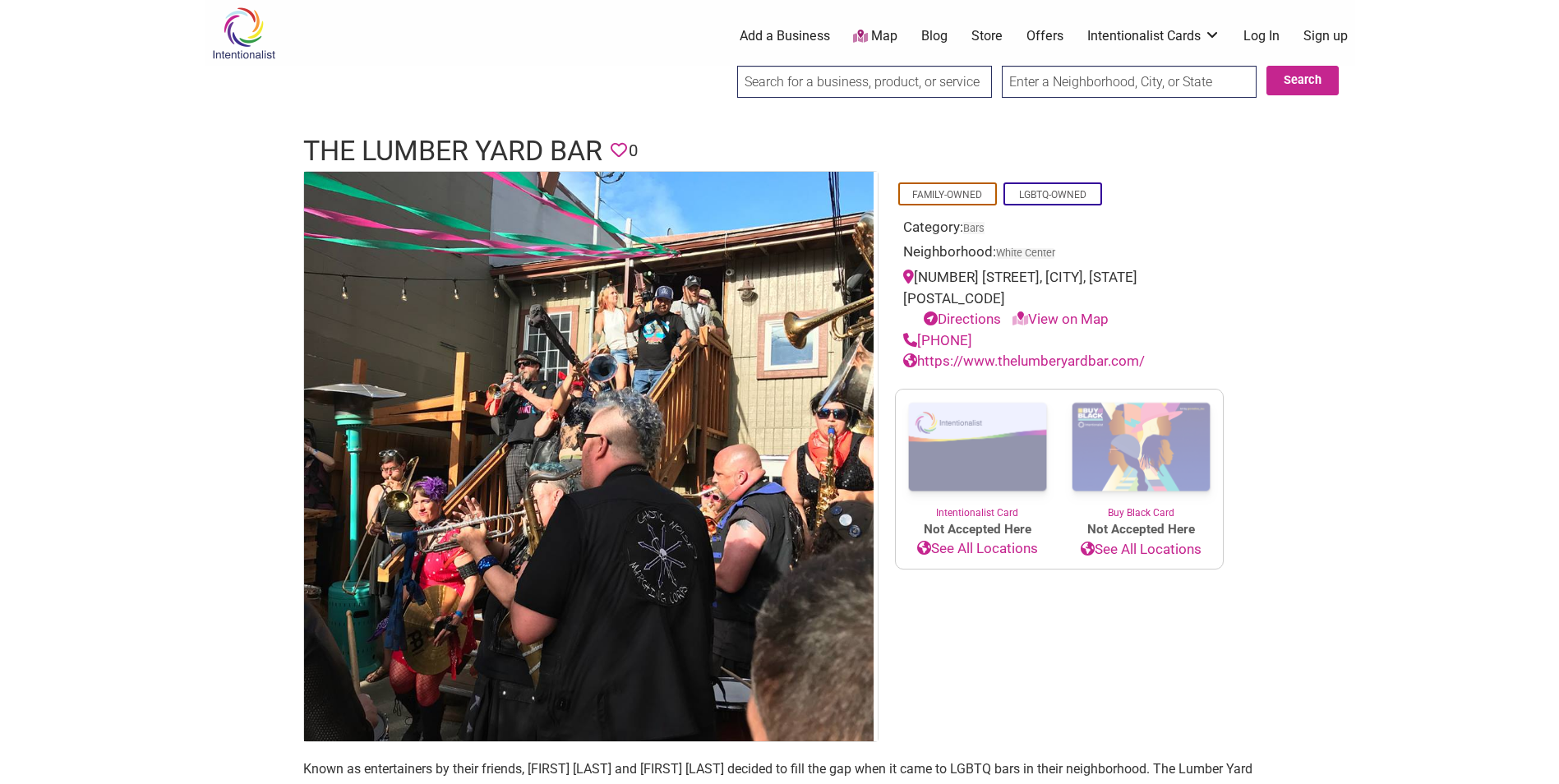 scroll, scrollTop: 0, scrollLeft: 0, axis: both 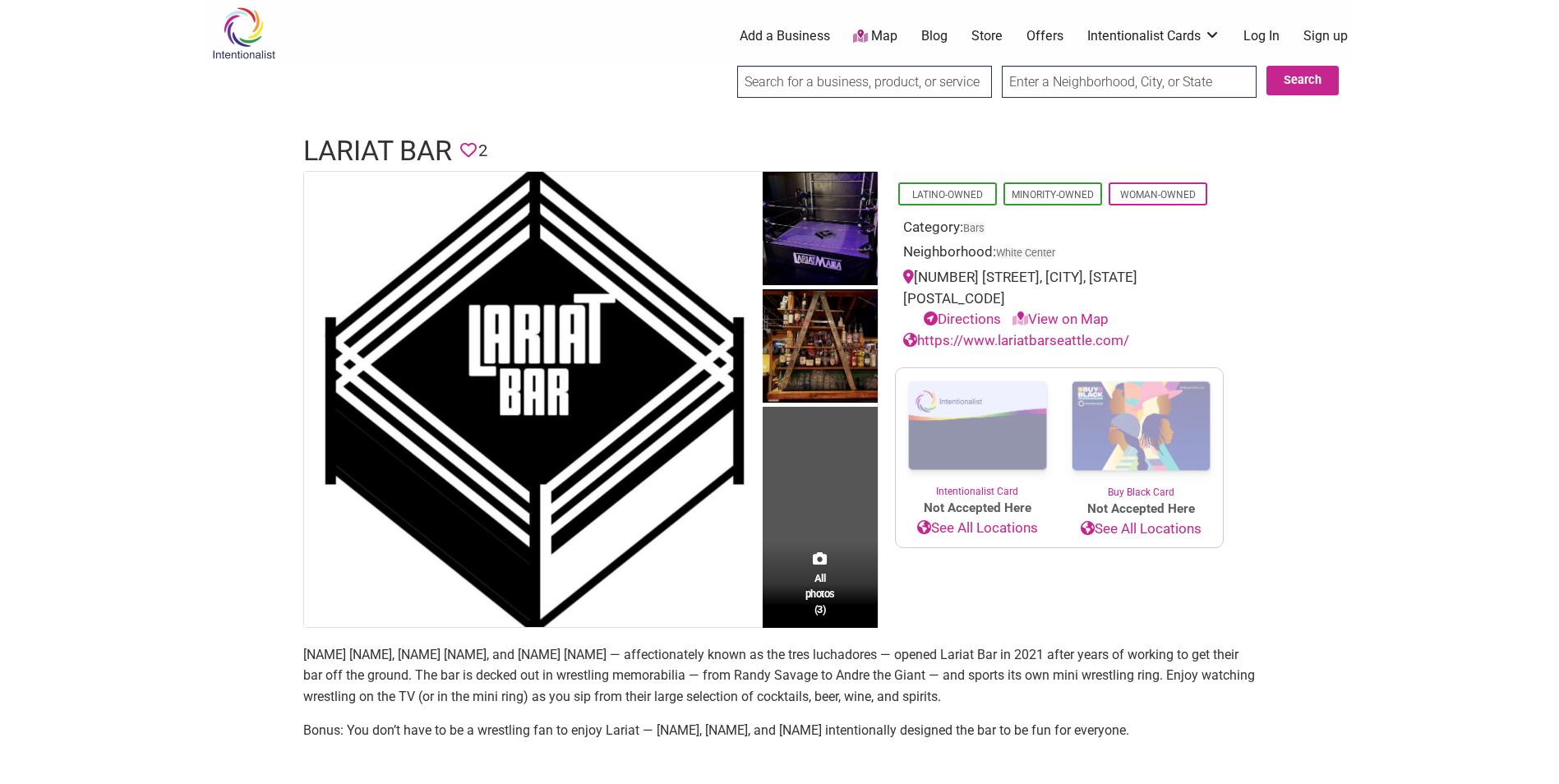 click on "https://www.lariatbarseattle.com/" at bounding box center [1016, 340] 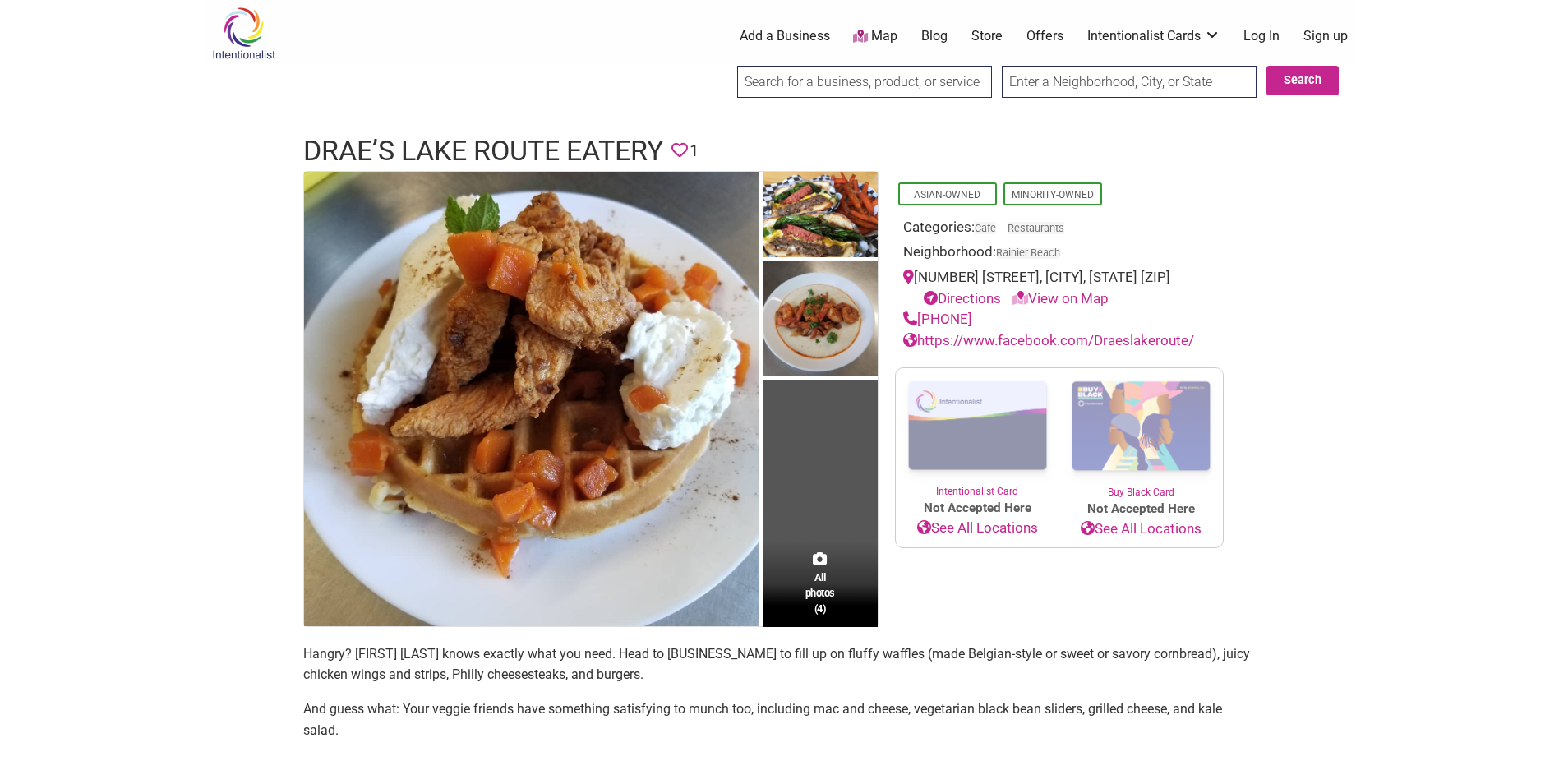 scroll, scrollTop: 0, scrollLeft: 0, axis: both 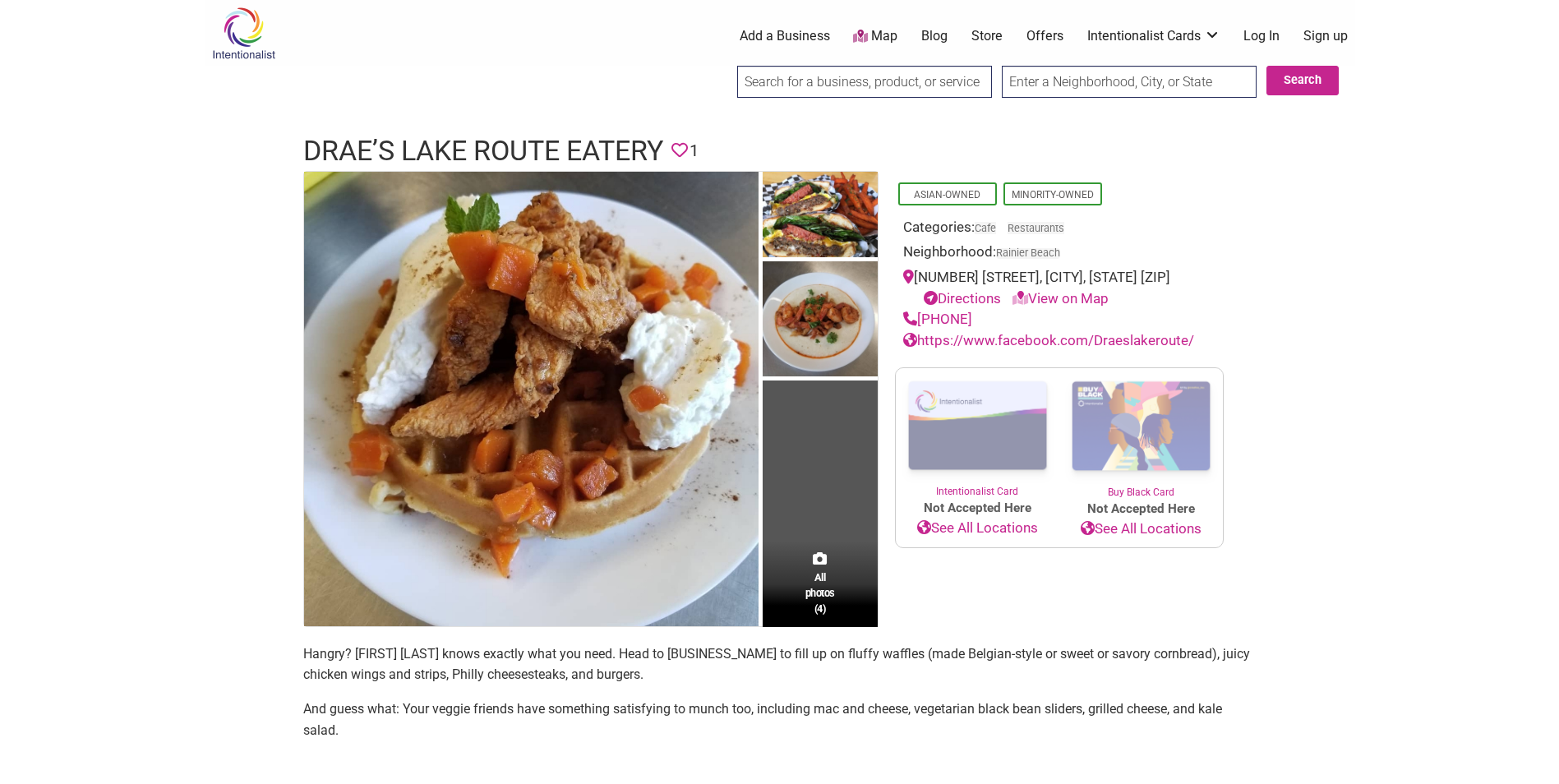 click on "https://www.facebook.com/Draeslakeroute/" at bounding box center (1049, 340) 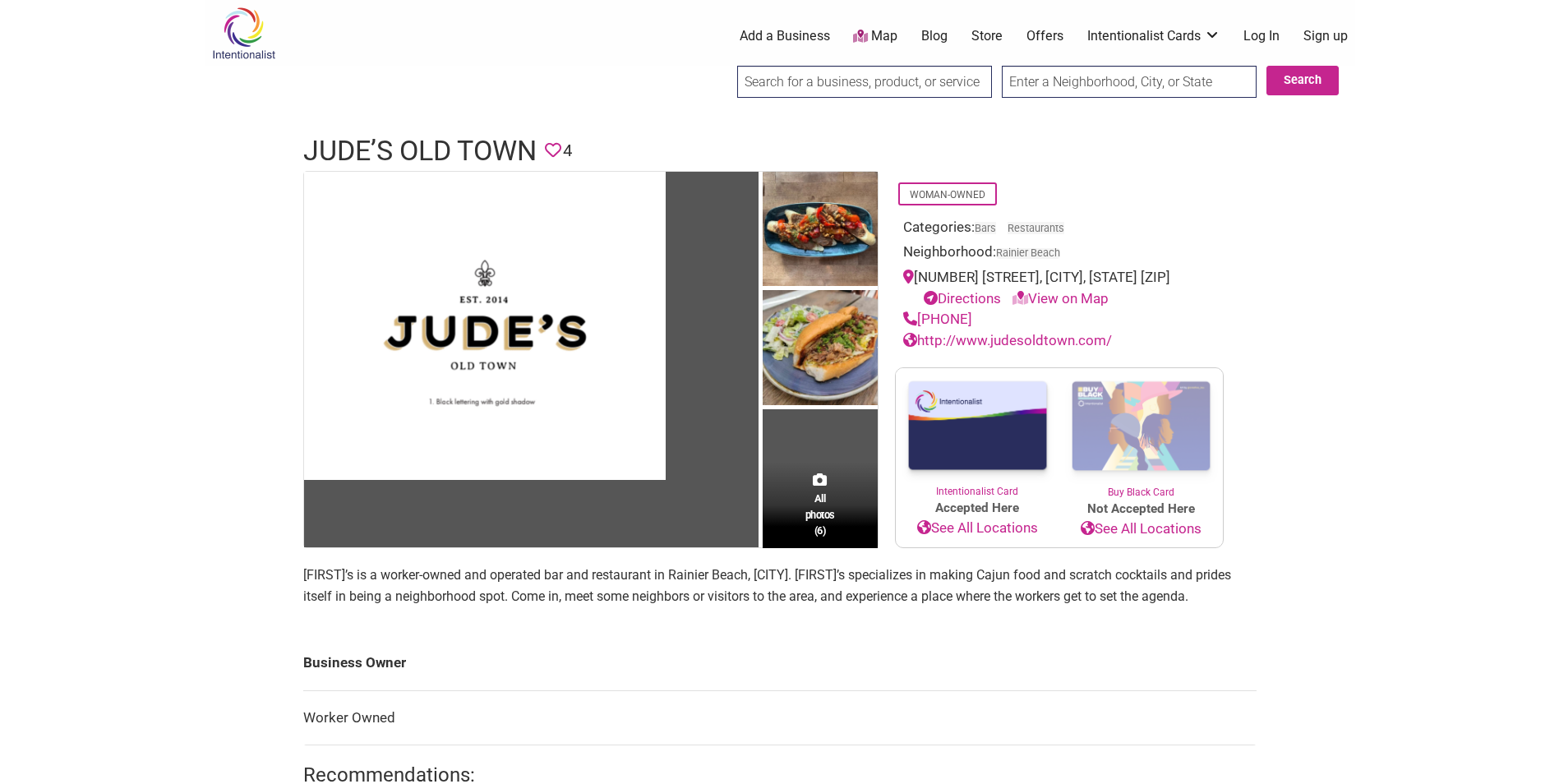 scroll, scrollTop: 0, scrollLeft: 0, axis: both 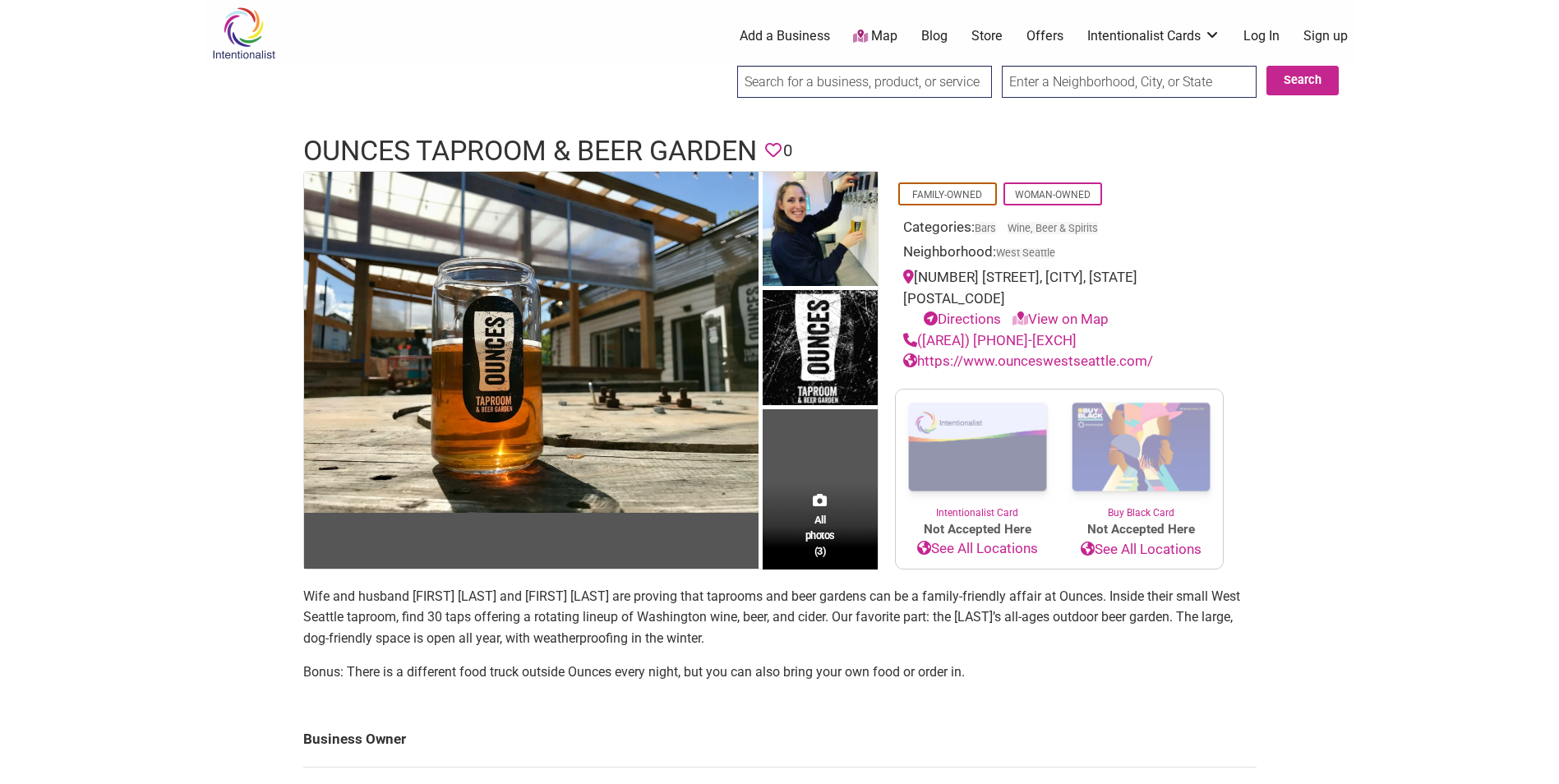 click on "https://www.ounceswestseattle.com/" at bounding box center (1028, 361) 